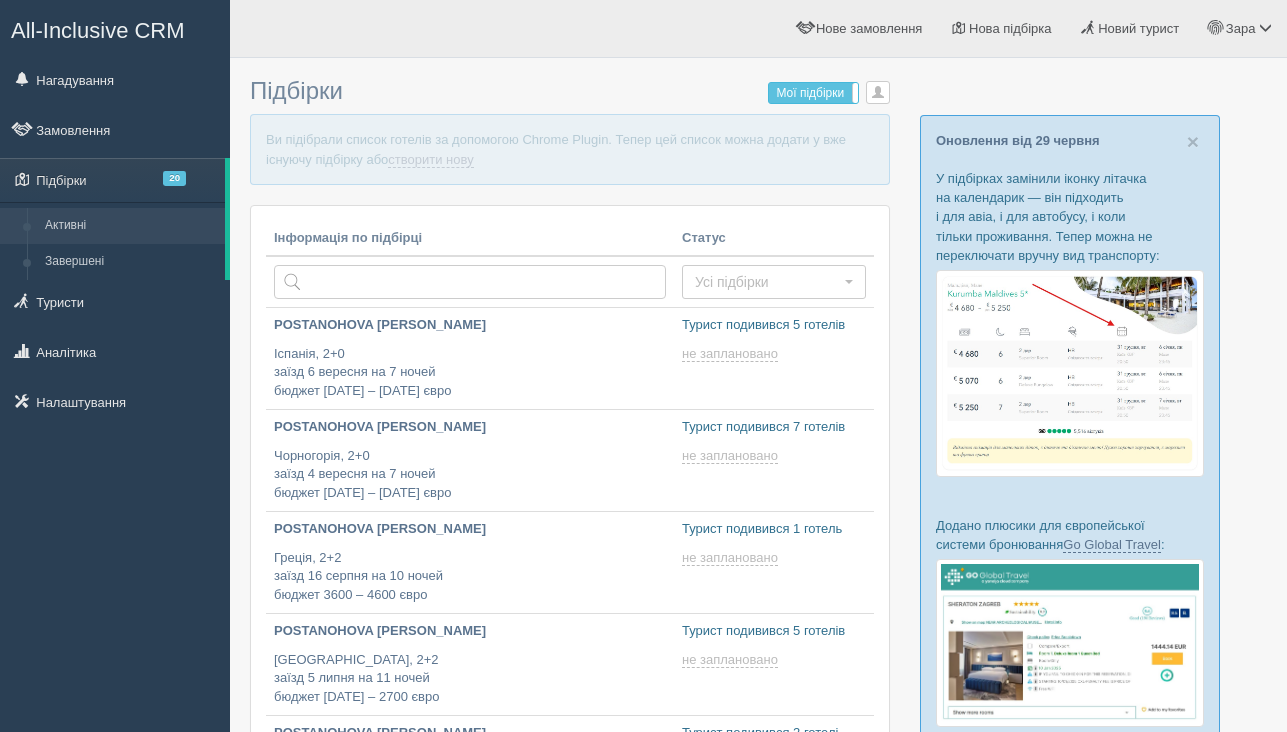 scroll, scrollTop: 0, scrollLeft: 0, axis: both 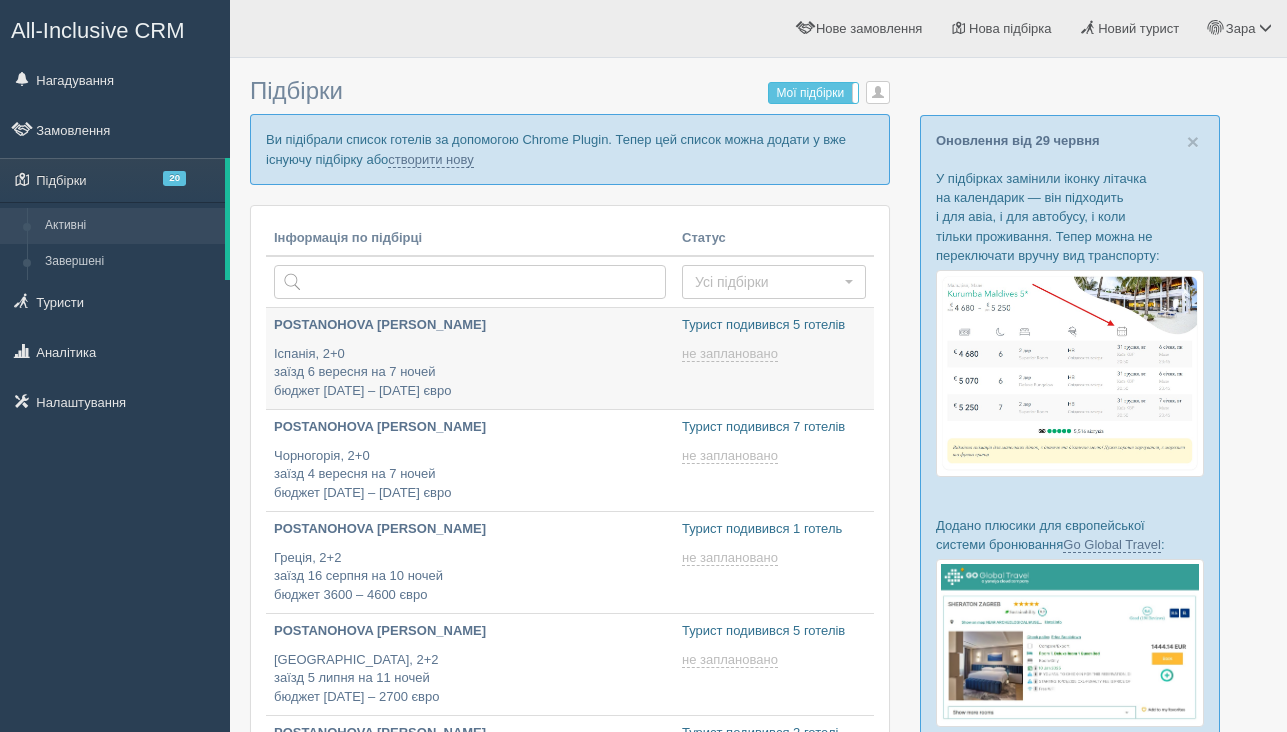 type on "2025-07-05 18:00" 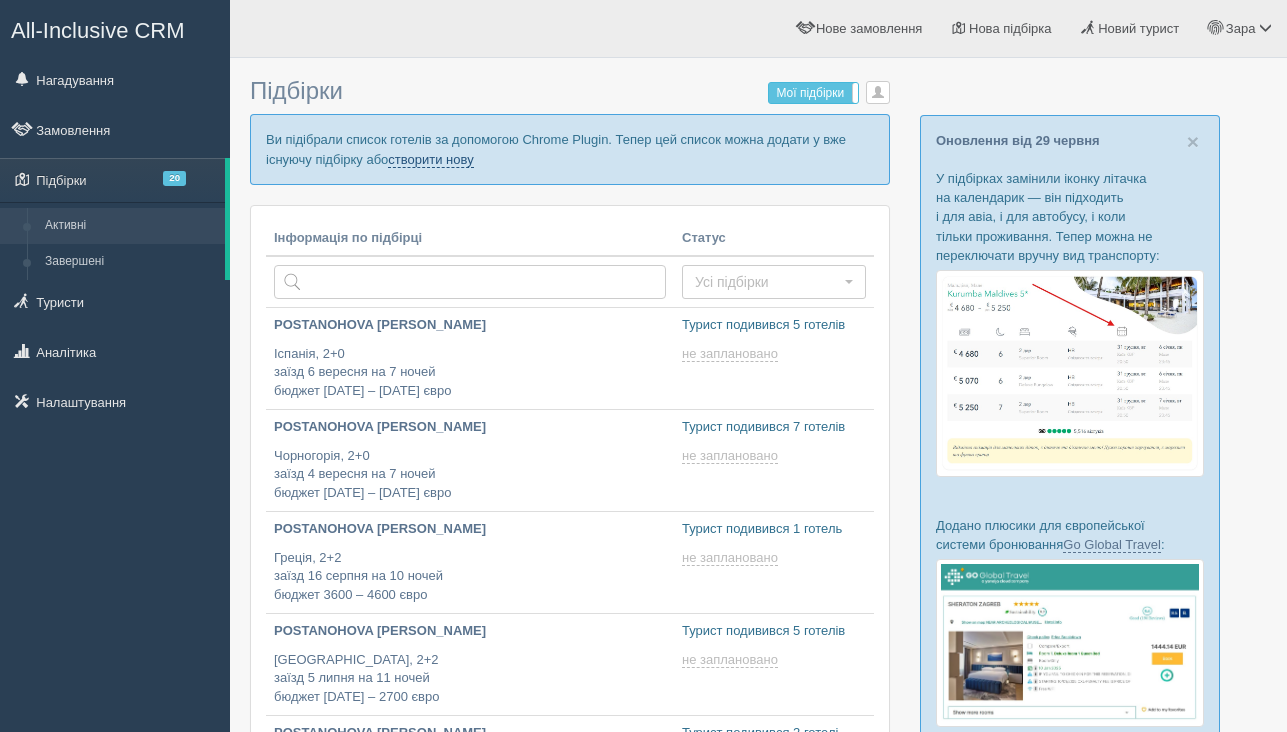 click on "створити нову" at bounding box center [430, 160] 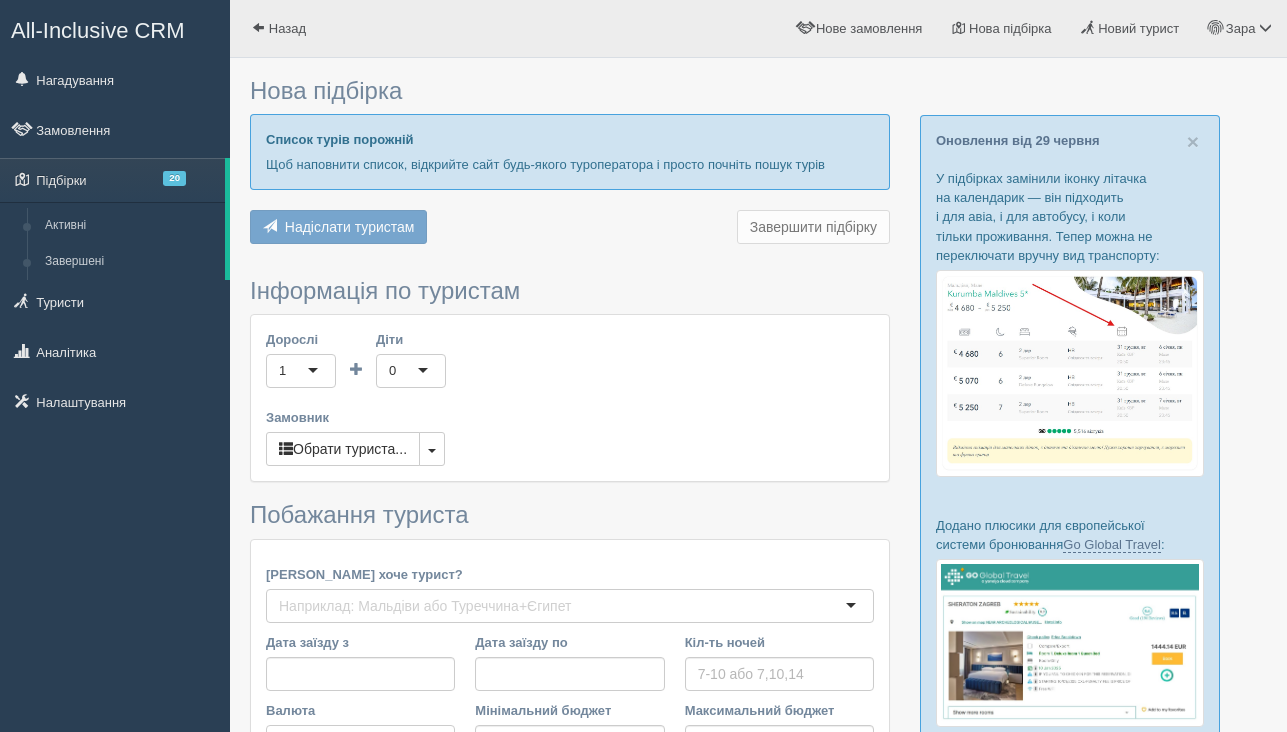 scroll, scrollTop: 0, scrollLeft: 0, axis: both 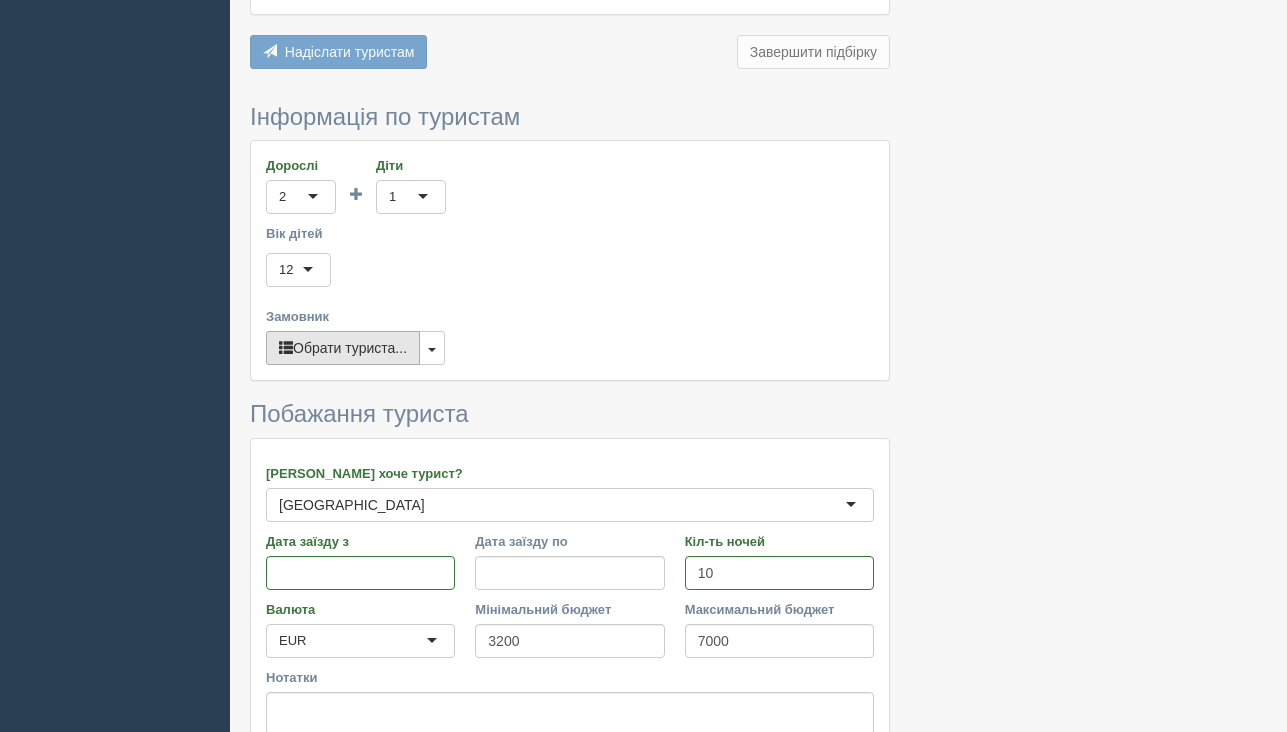 click on "Обрати туриста..." at bounding box center [343, 348] 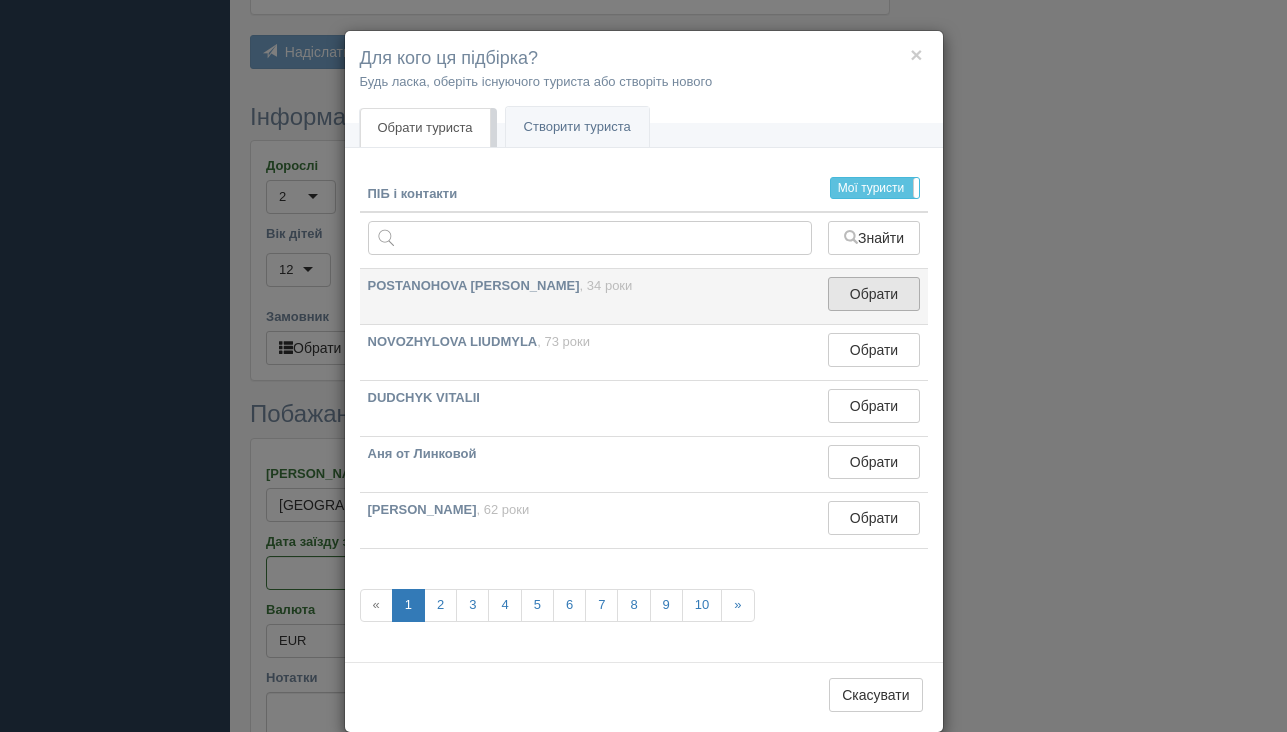 click on "Обрати" at bounding box center (873, 294) 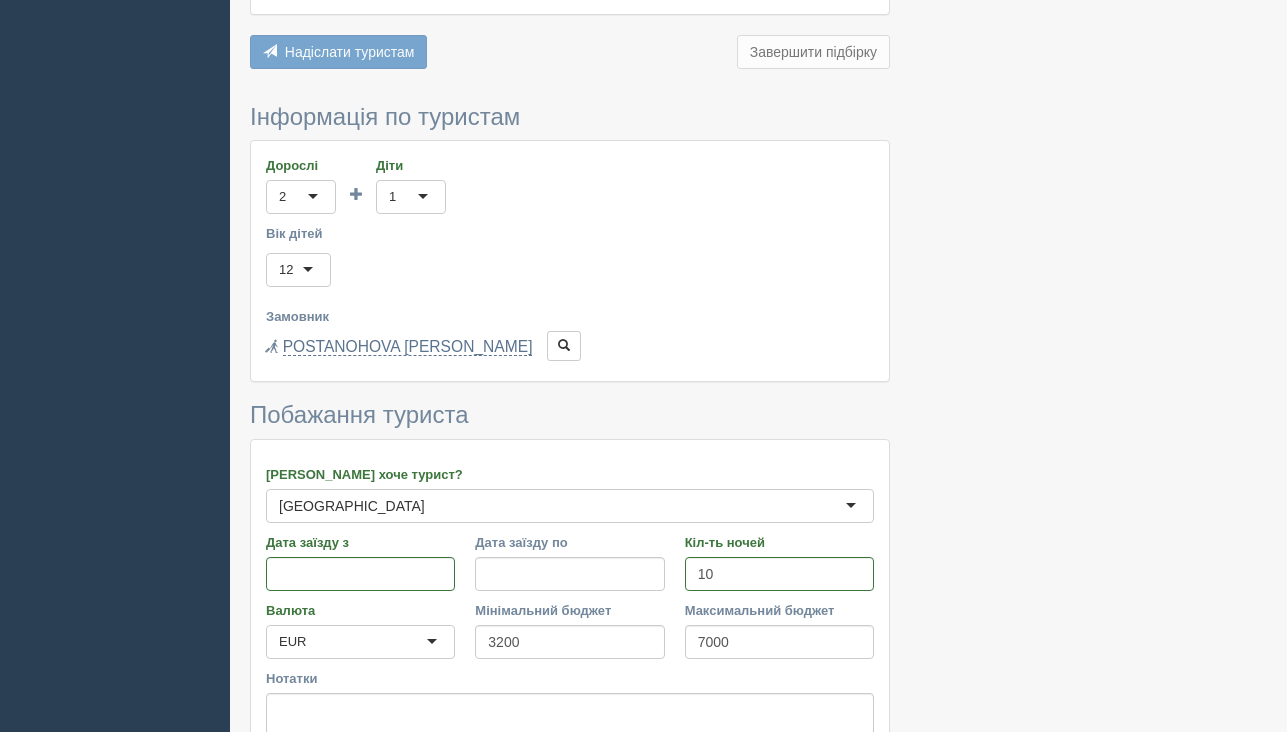 scroll, scrollTop: 1589, scrollLeft: 0, axis: vertical 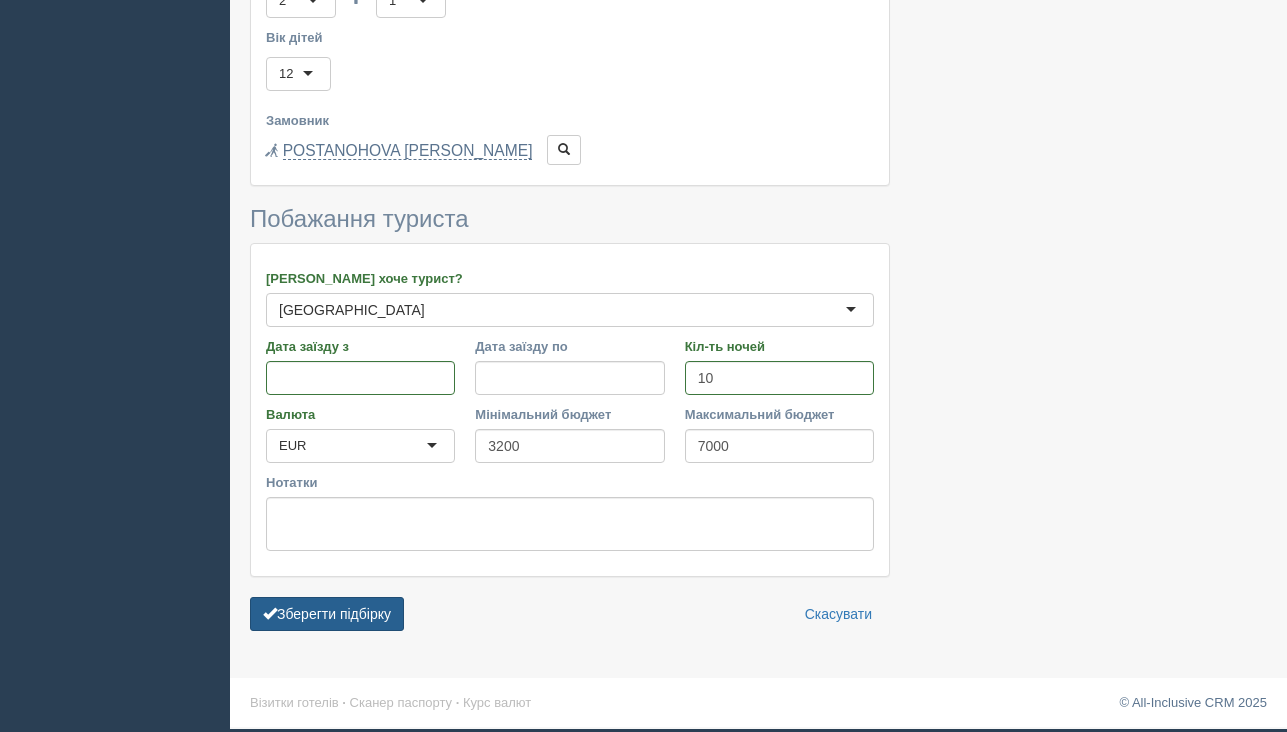 click on "Зберегти підбірку" at bounding box center (327, 614) 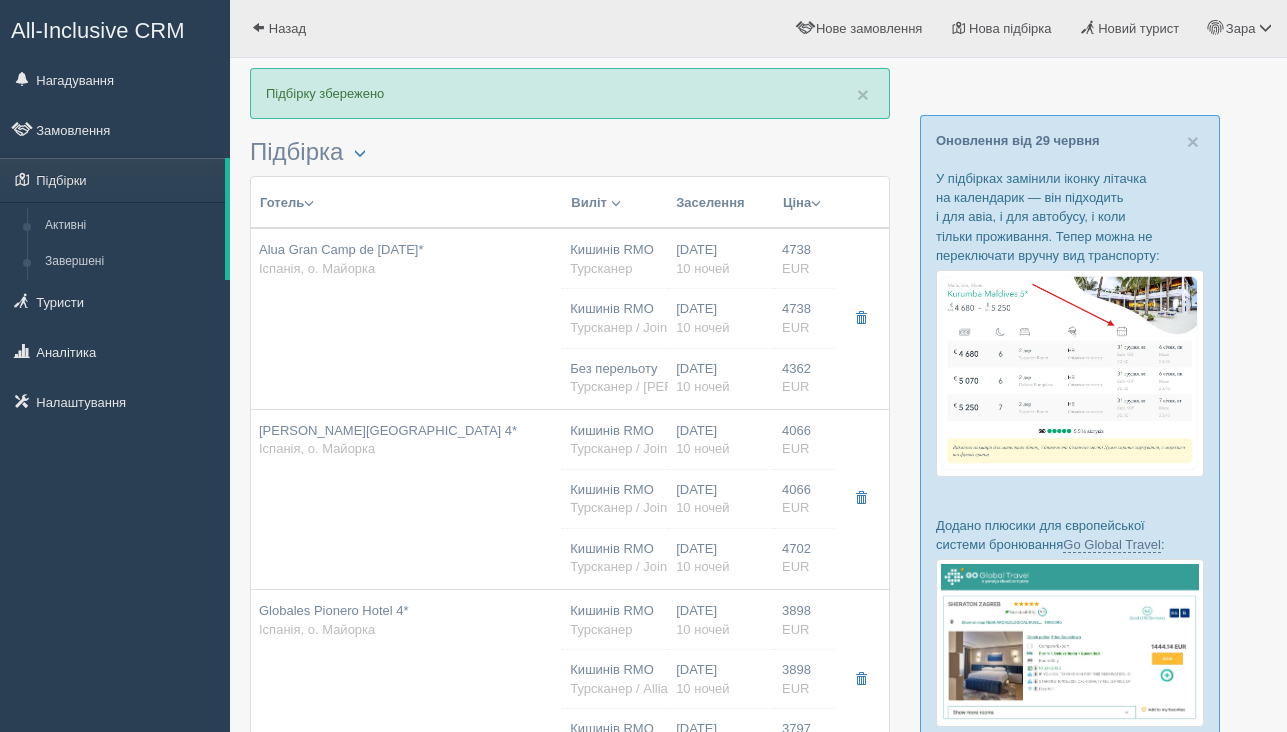 scroll, scrollTop: 0, scrollLeft: 0, axis: both 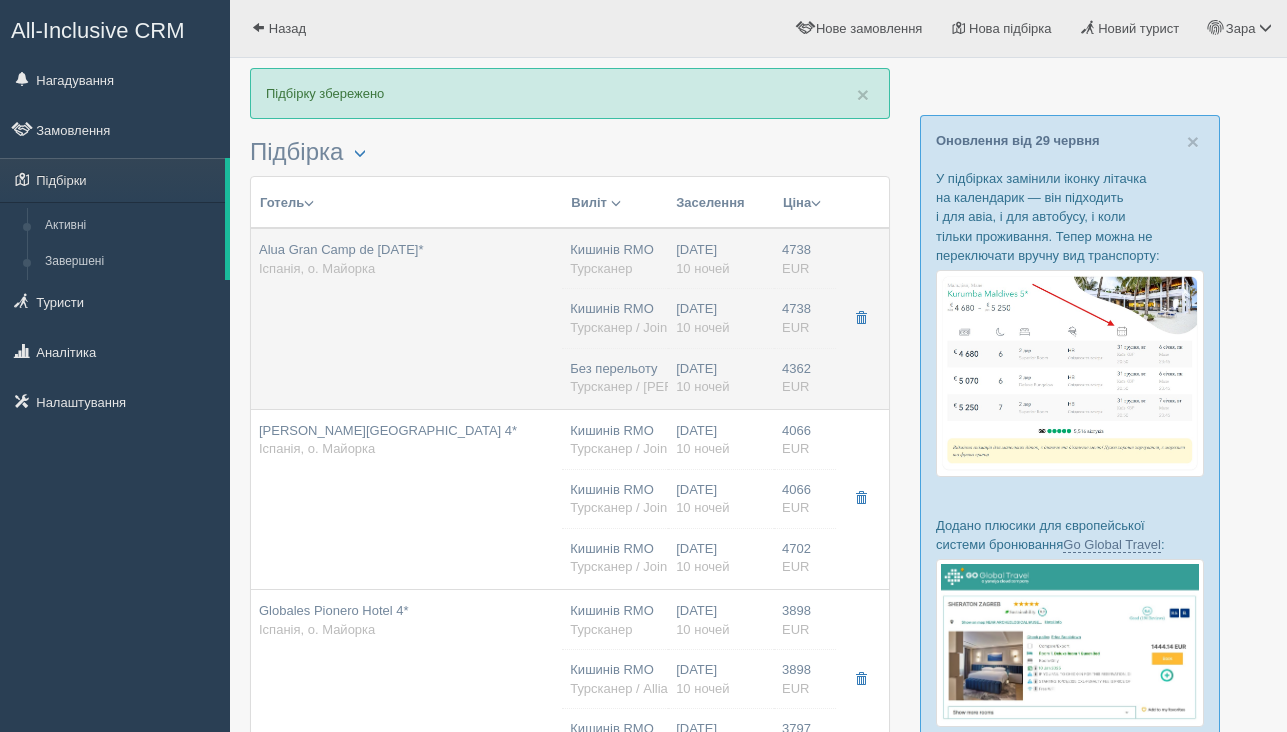 click on "Alua Gran Camp de [DATE]*
[GEOGRAPHIC_DATA], о. [GEOGRAPHIC_DATA]" at bounding box center (406, 318) 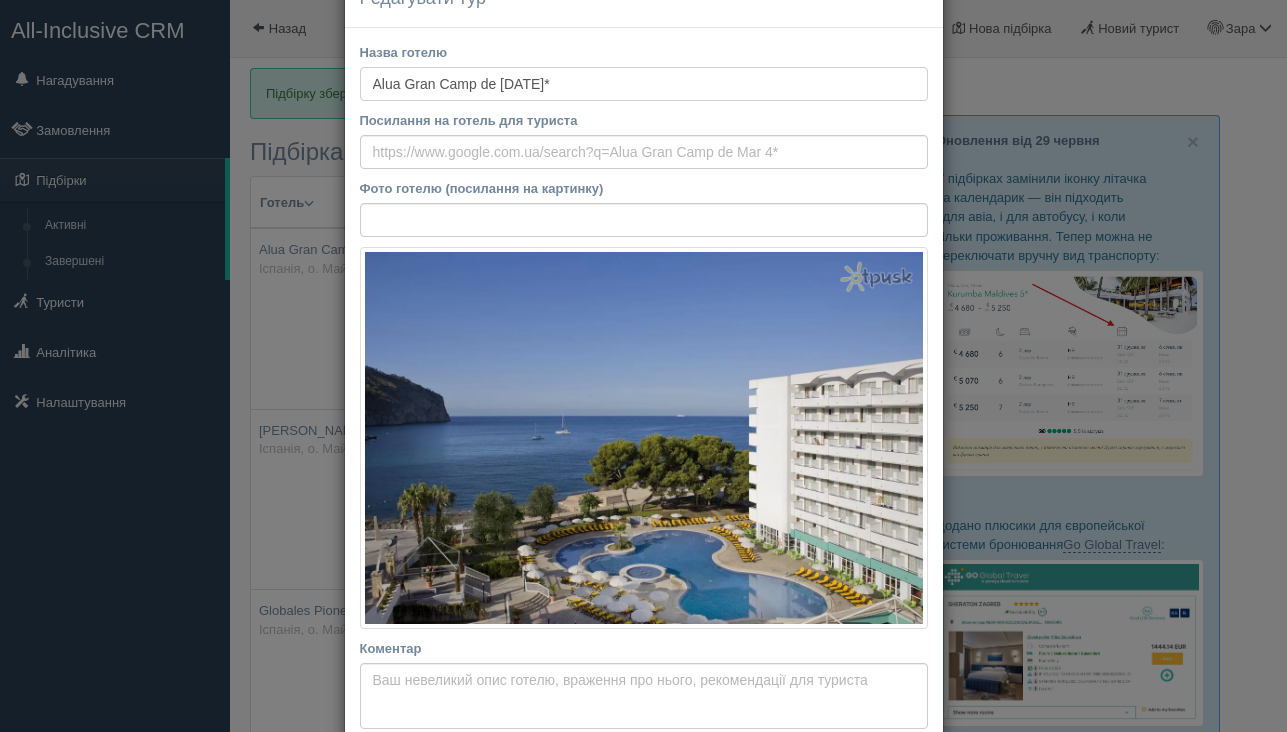 scroll, scrollTop: 58, scrollLeft: 0, axis: vertical 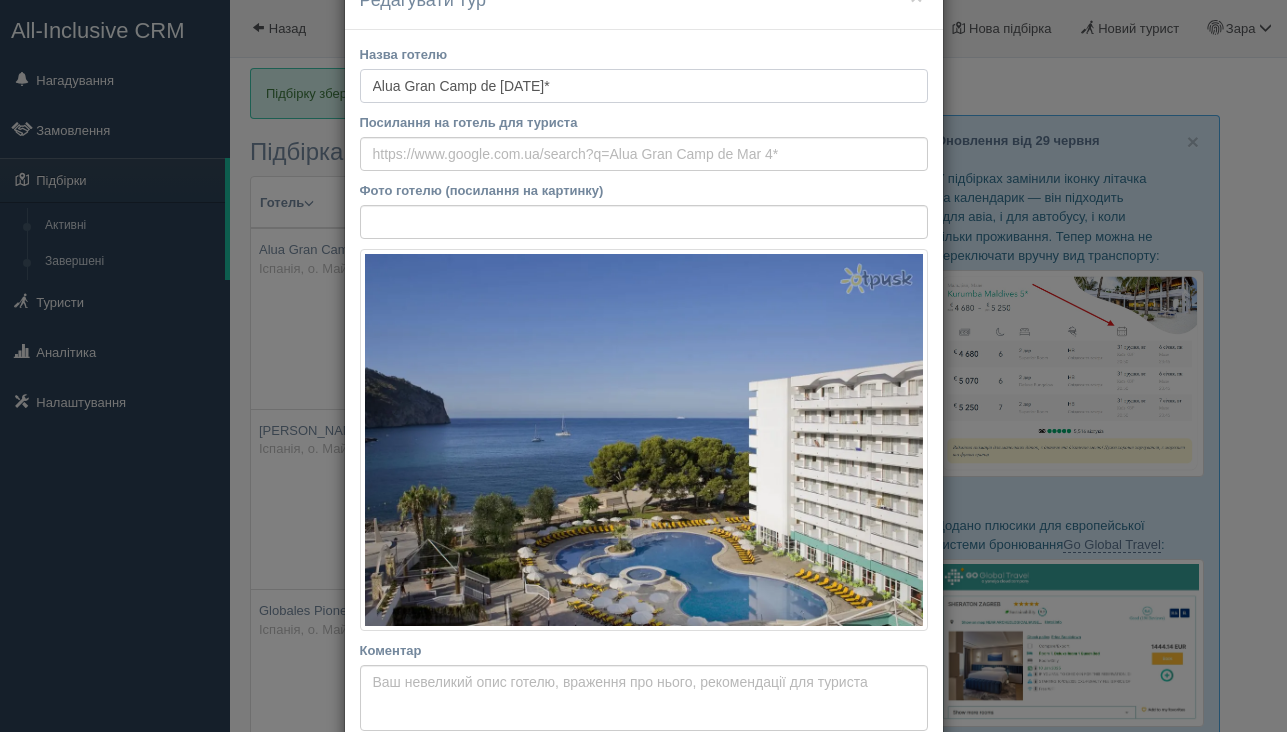 click on "Alua Gran Camp de Mar 4*" at bounding box center [644, 86] 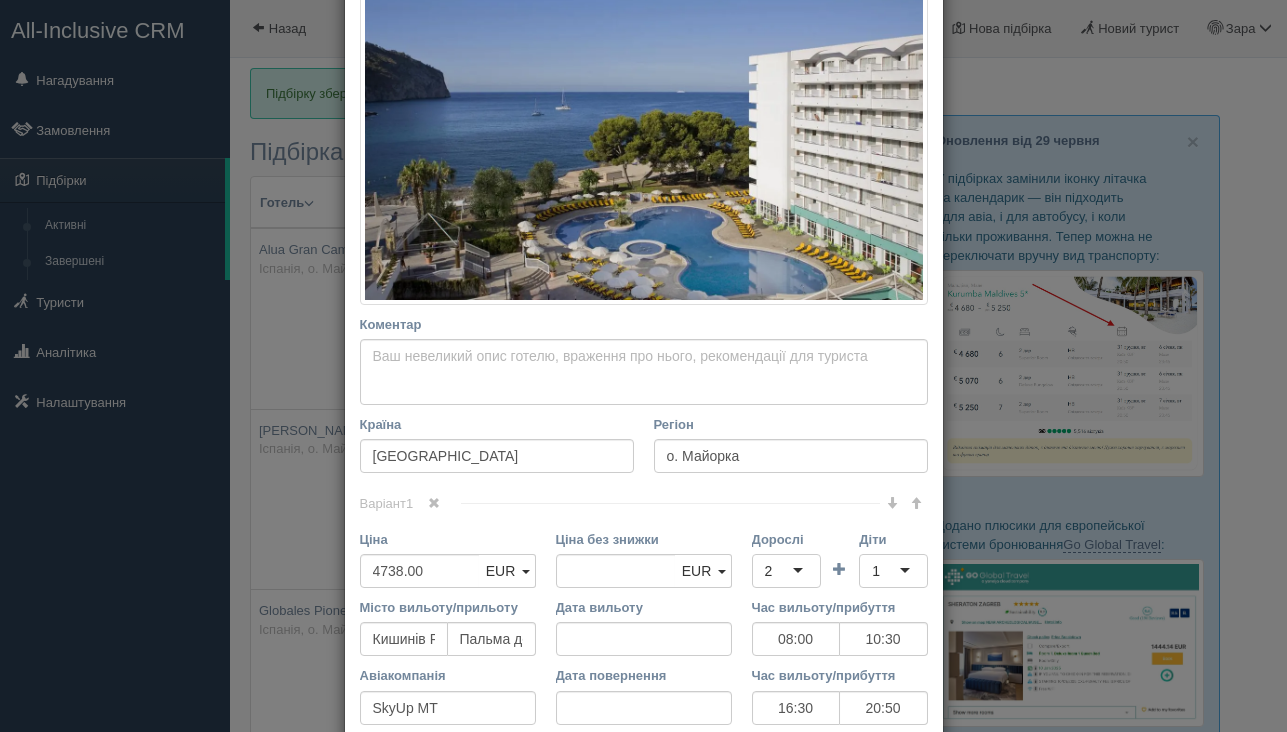 scroll, scrollTop: 609, scrollLeft: 0, axis: vertical 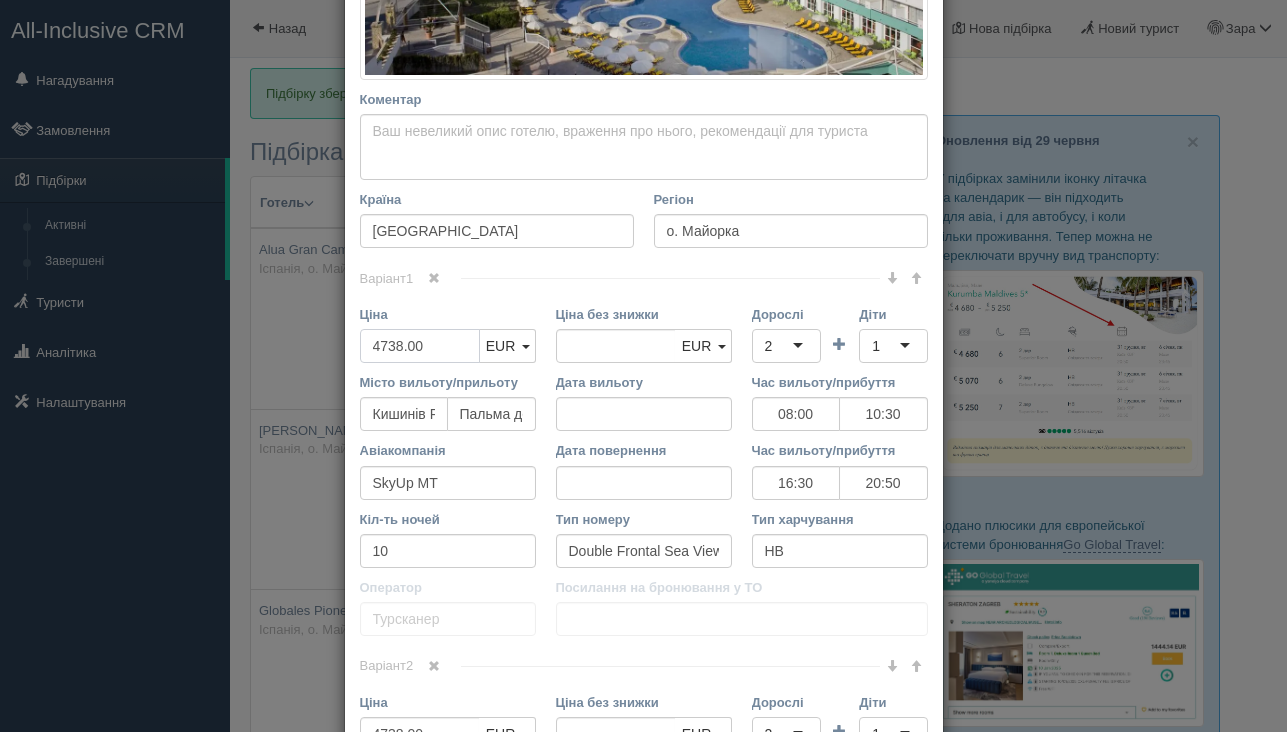 click on "4738.00" at bounding box center [420, 346] 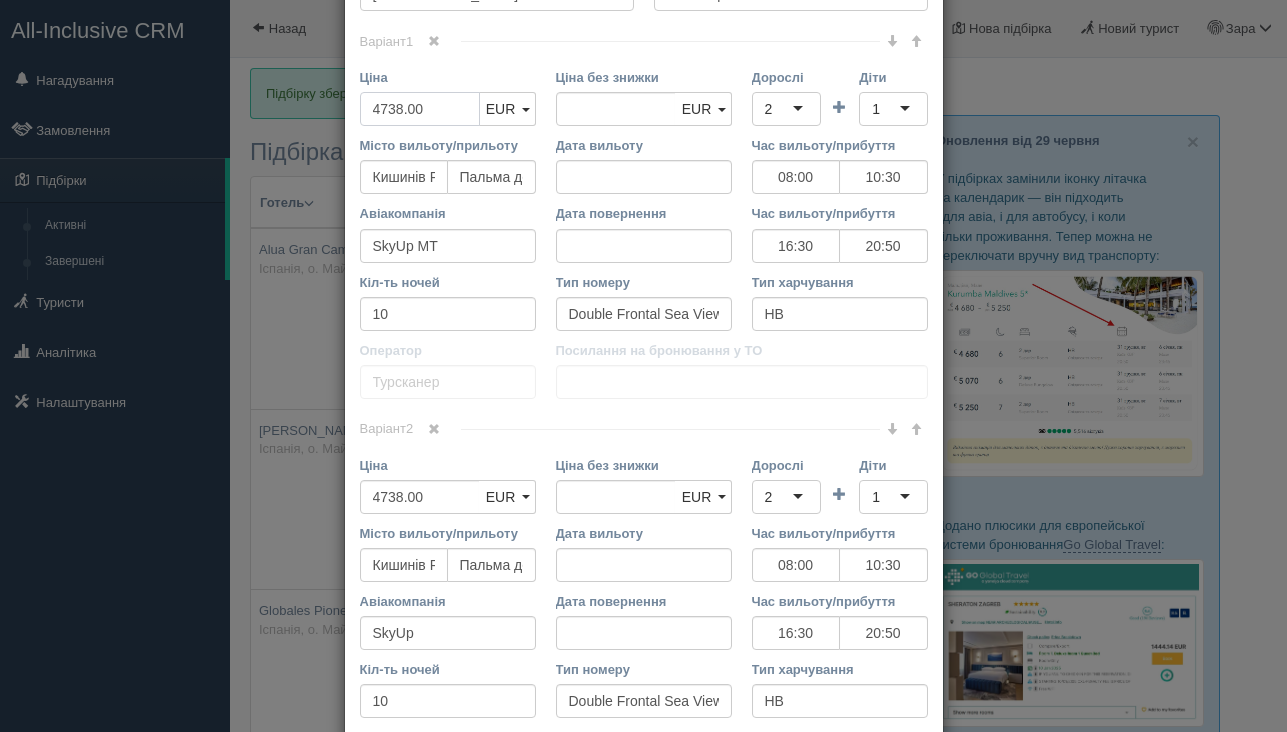 scroll, scrollTop: 853, scrollLeft: 0, axis: vertical 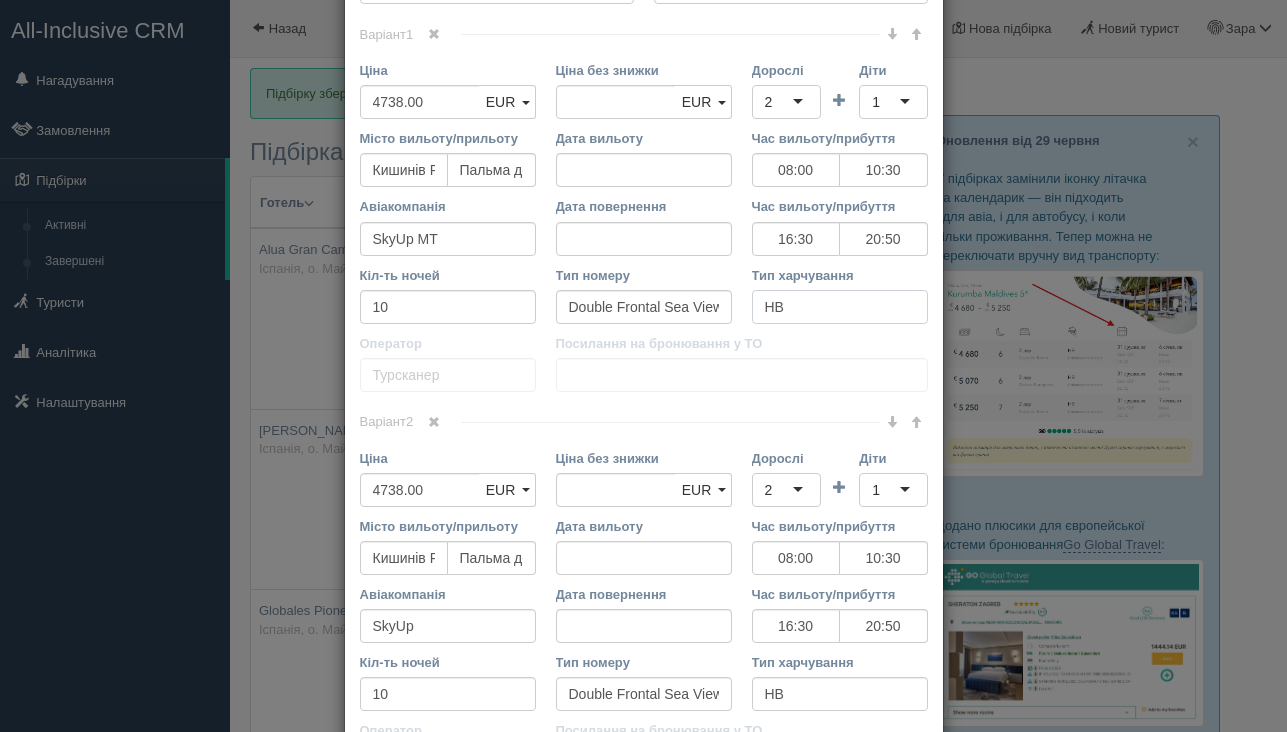 click on "HB" at bounding box center (840, 307) 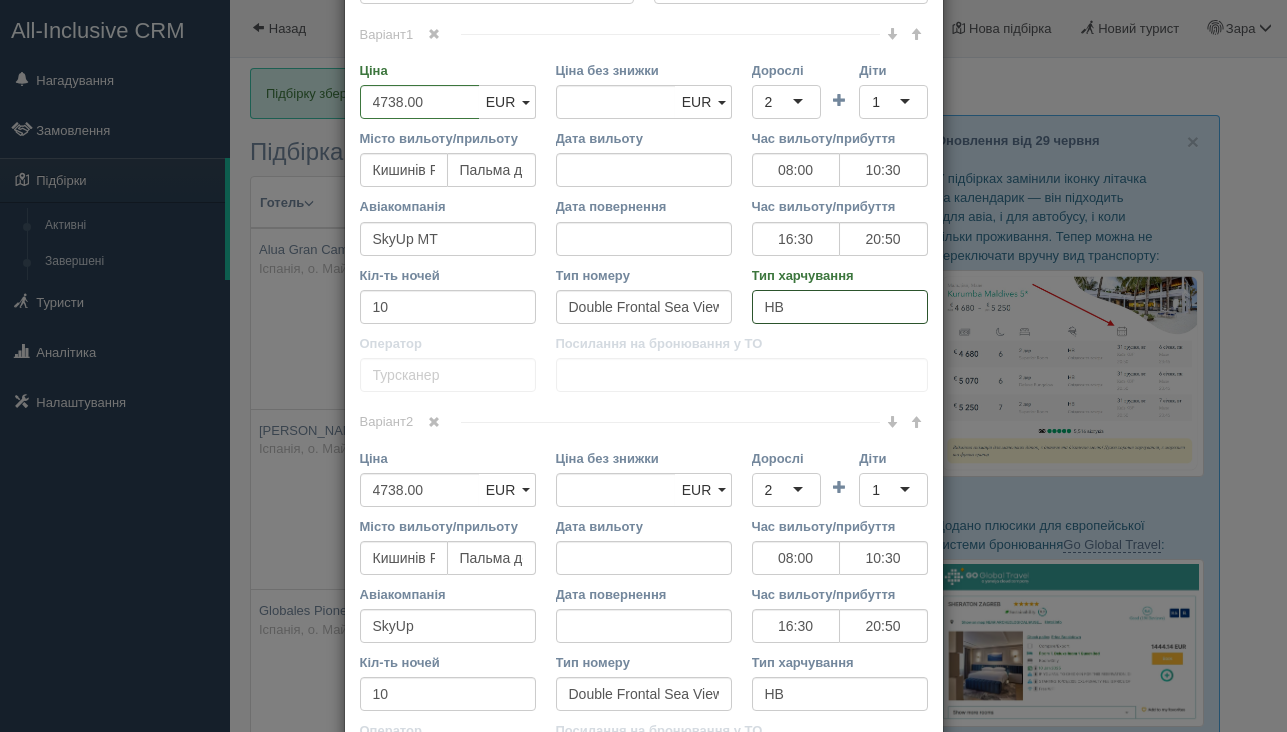 click on "HB" at bounding box center [840, 307] 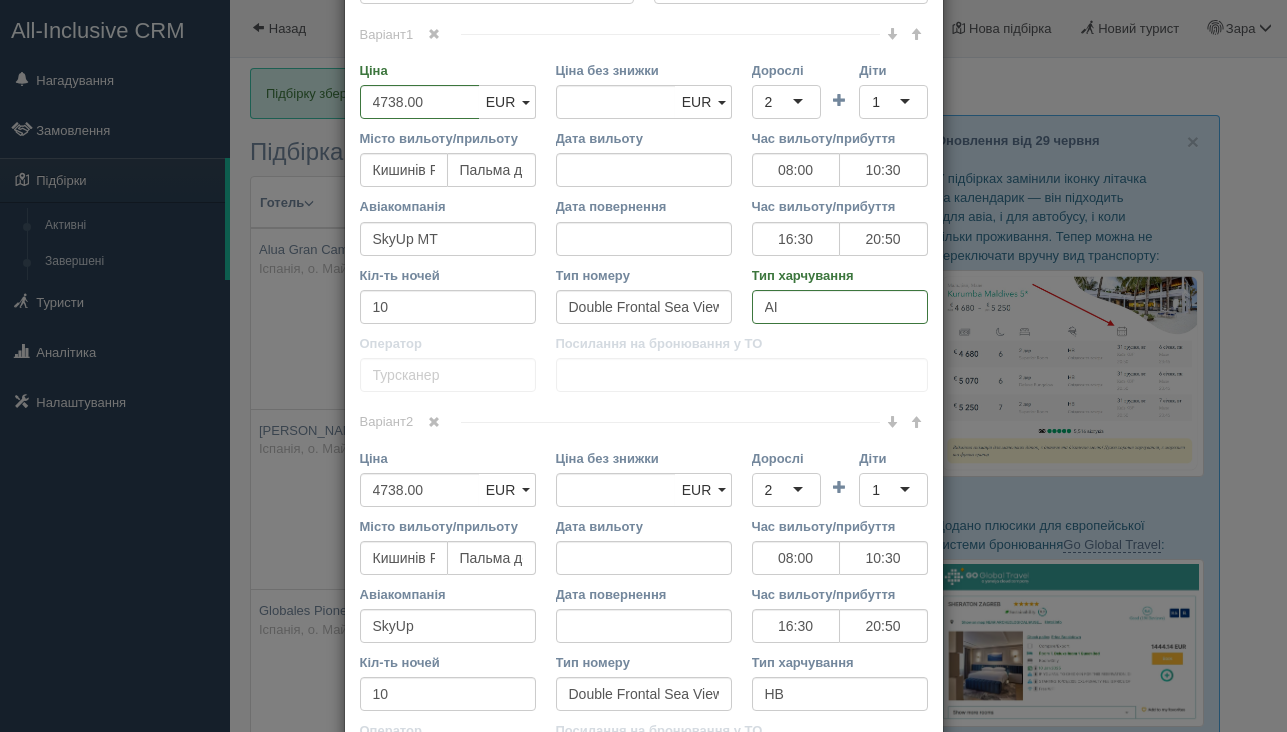 click on "Назва готелю
Alua Gran Camp de Mar 4*
Посилання на готель для туриста
Фото готелю (посилання на картинку)
Не вдалось завантажити фото. Можливо, Ви скопіювали посилання на сторінку, а не на картинку
Коментар
Основний опис
Додатковий опис
Закріпити
Збережено
Необхідно вказати назву готелю і країну
Країна
Іспанія" at bounding box center (644, 232) 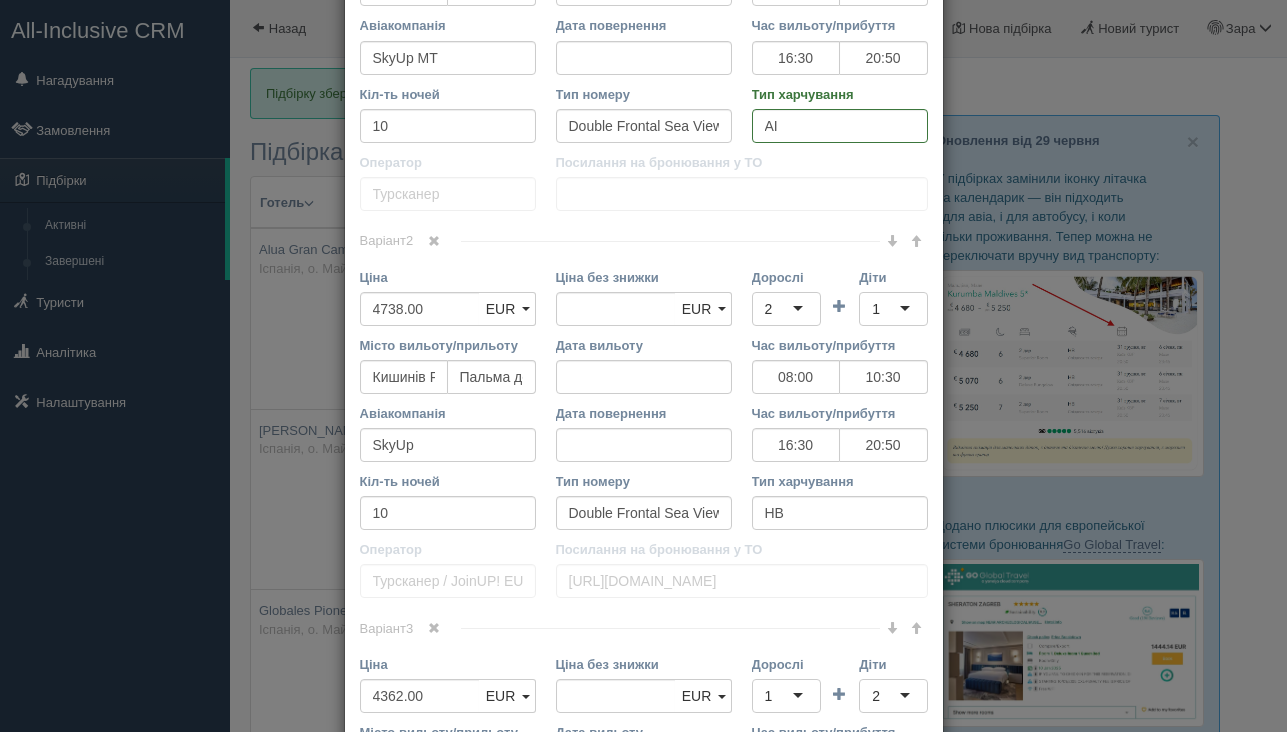 scroll, scrollTop: 1056, scrollLeft: 0, axis: vertical 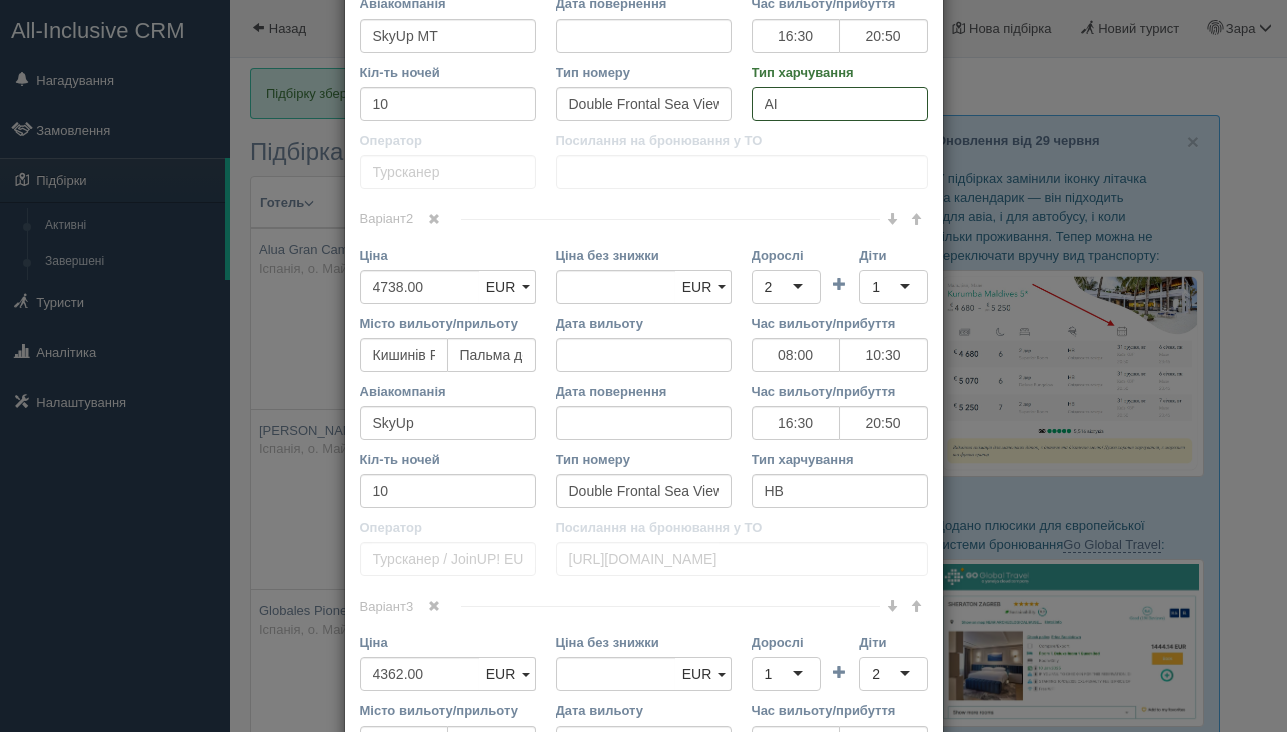 click on "AI" at bounding box center [840, 104] 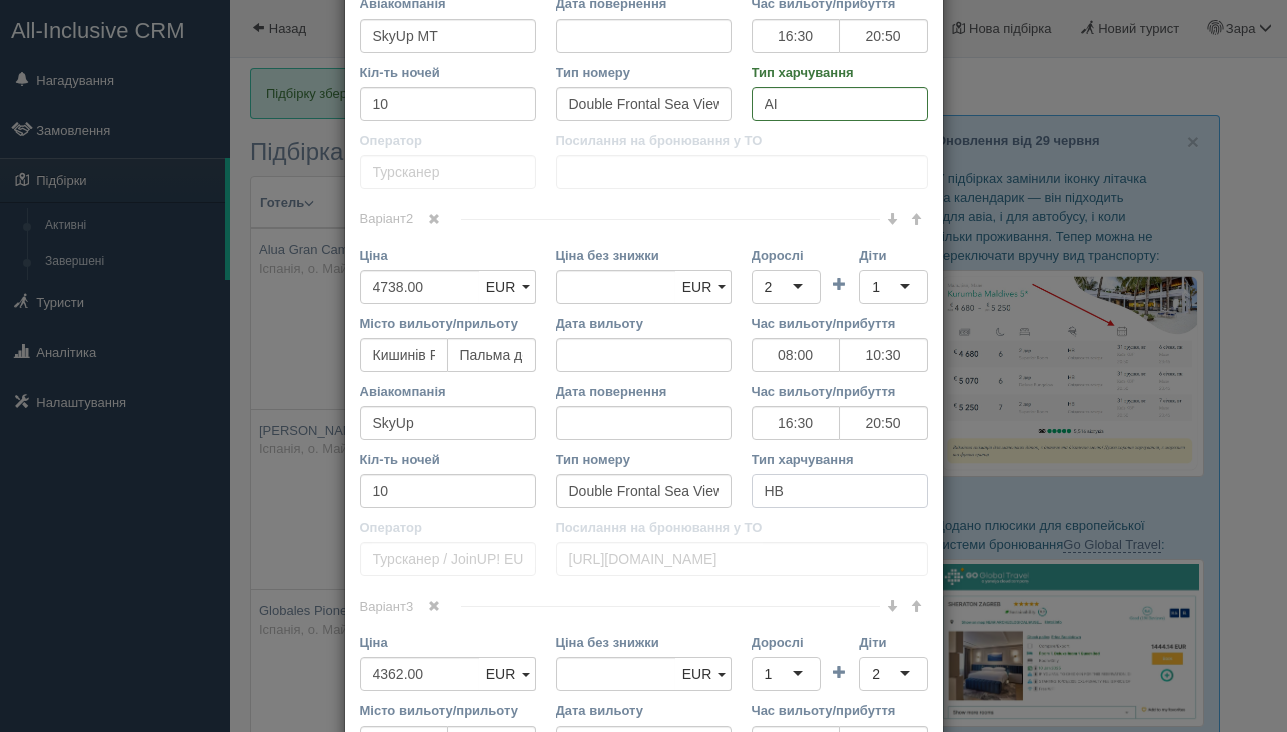 click on "HB" at bounding box center (840, 491) 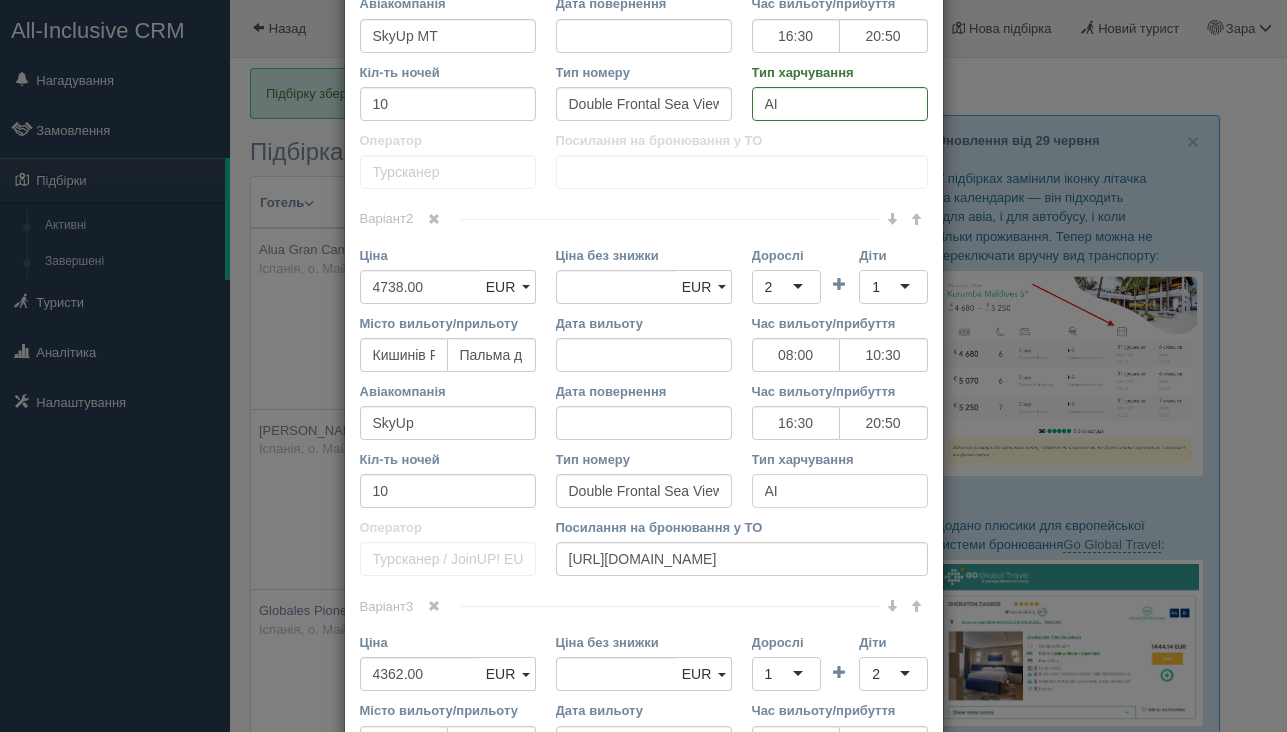type on "AI" 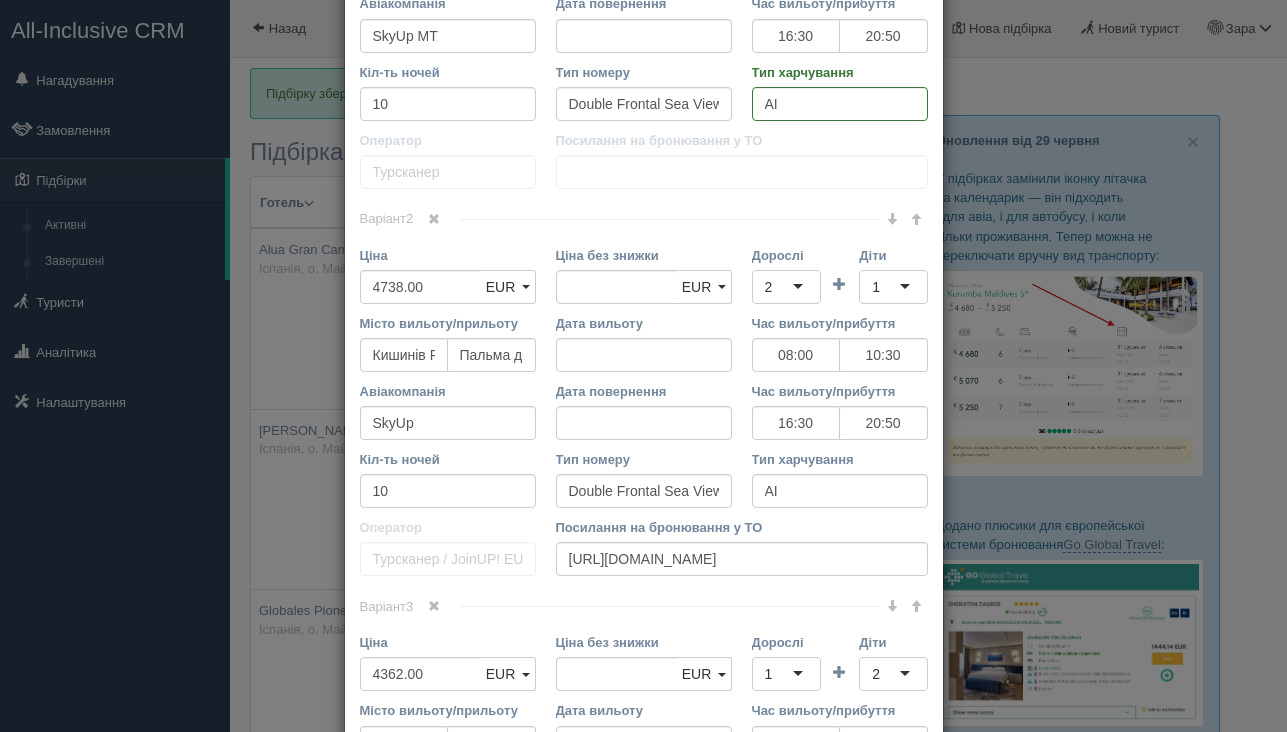click on "Посилання на бронювання у ТО" at bounding box center (742, 527) 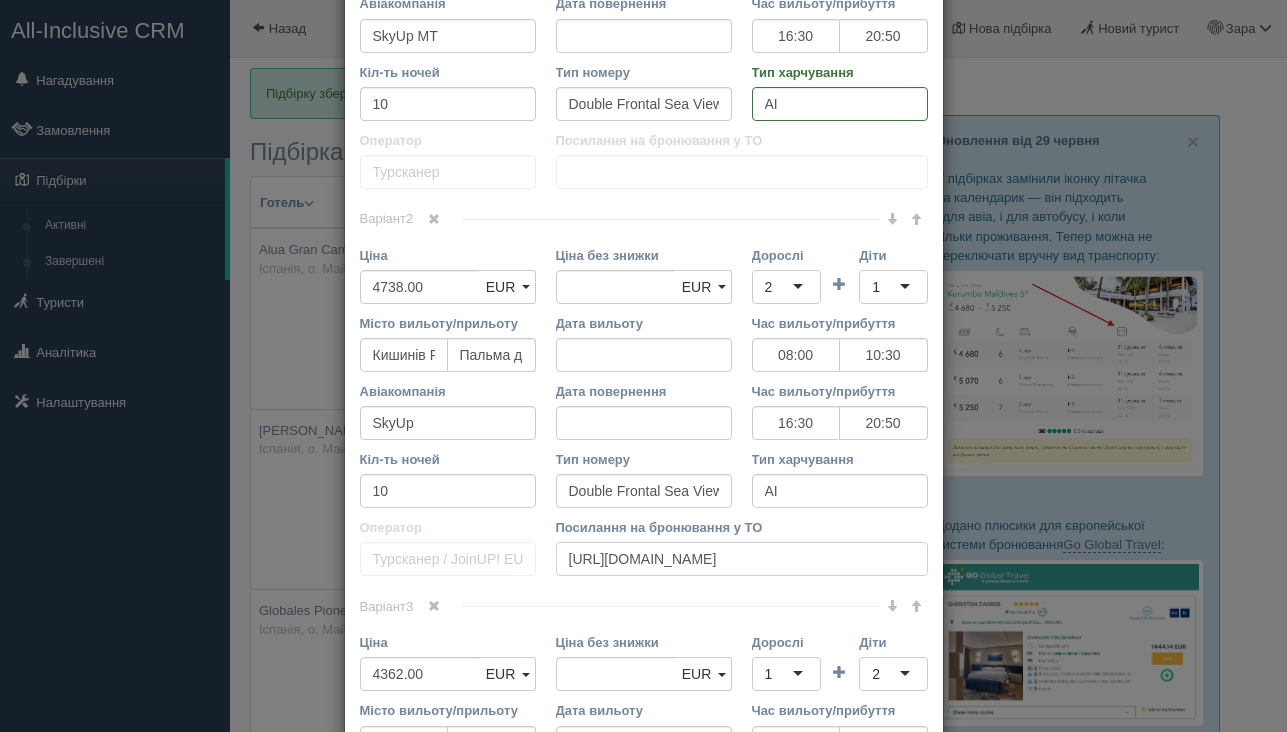 click on "https://crm.tat.ua/tf/tourscanner/offer/13948/2712246671197231209" at bounding box center [742, 559] 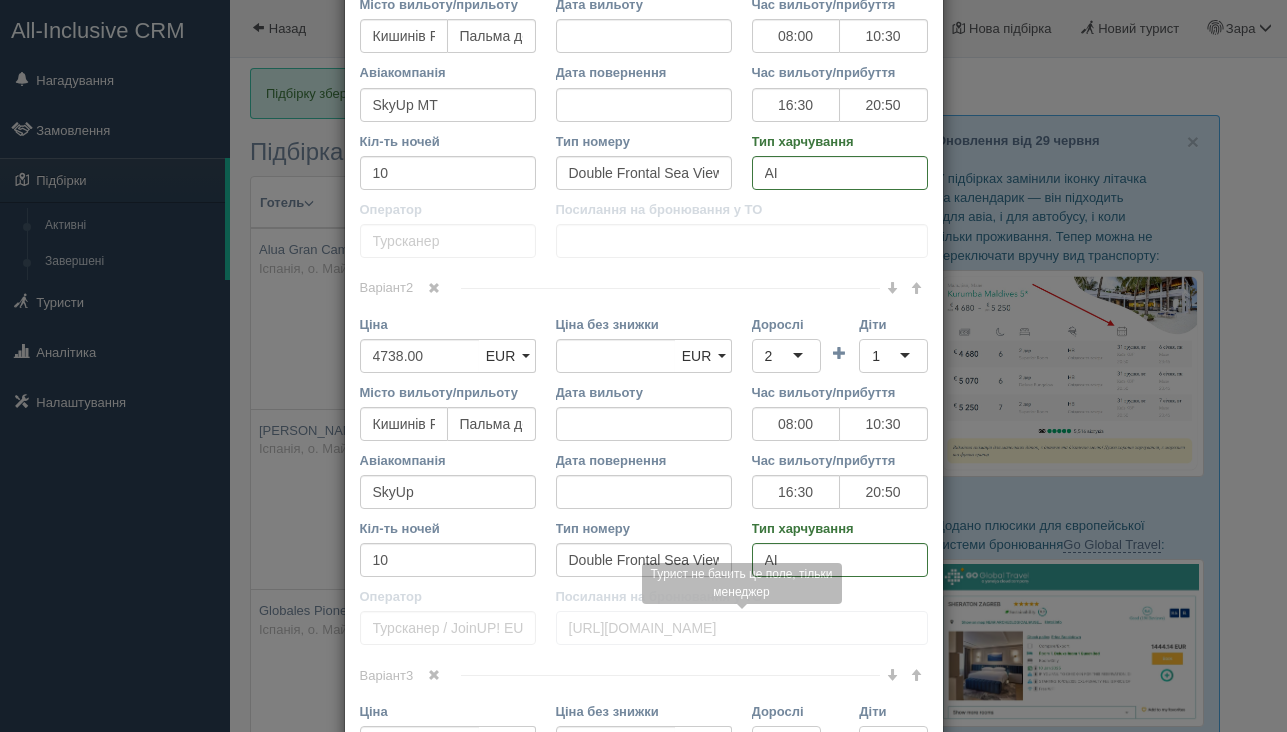 scroll, scrollTop: 997, scrollLeft: 0, axis: vertical 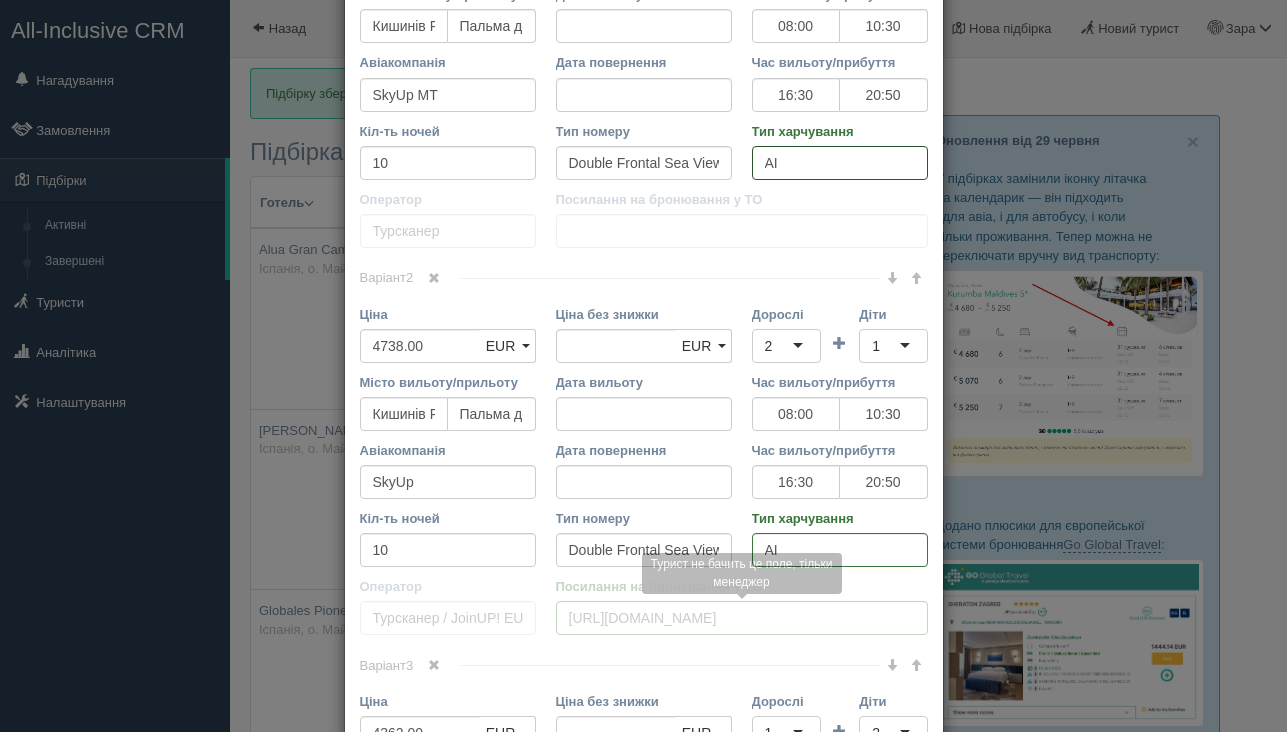 click on "AI" at bounding box center (840, 163) 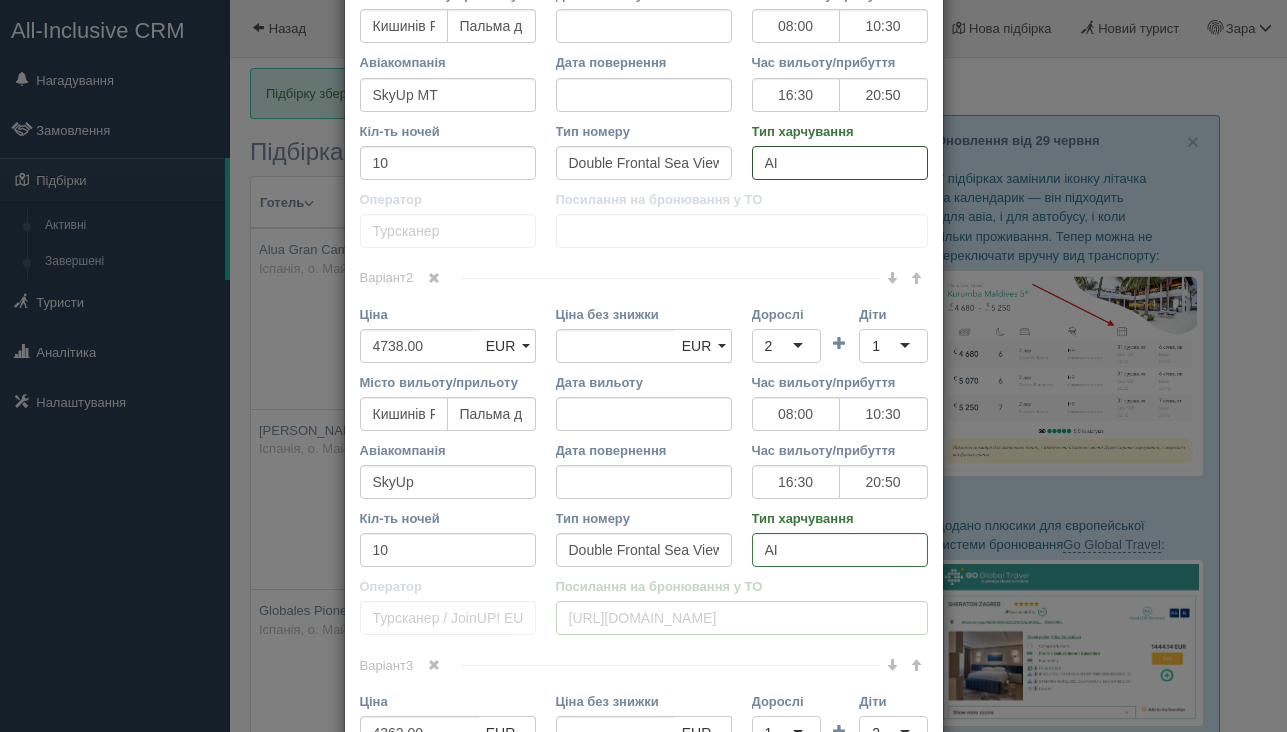 click on "AI" at bounding box center [840, 163] 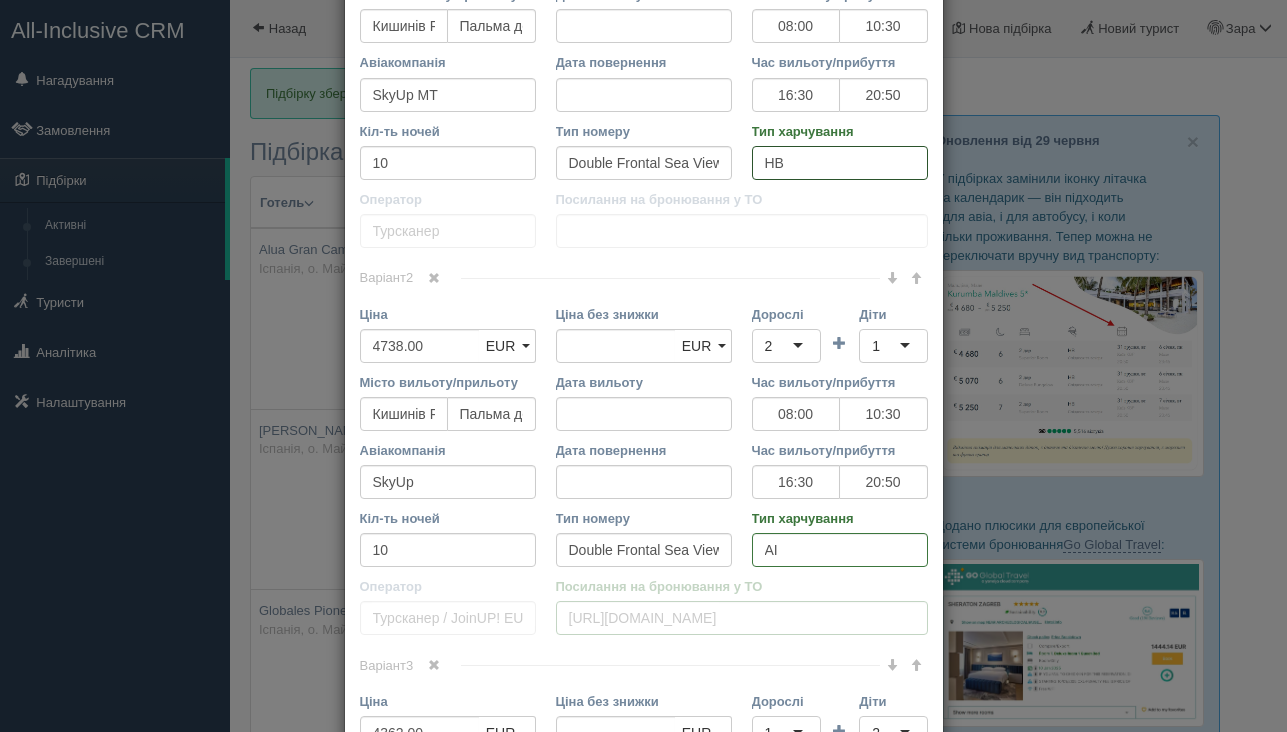 type on "HB" 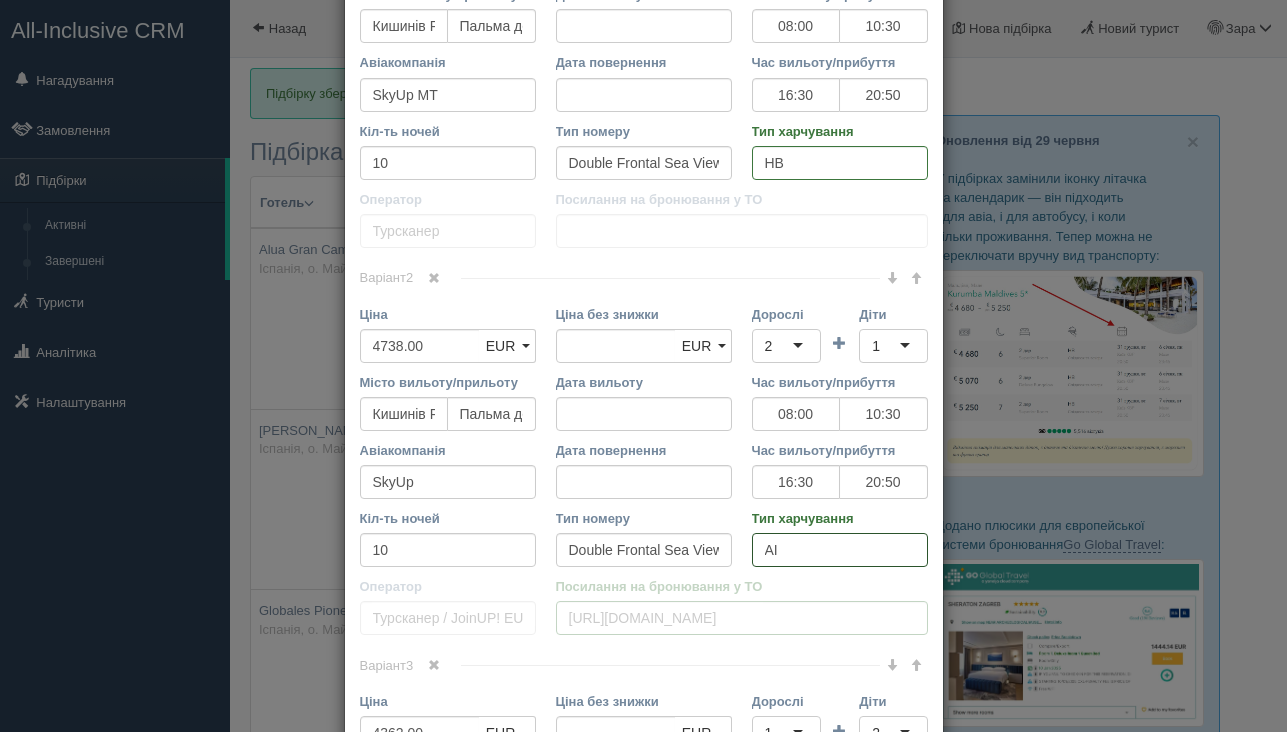 click on "AI" at bounding box center [840, 550] 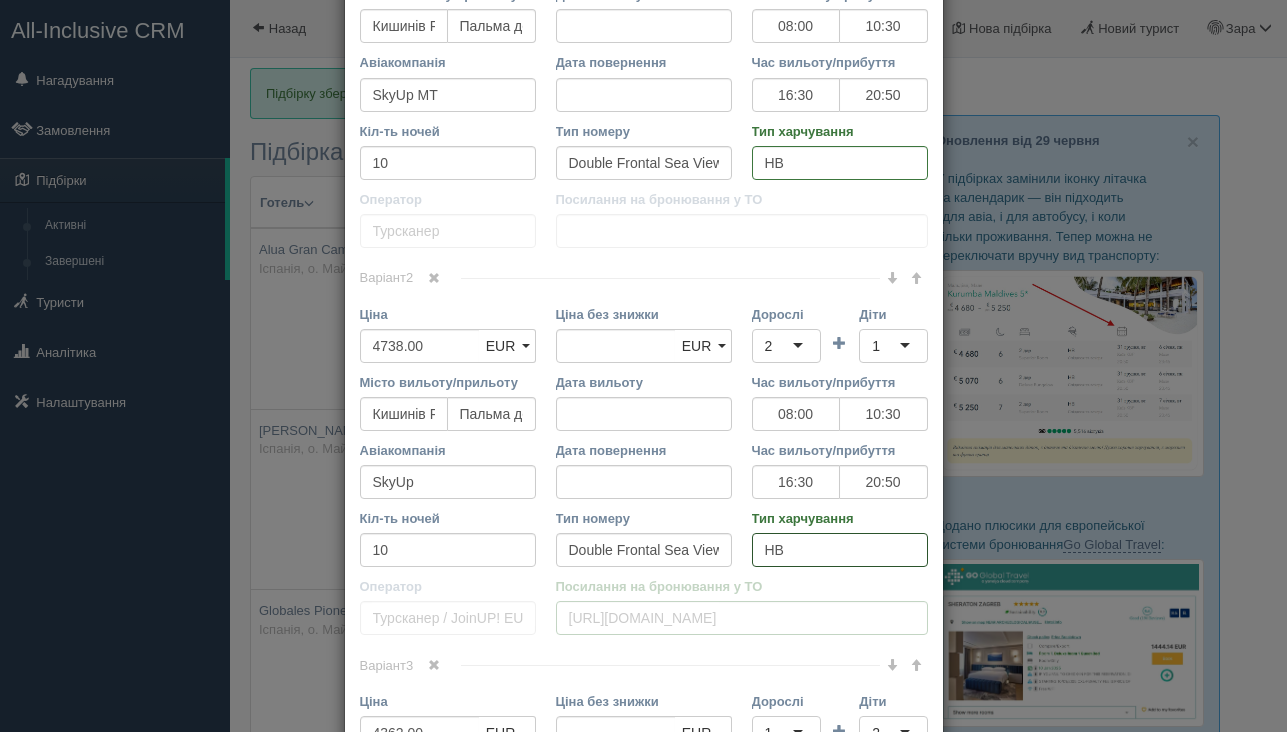 type on "HB" 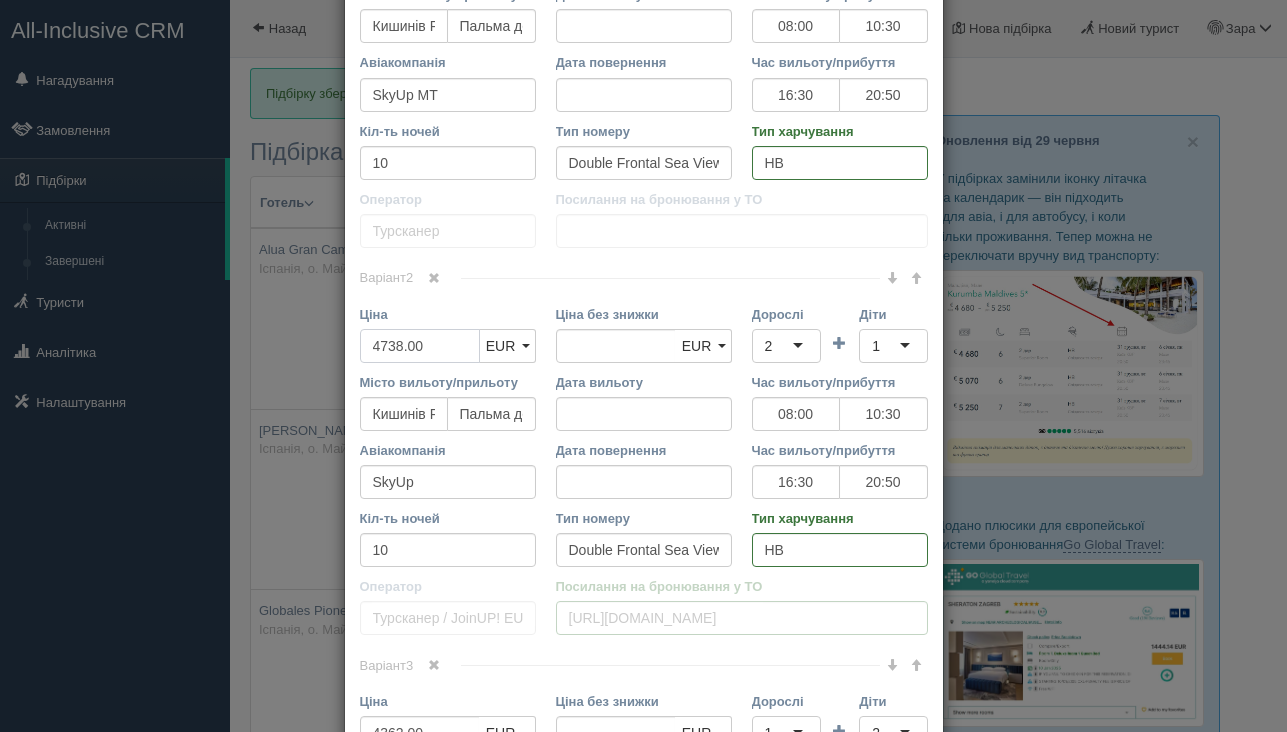 click on "4738.00" at bounding box center [420, 346] 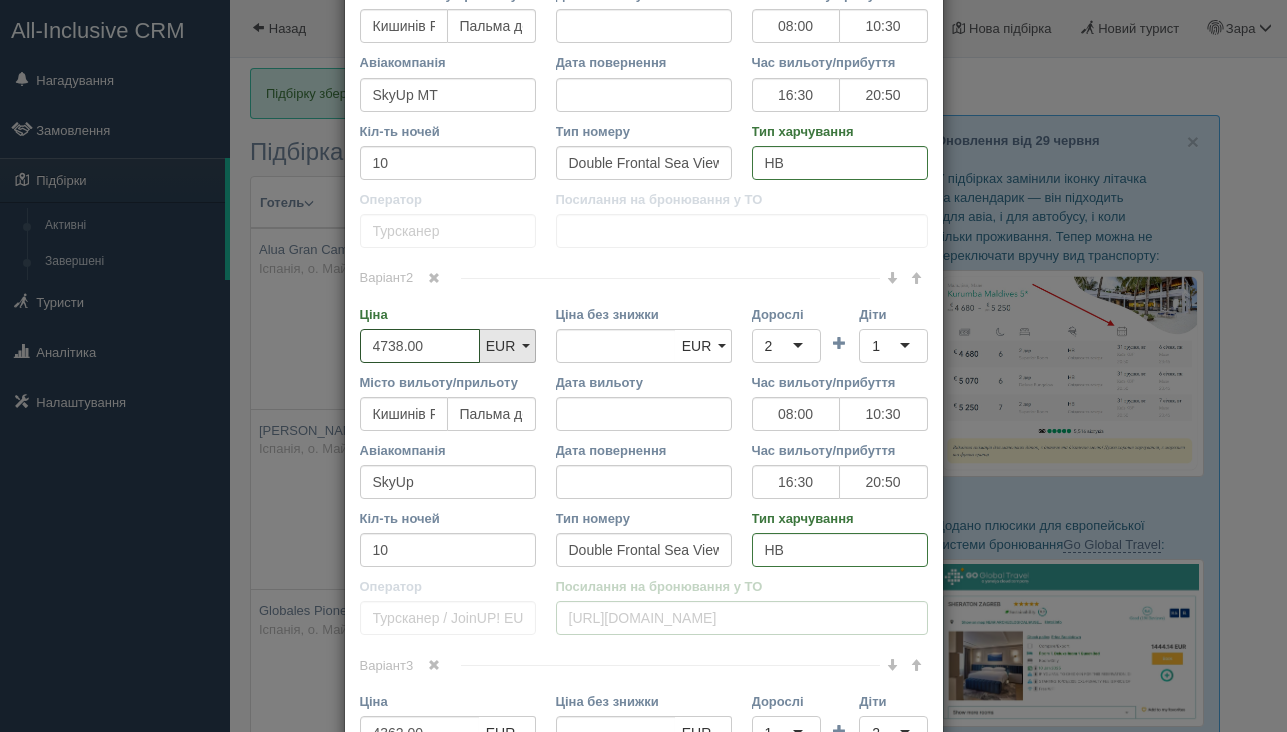 type on "3" 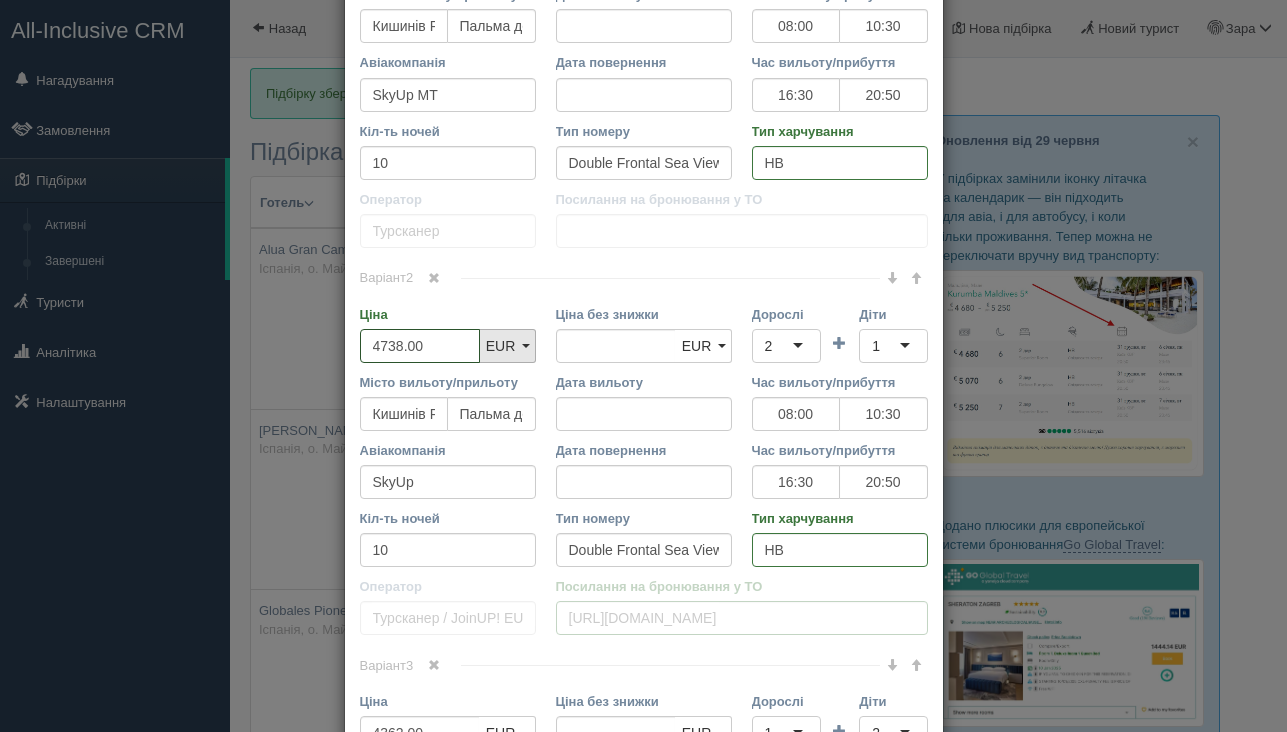 type on "4738.00" 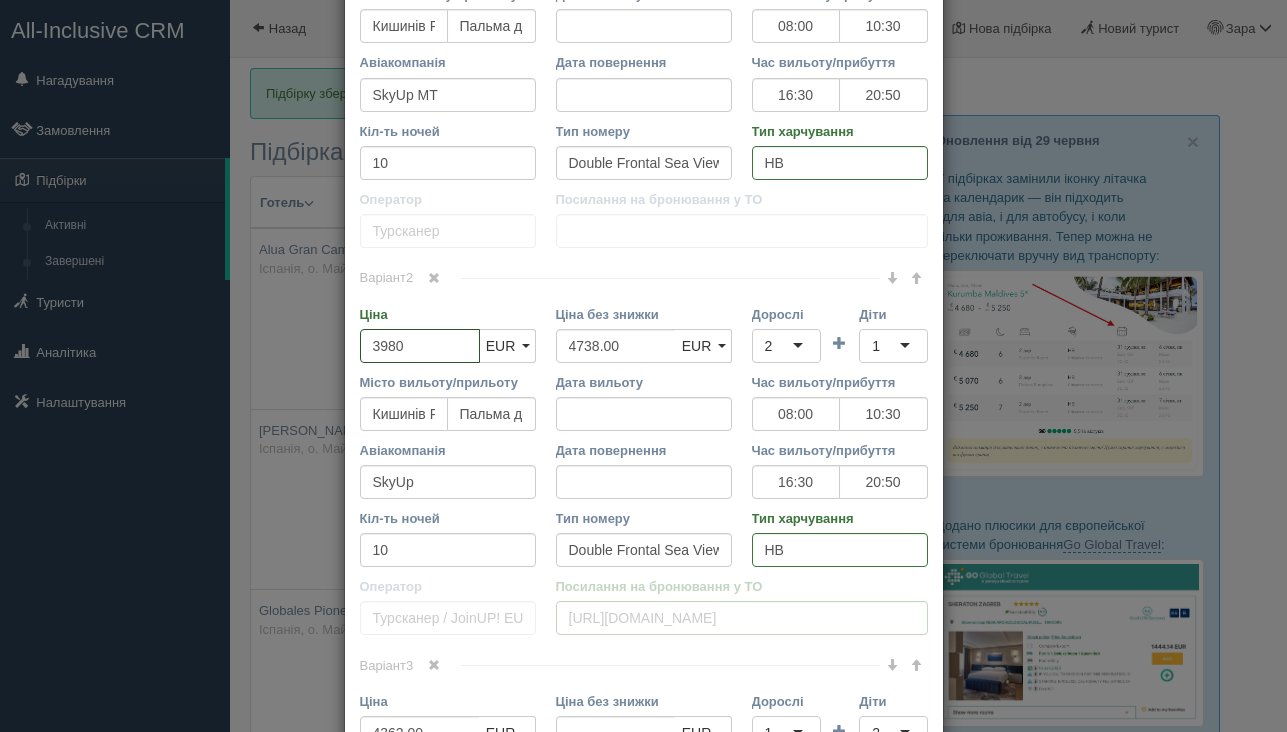 type on "3980" 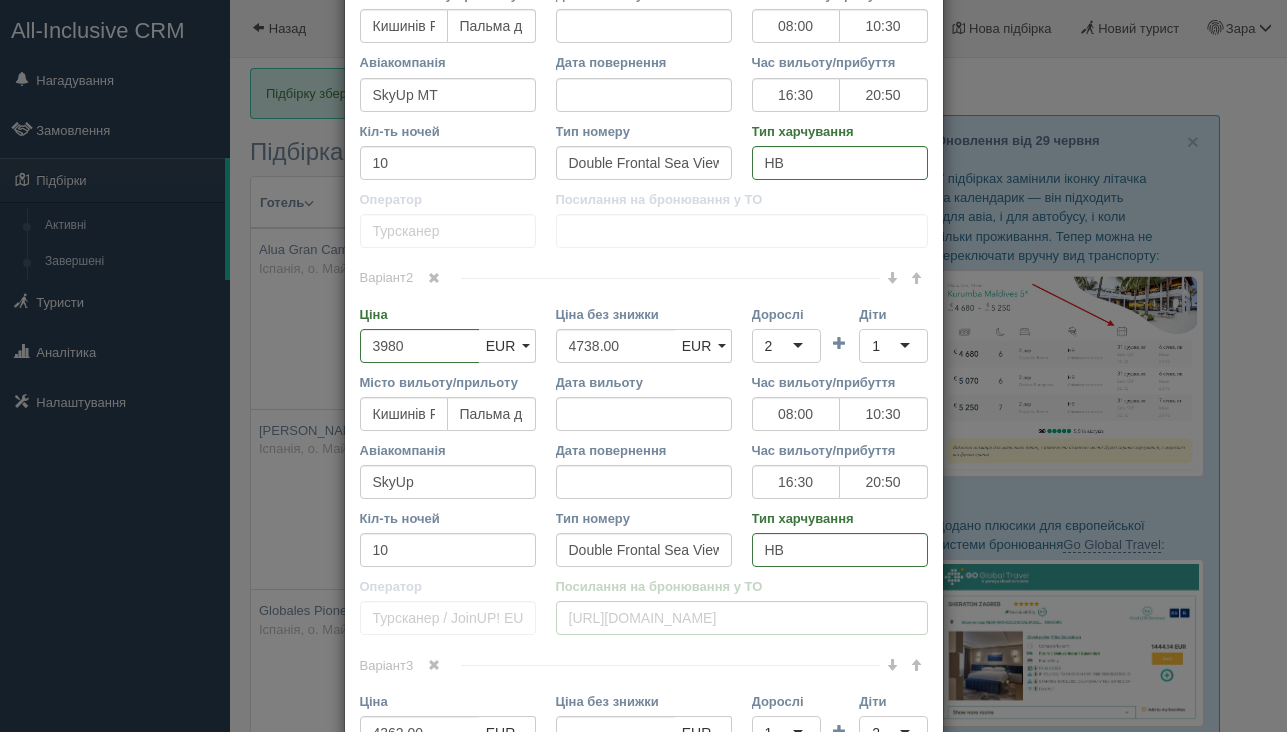 click on "Варіант                                     2
Ціна
3980
UAH
USD
EUR
EUR
UAH
USD
EUR" at bounding box center [644, 462] 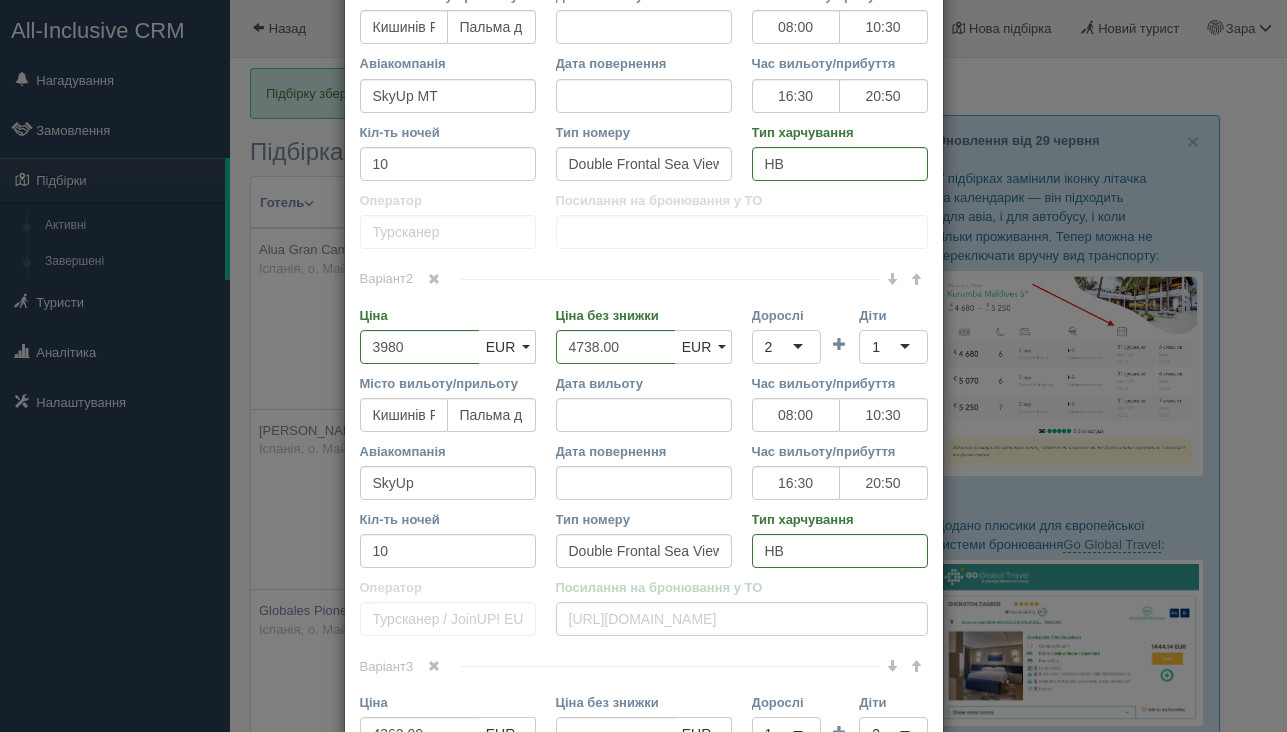 scroll, scrollTop: 976, scrollLeft: 0, axis: vertical 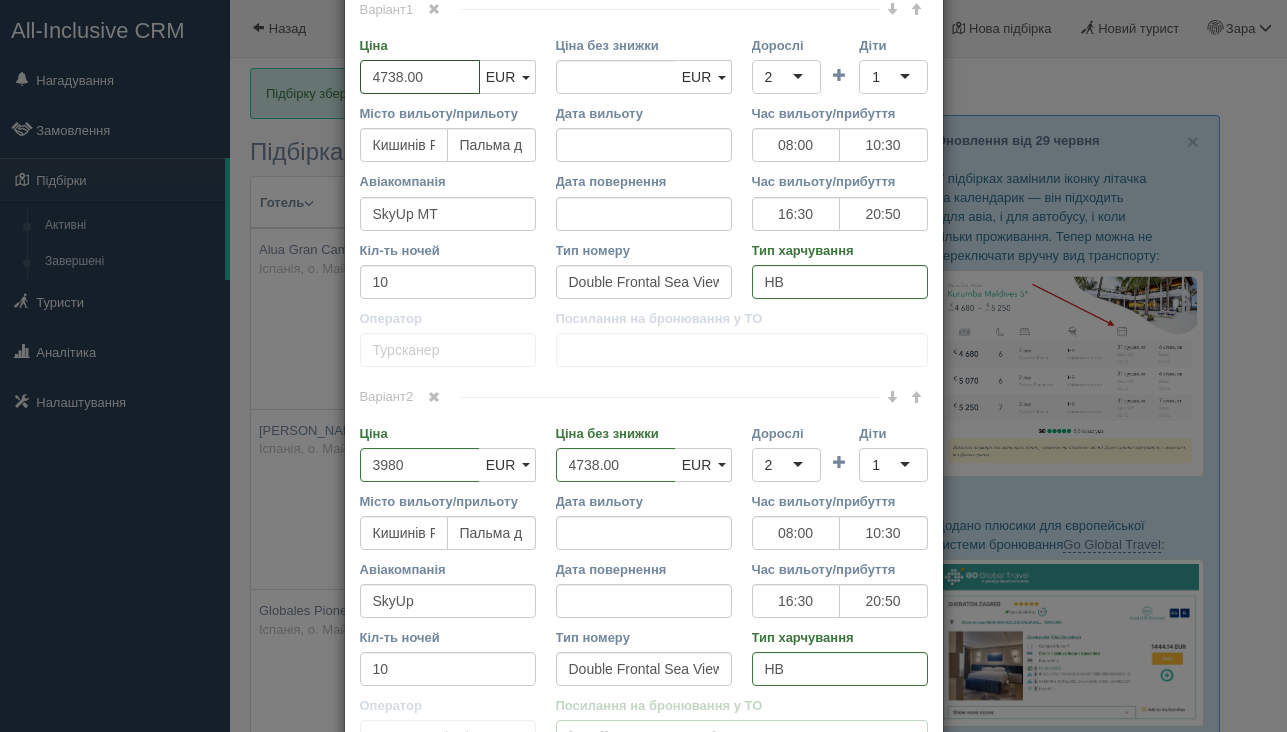 click on "4738.00" at bounding box center [420, 77] 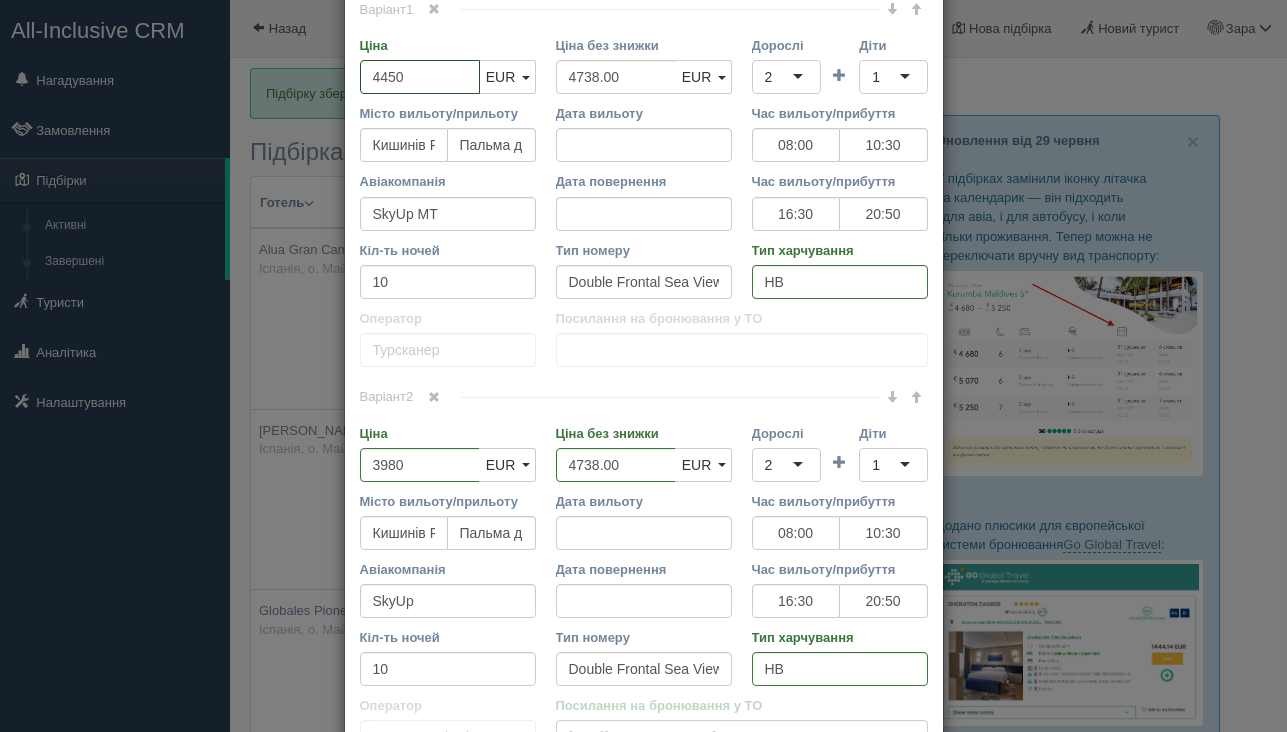 type on "4450" 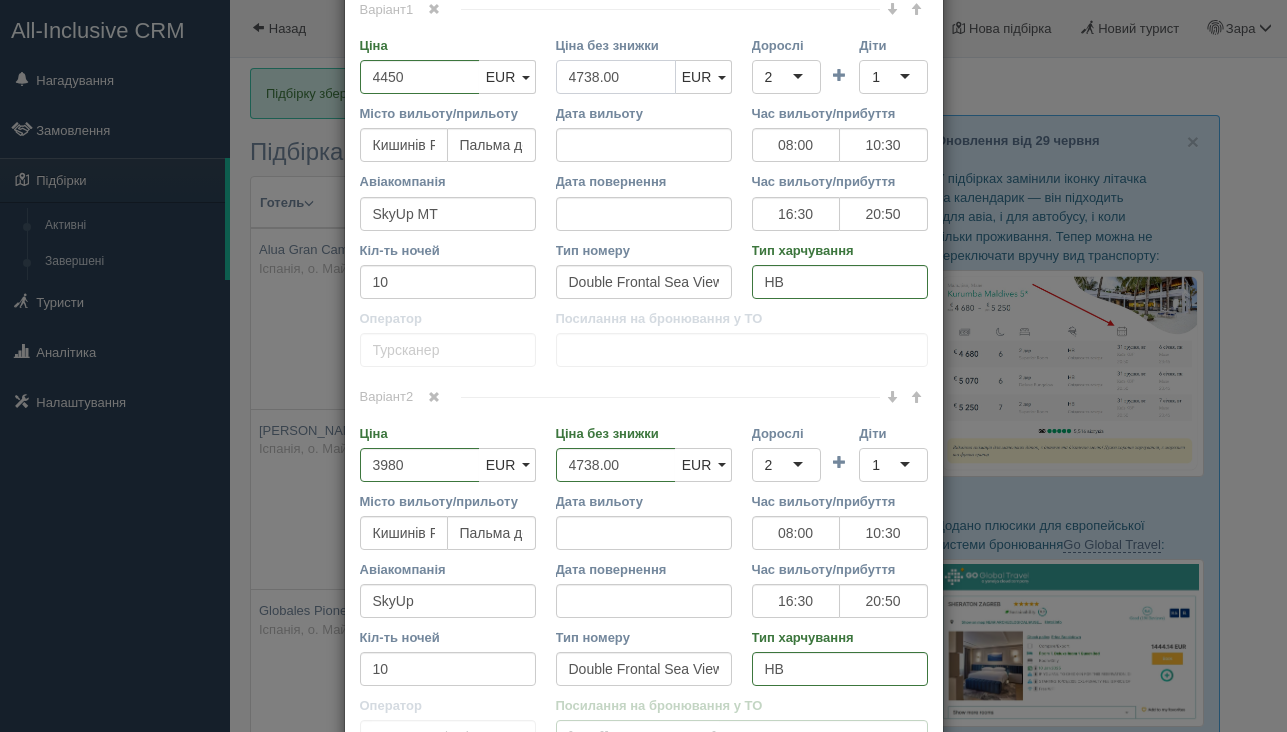 click on "4738.00" at bounding box center (616, 77) 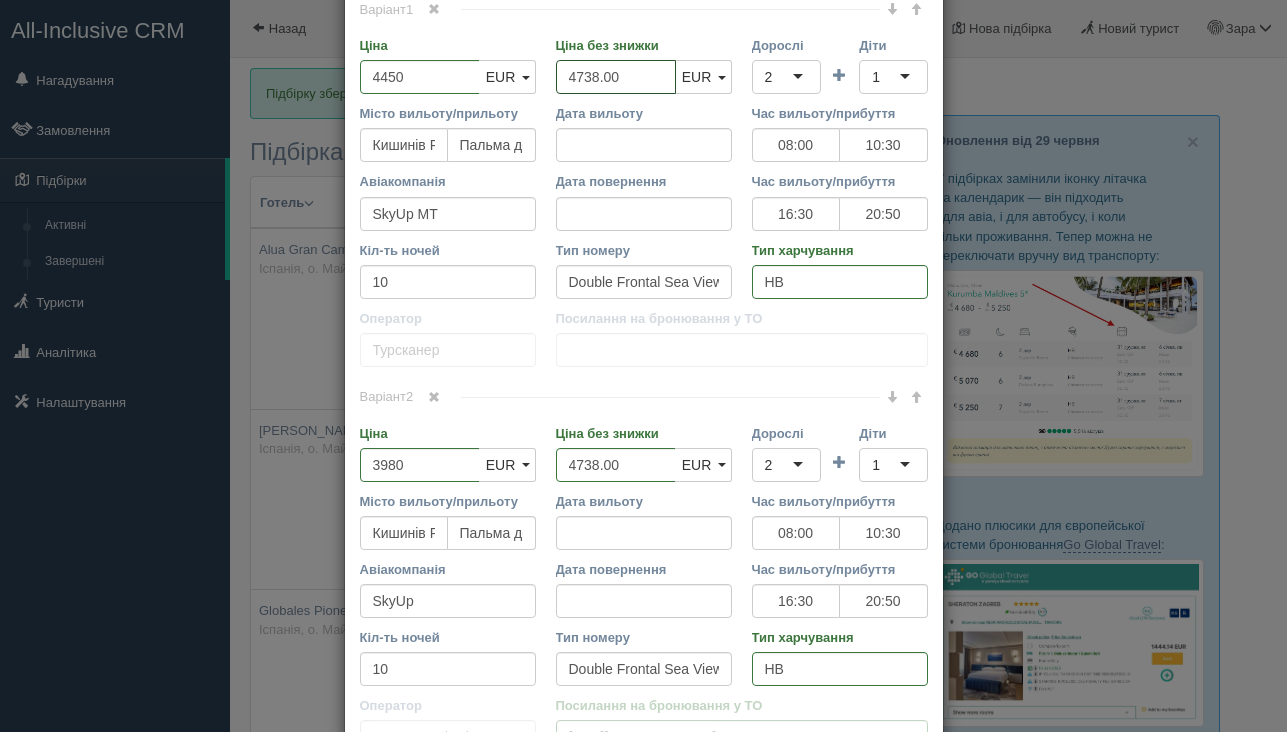 click on "4738.00" at bounding box center [616, 77] 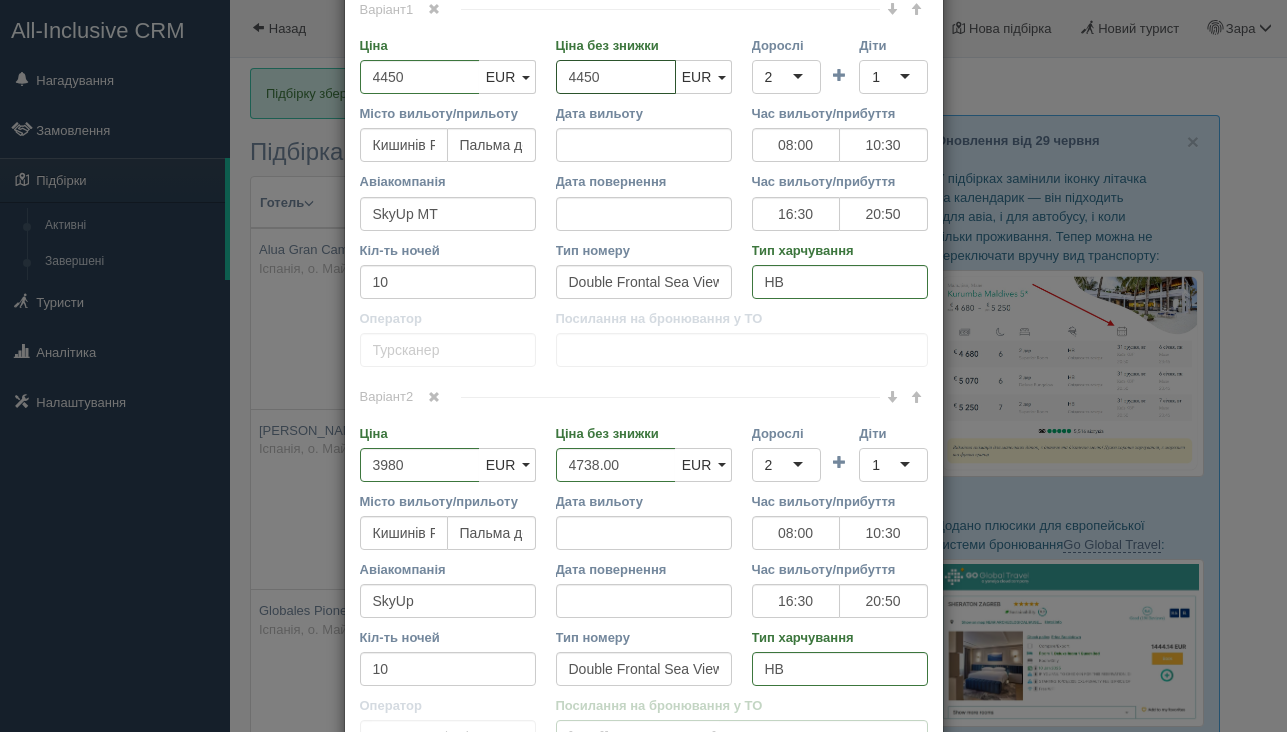 type on "4450" 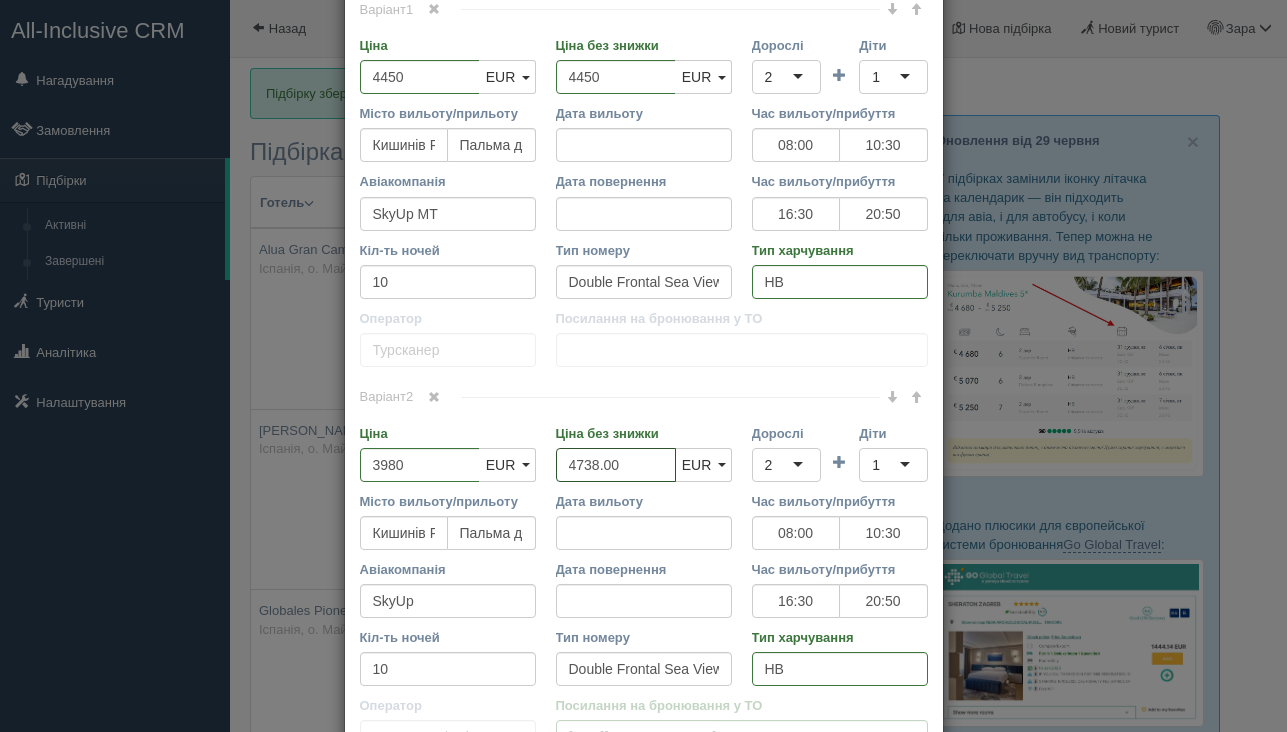 click on "4738.00" at bounding box center [616, 465] 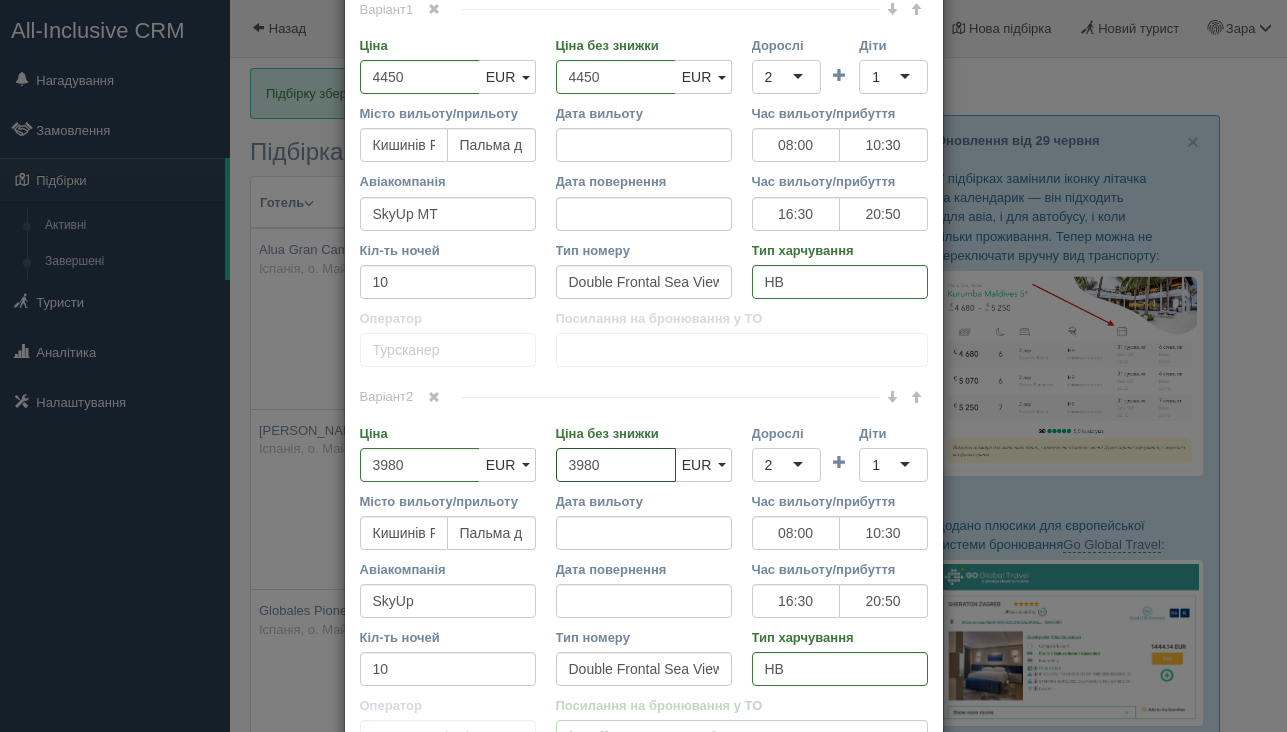 type on "3980" 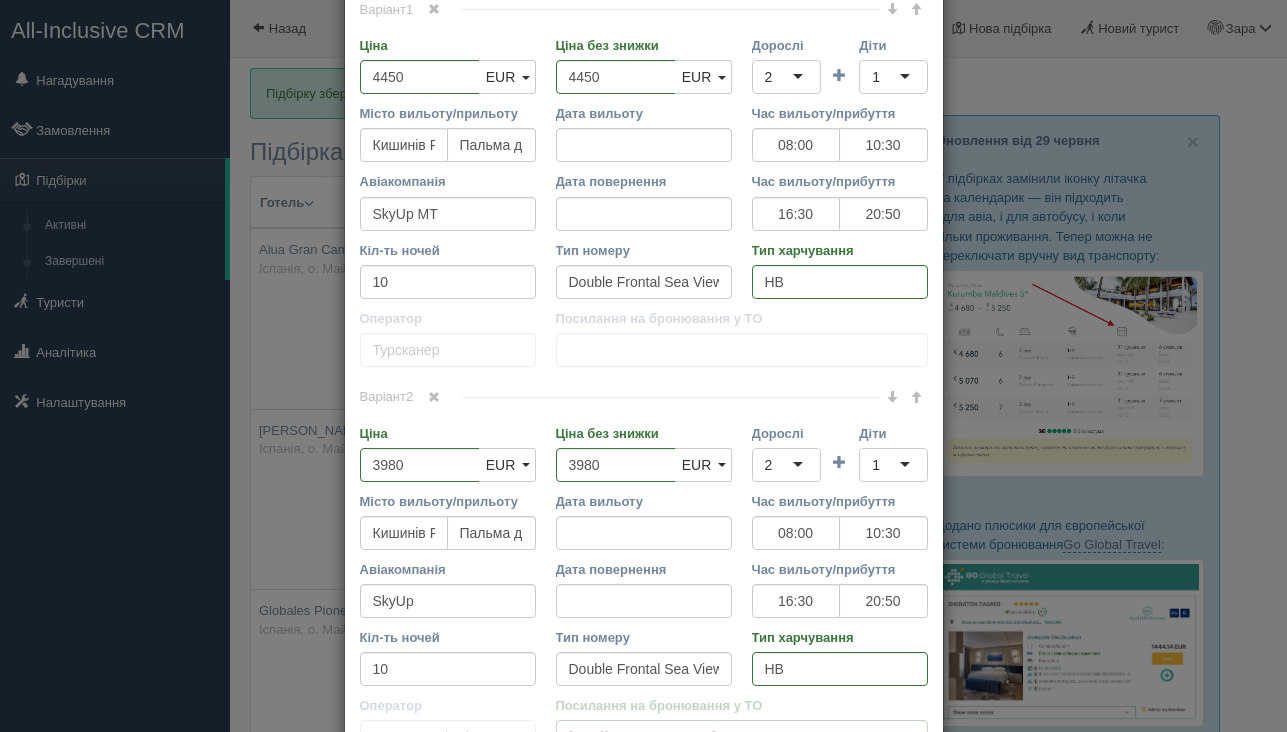 click on "Варіант                                     2" at bounding box center (644, 398) 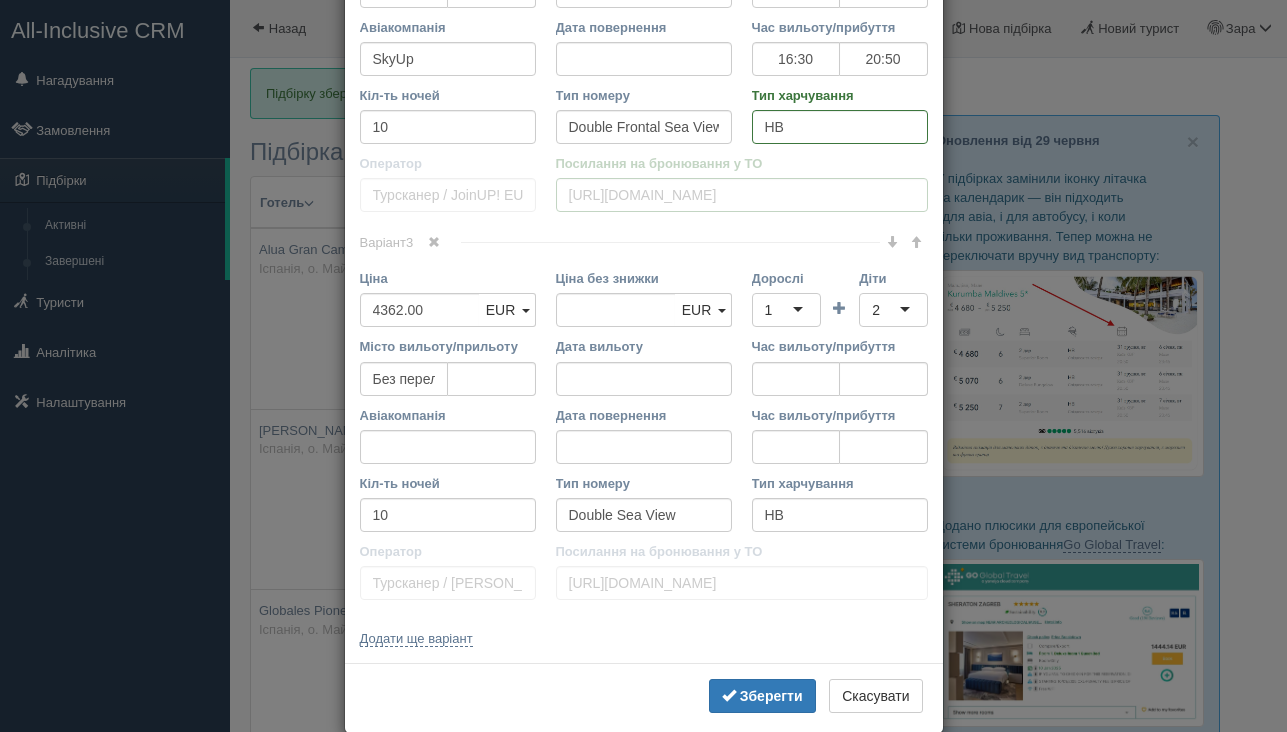 scroll, scrollTop: 1449, scrollLeft: 0, axis: vertical 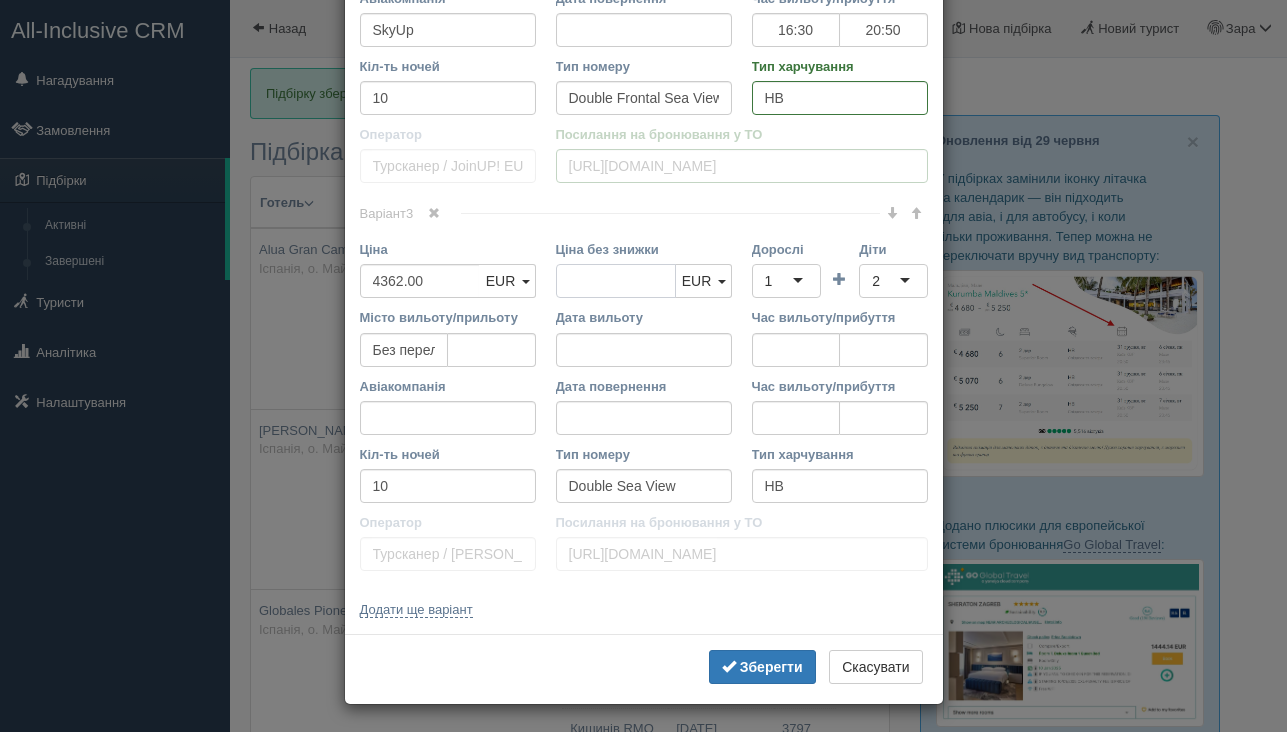 click on "Ціна без знижки" at bounding box center [616, 281] 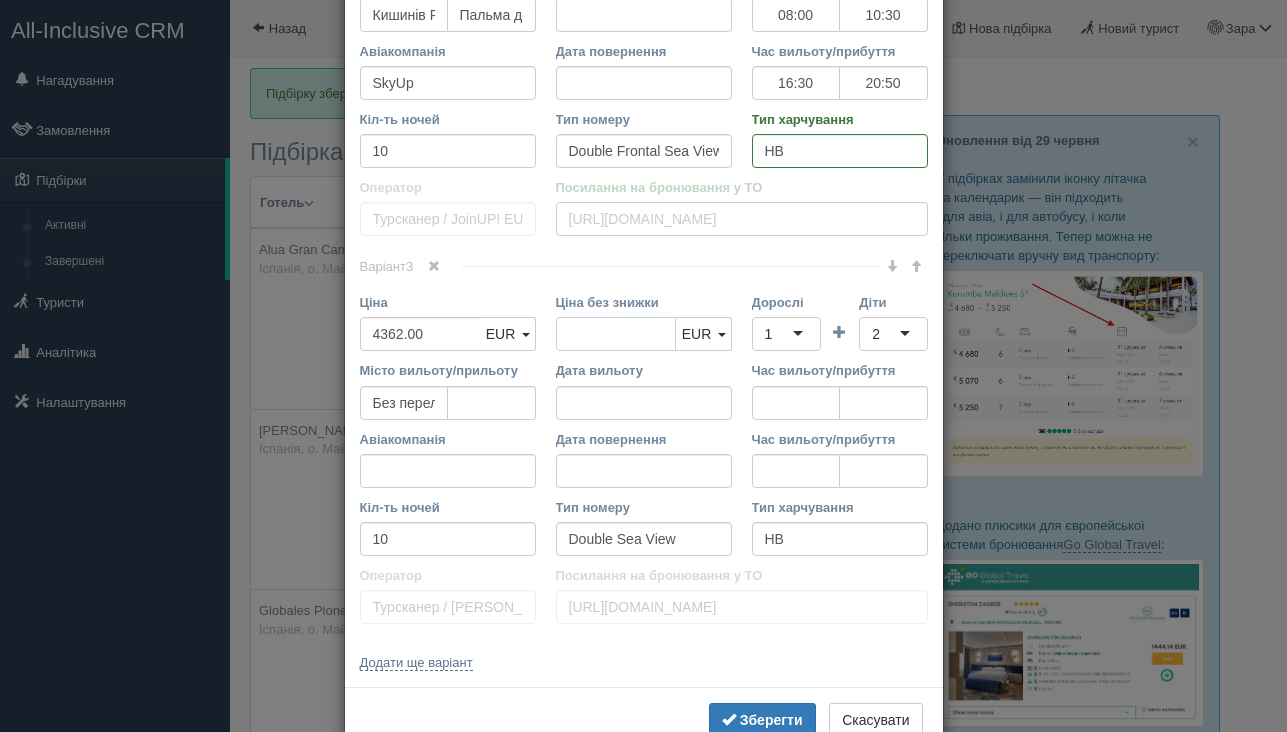 scroll, scrollTop: 1390, scrollLeft: 0, axis: vertical 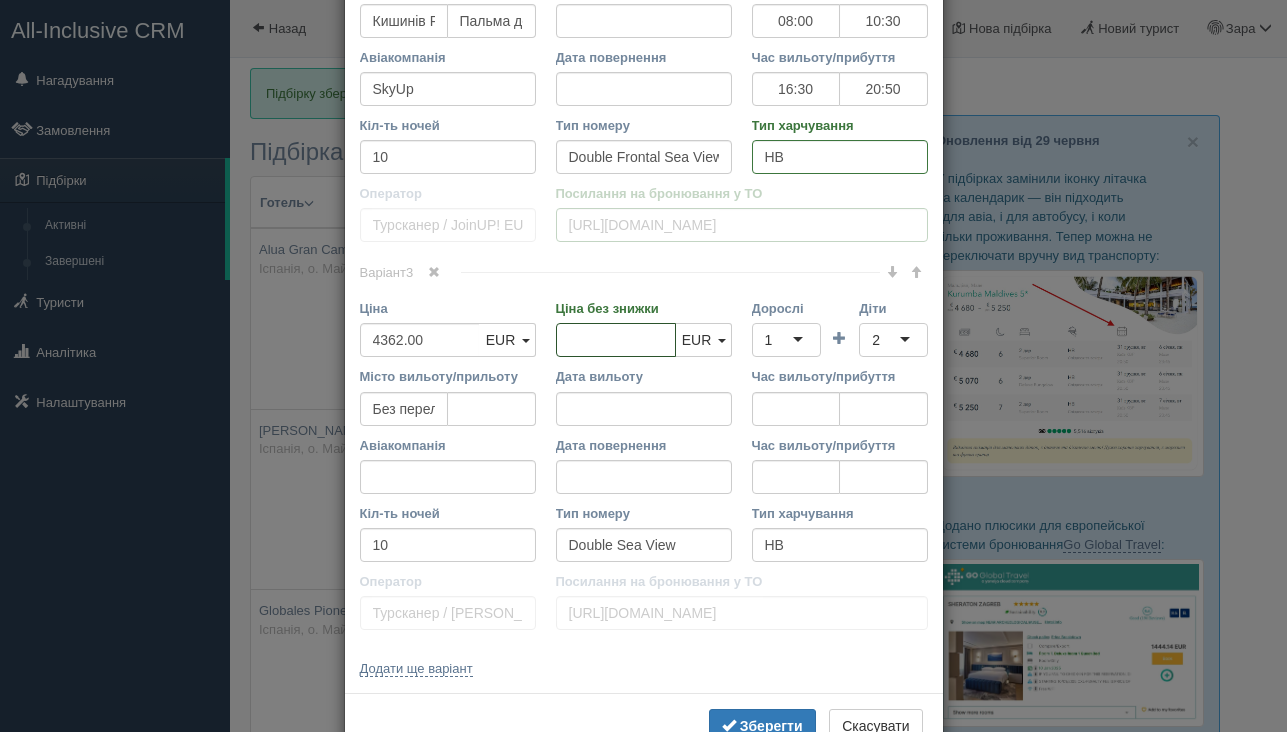type 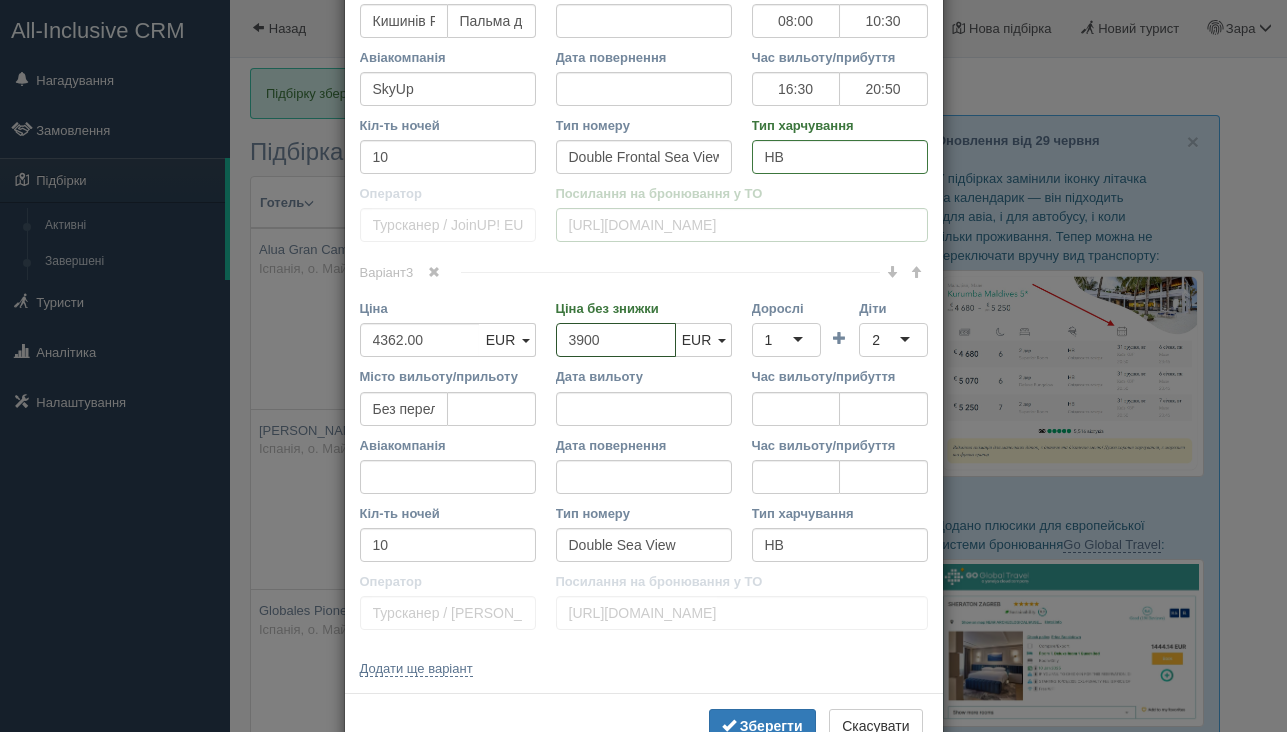 type on "3900" 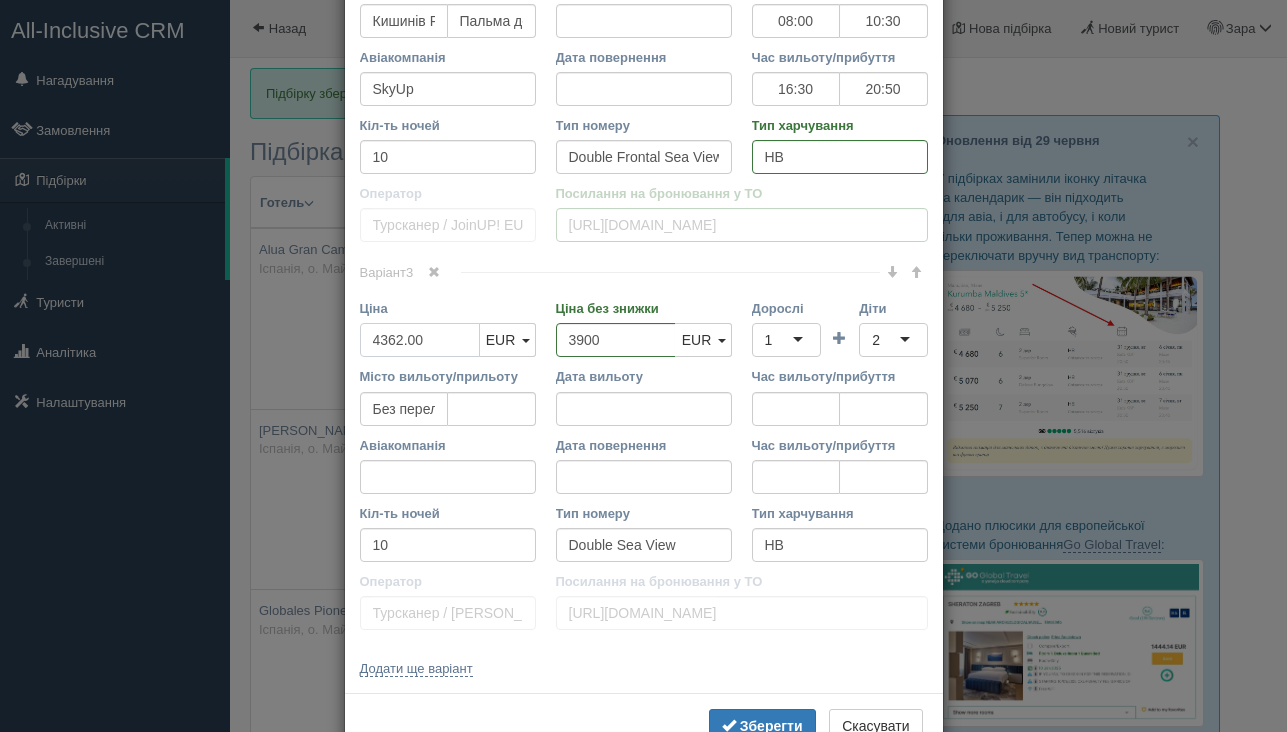 click on "4362.00" at bounding box center (420, 340) 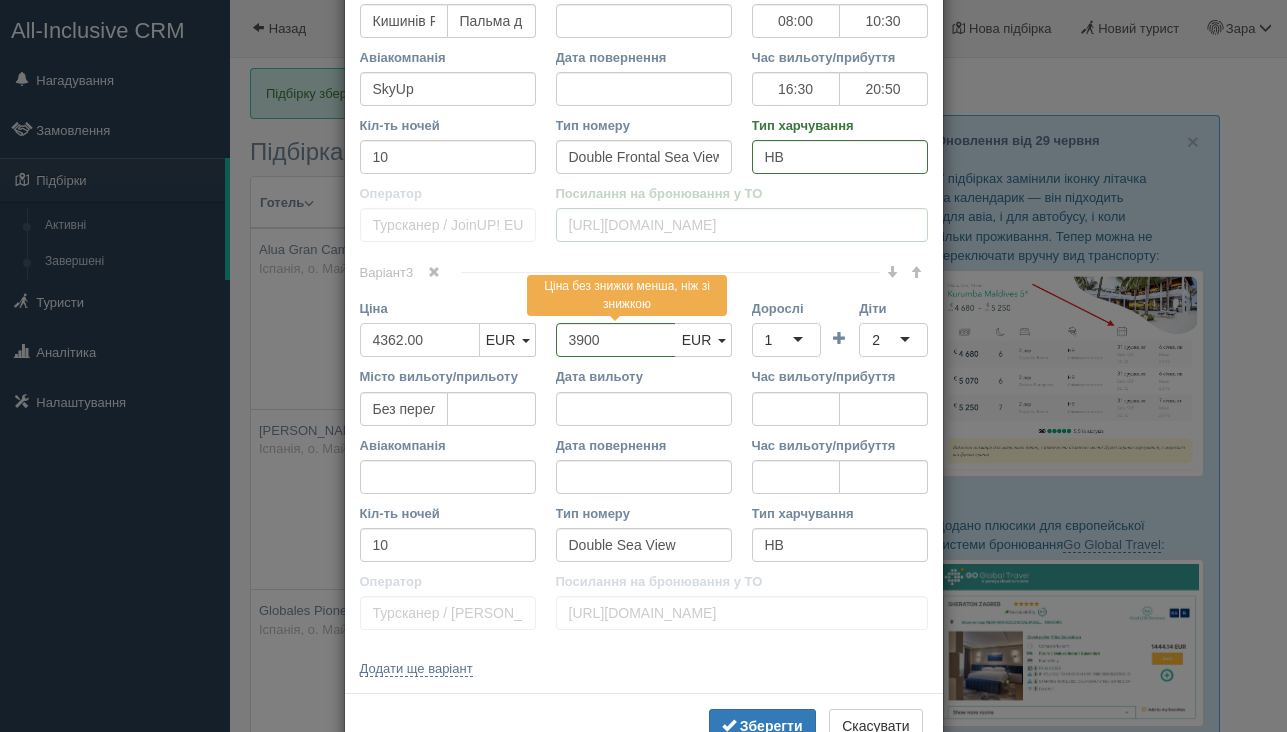 click on "4362.00" at bounding box center [420, 340] 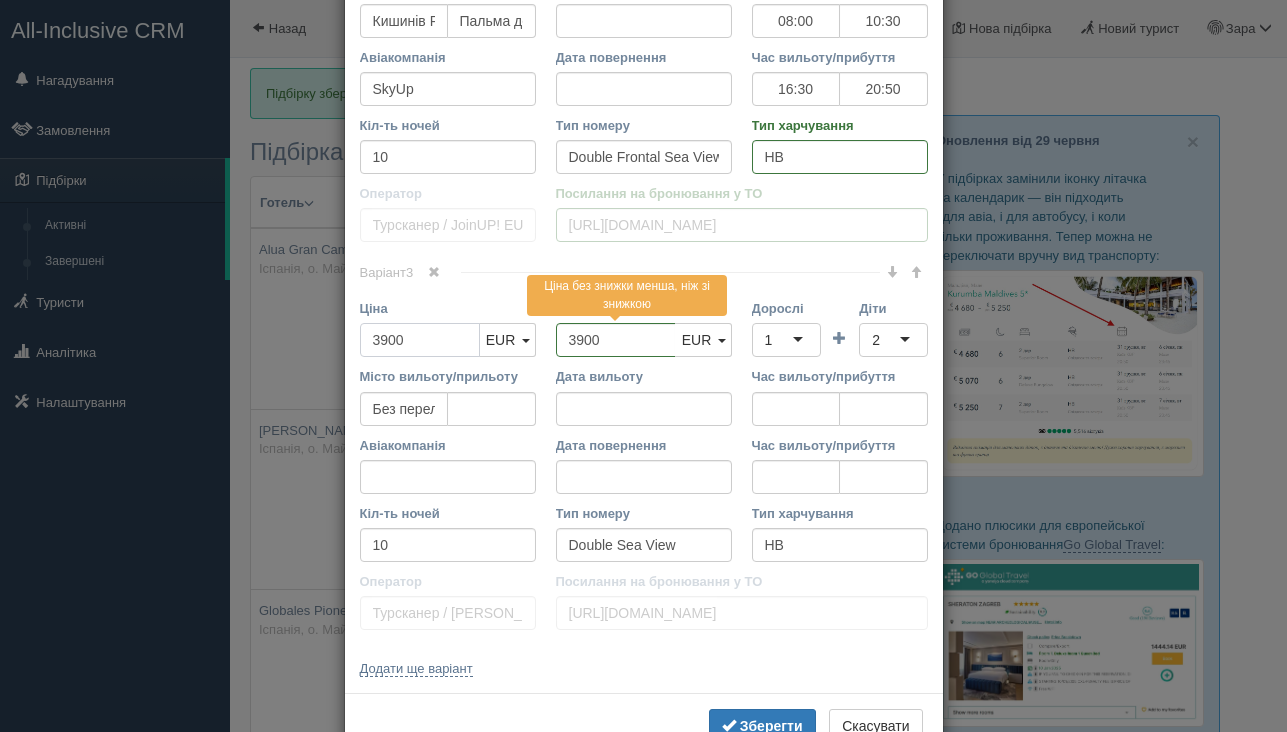 type on "3900" 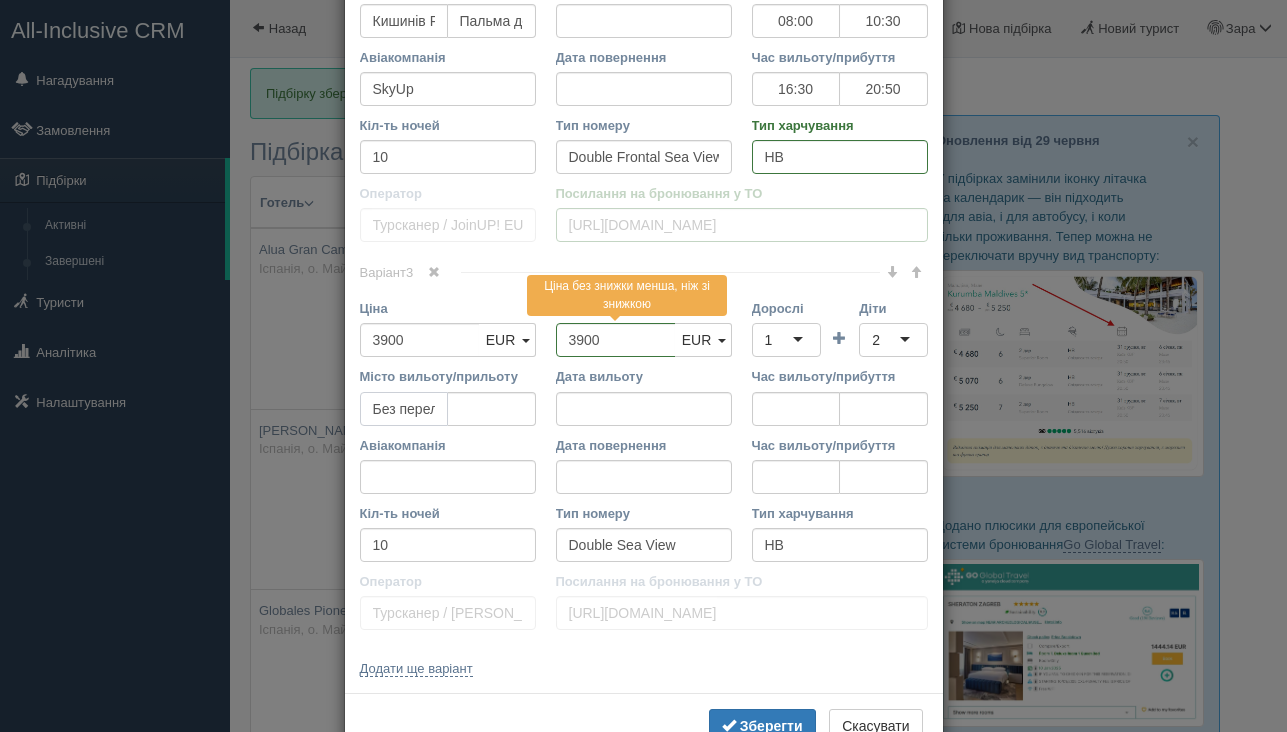 click on "Без перельоту" at bounding box center [404, 409] 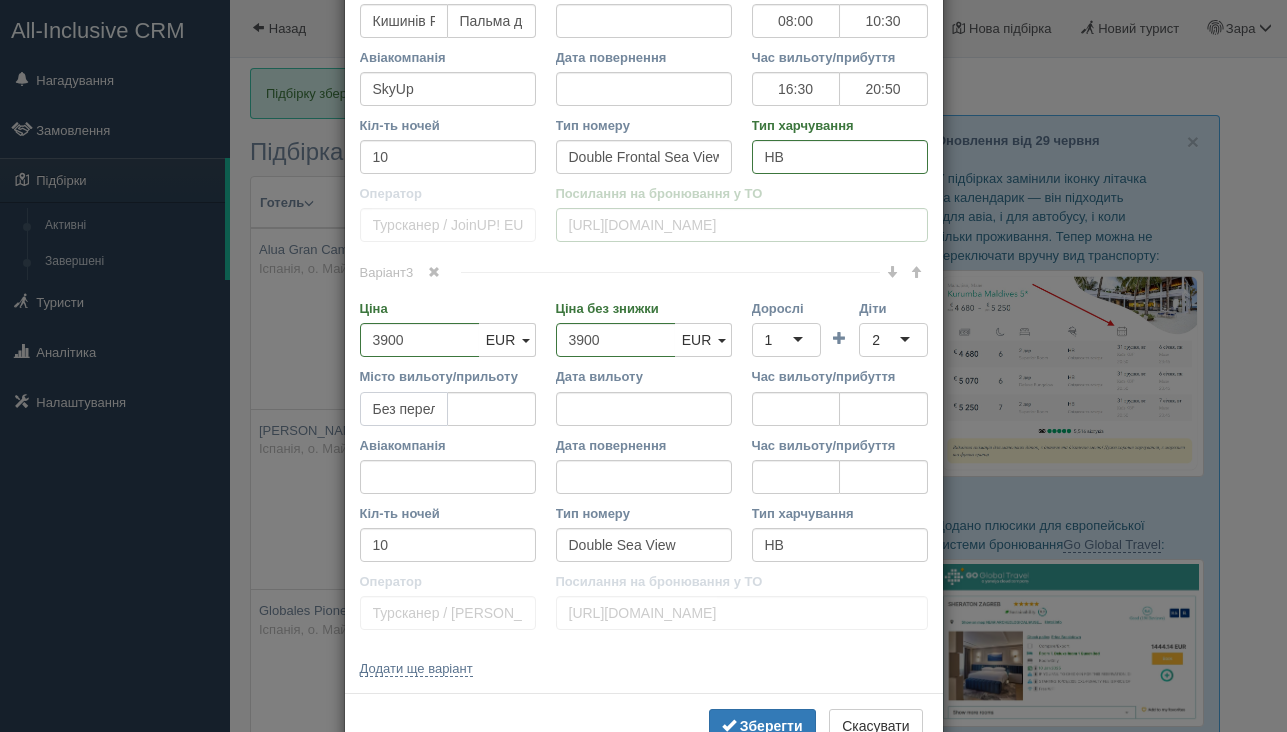click on "Без перельоту" at bounding box center [404, 409] 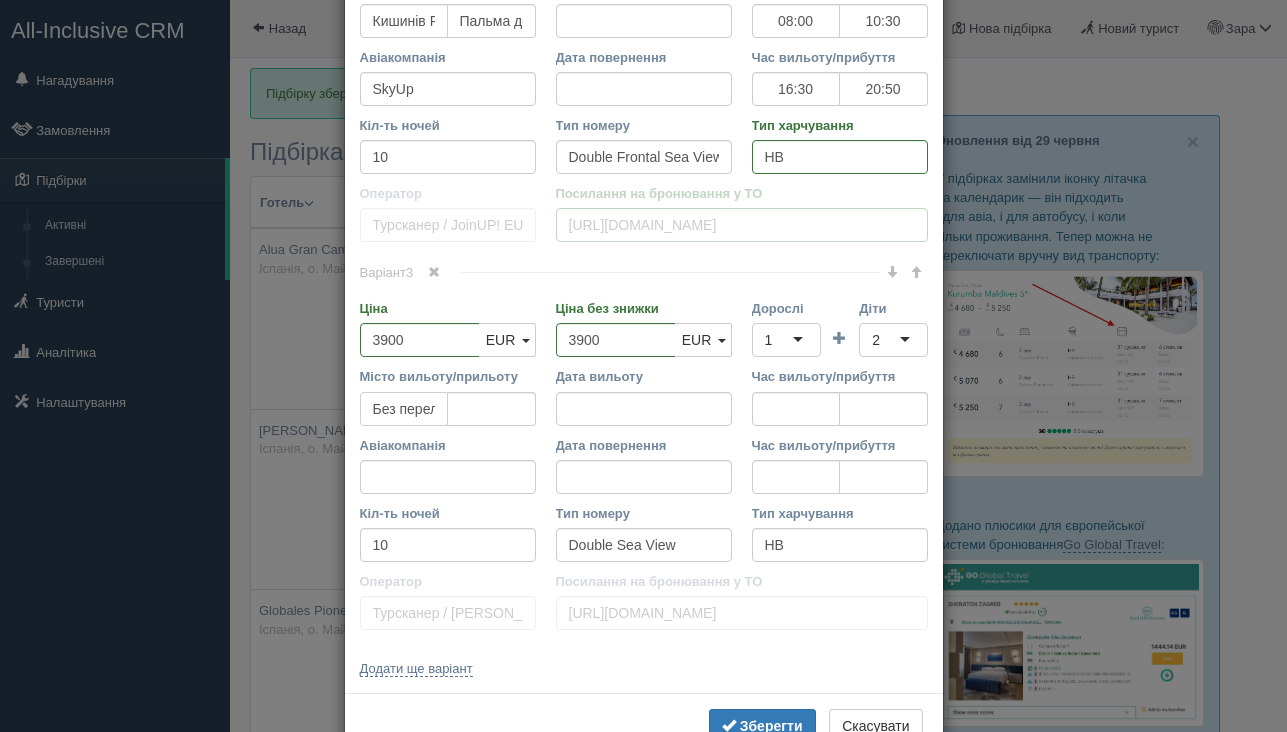 click on "Без перельоту" at bounding box center [404, 409] 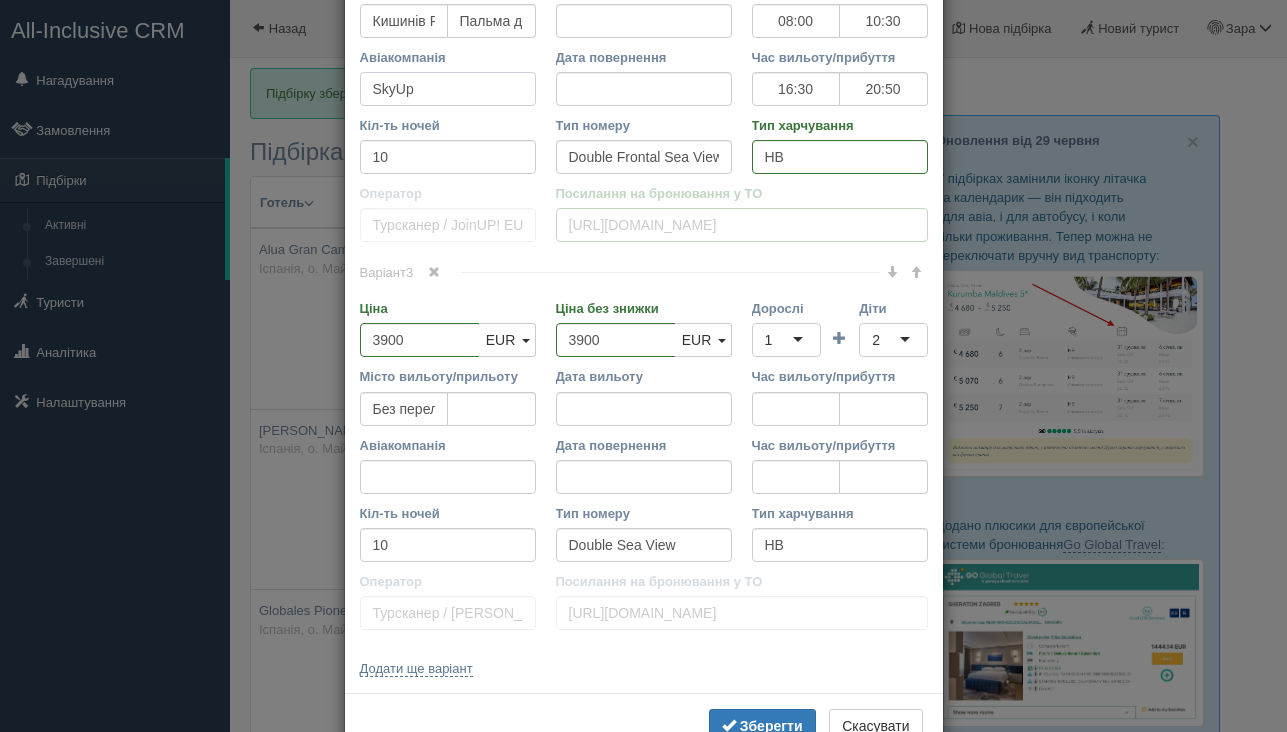 click on "SkyUp" at bounding box center [448, 89] 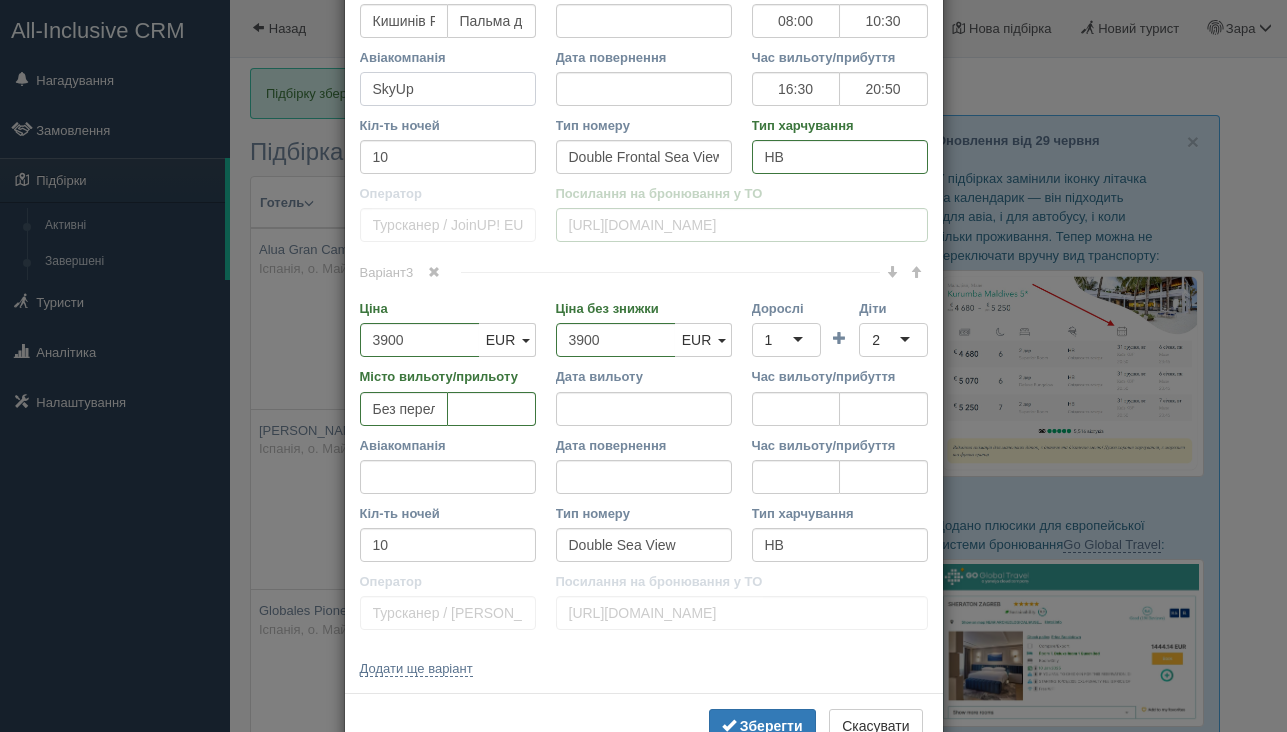 click on "SkyUp" at bounding box center (448, 89) 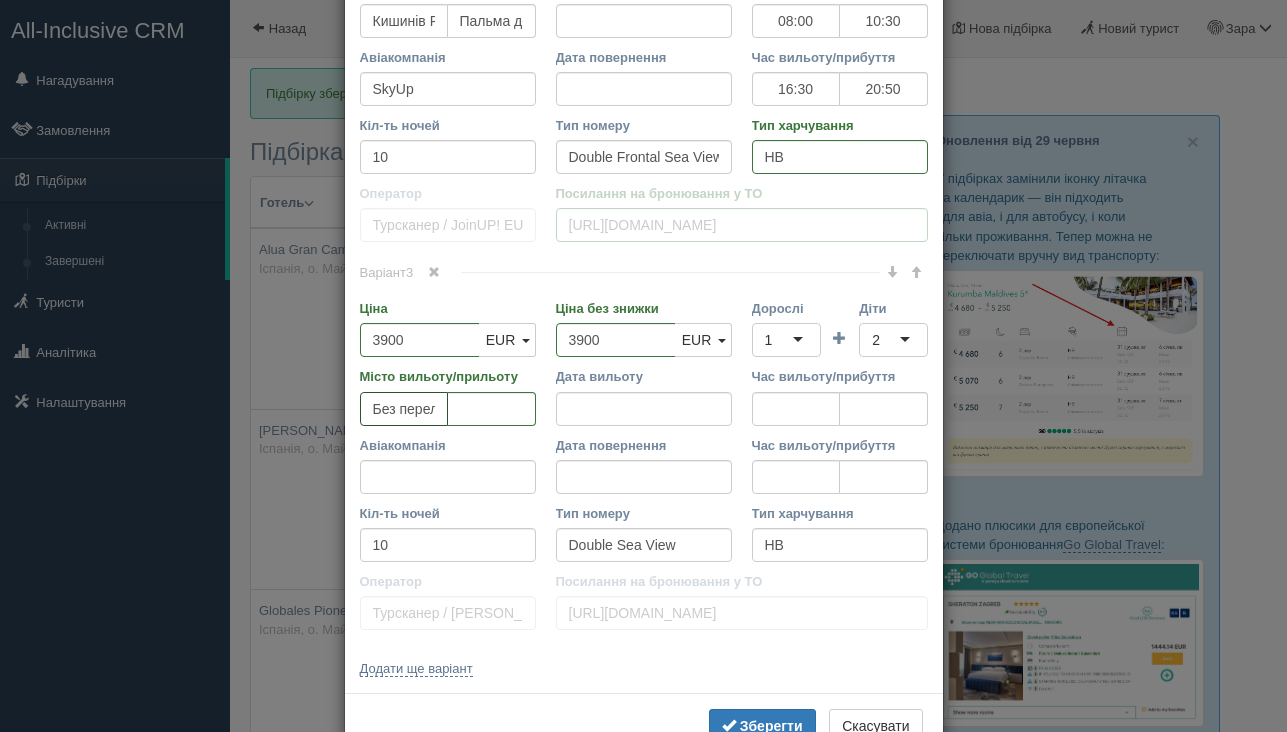click on "Без перельоту" at bounding box center (404, 409) 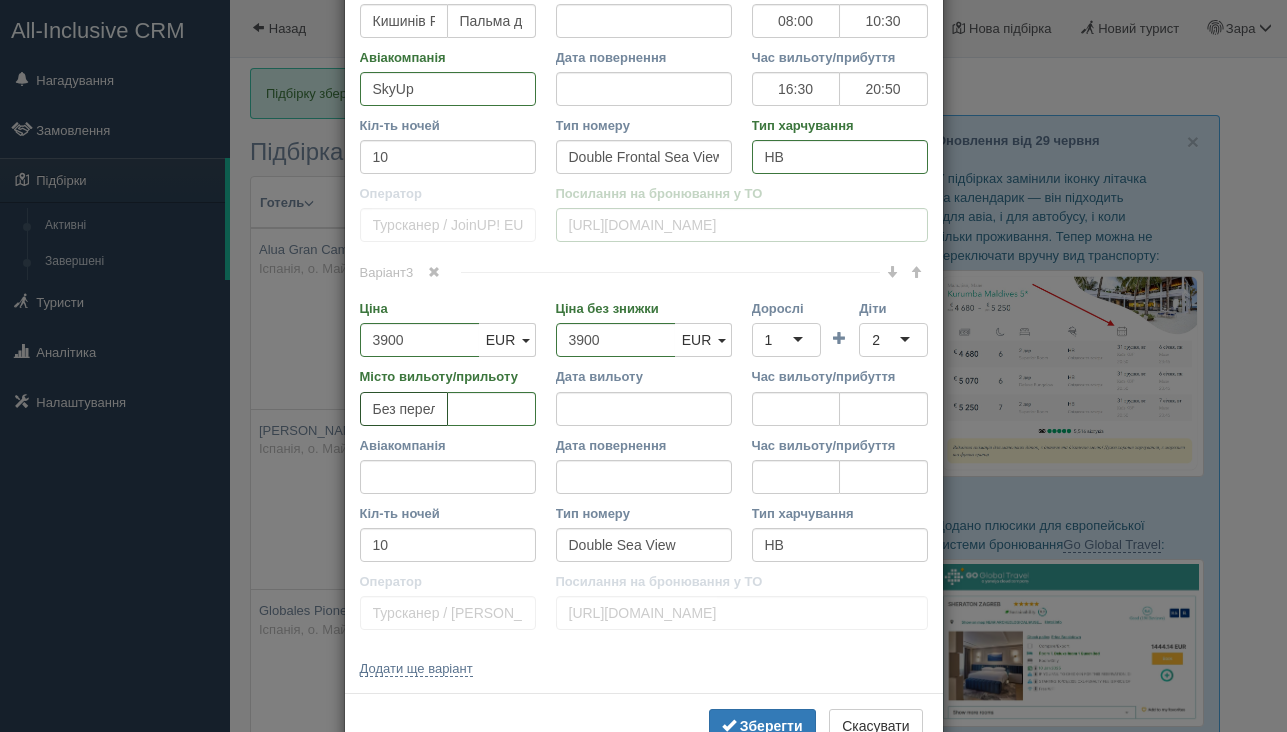 click on "Без перельоту" at bounding box center (404, 409) 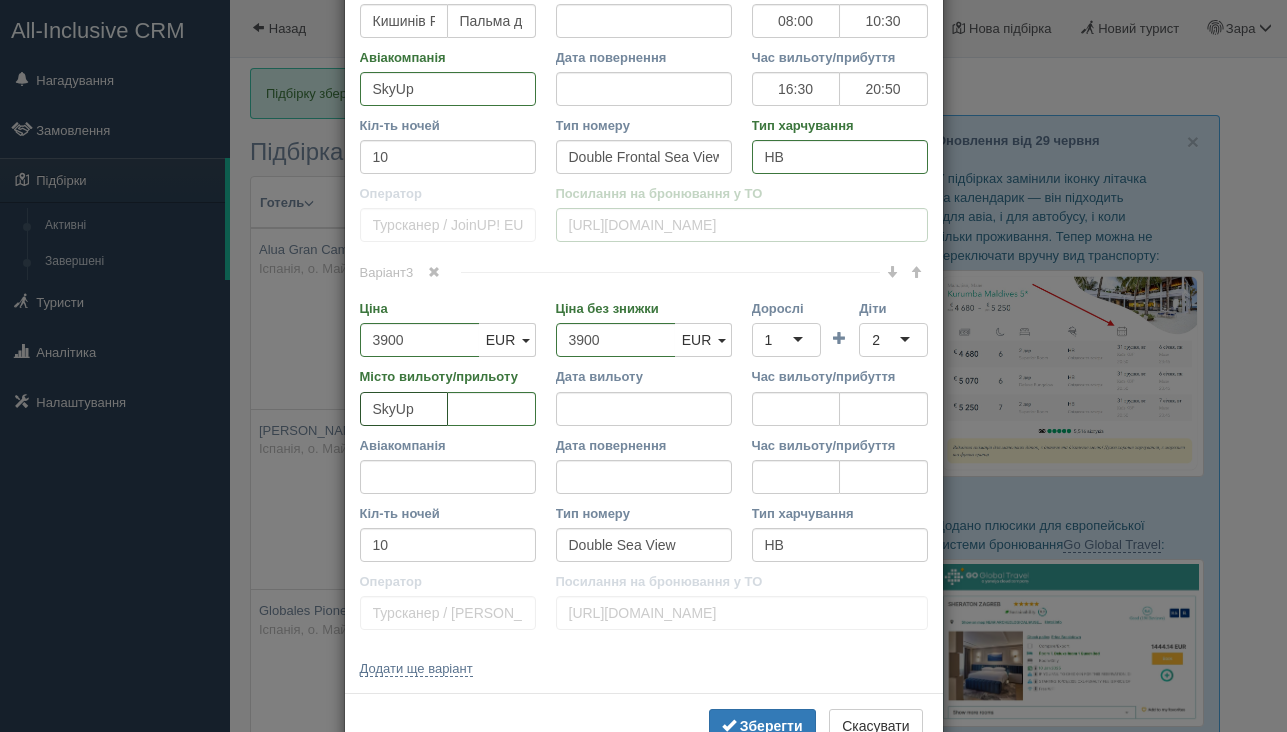 type 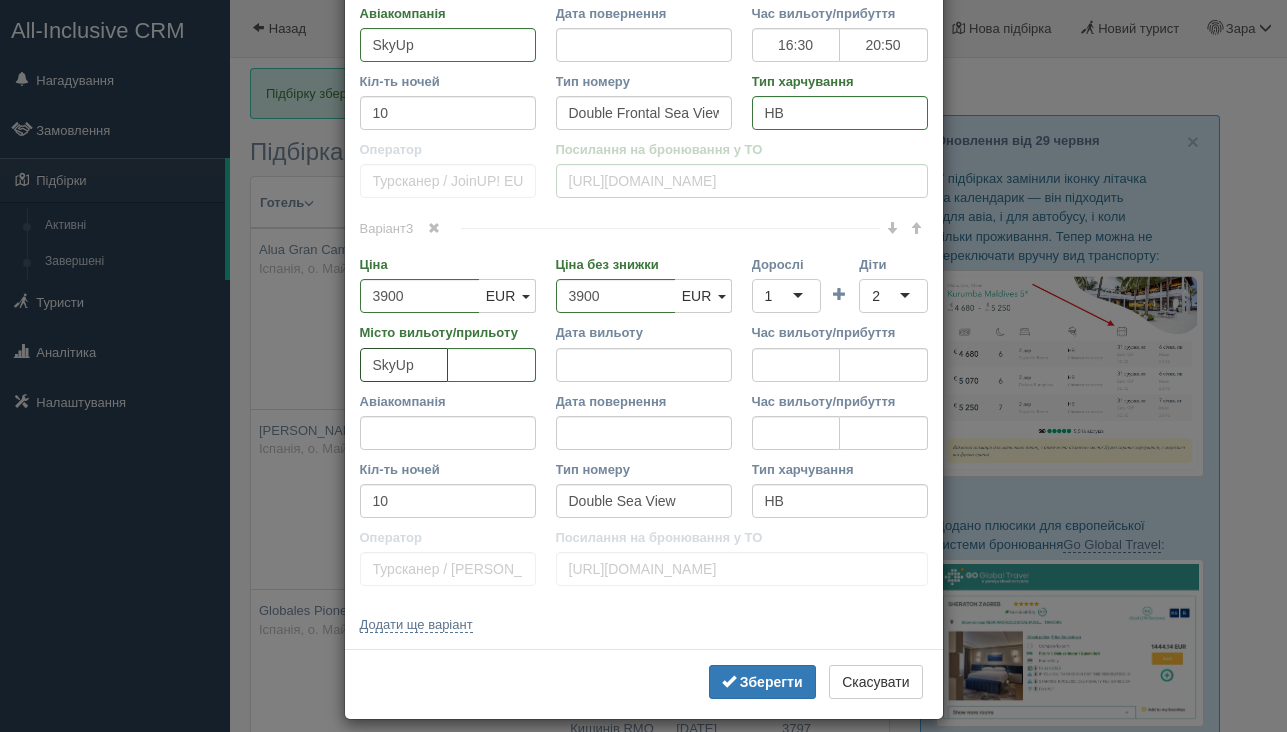 scroll, scrollTop: 1452, scrollLeft: 0, axis: vertical 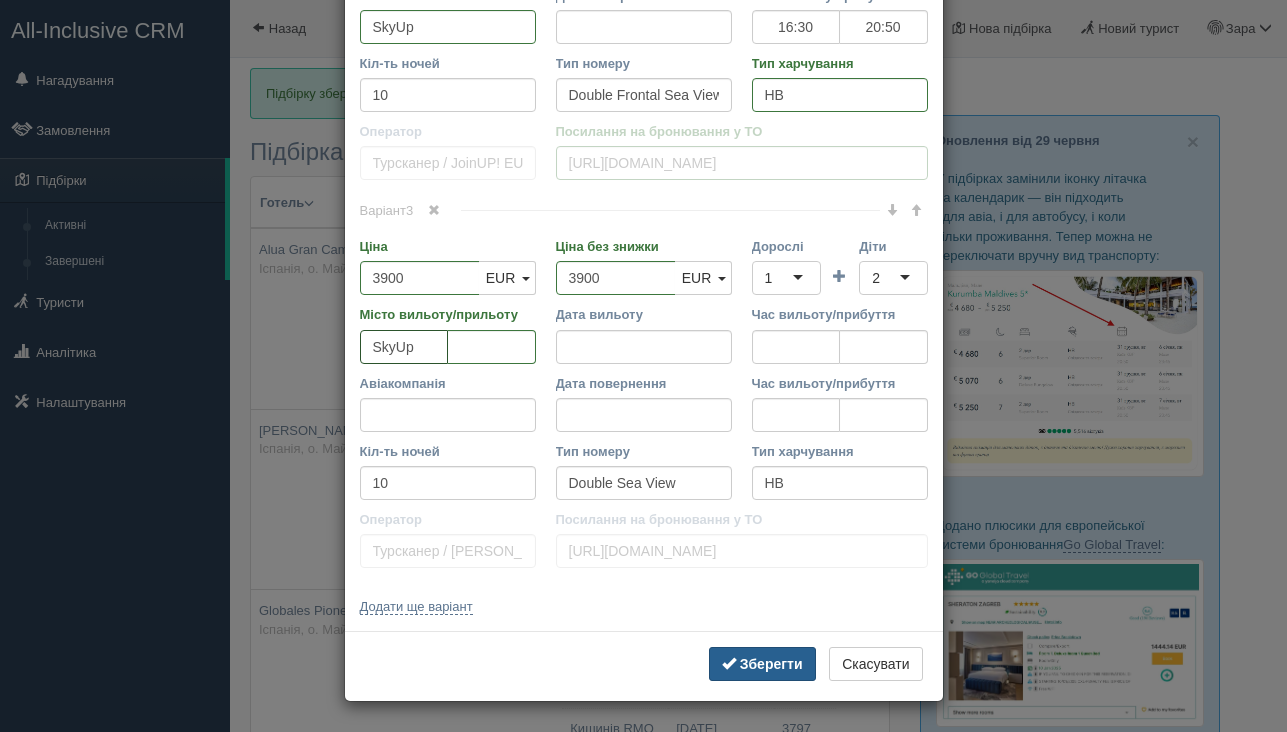 type on "SkyUp" 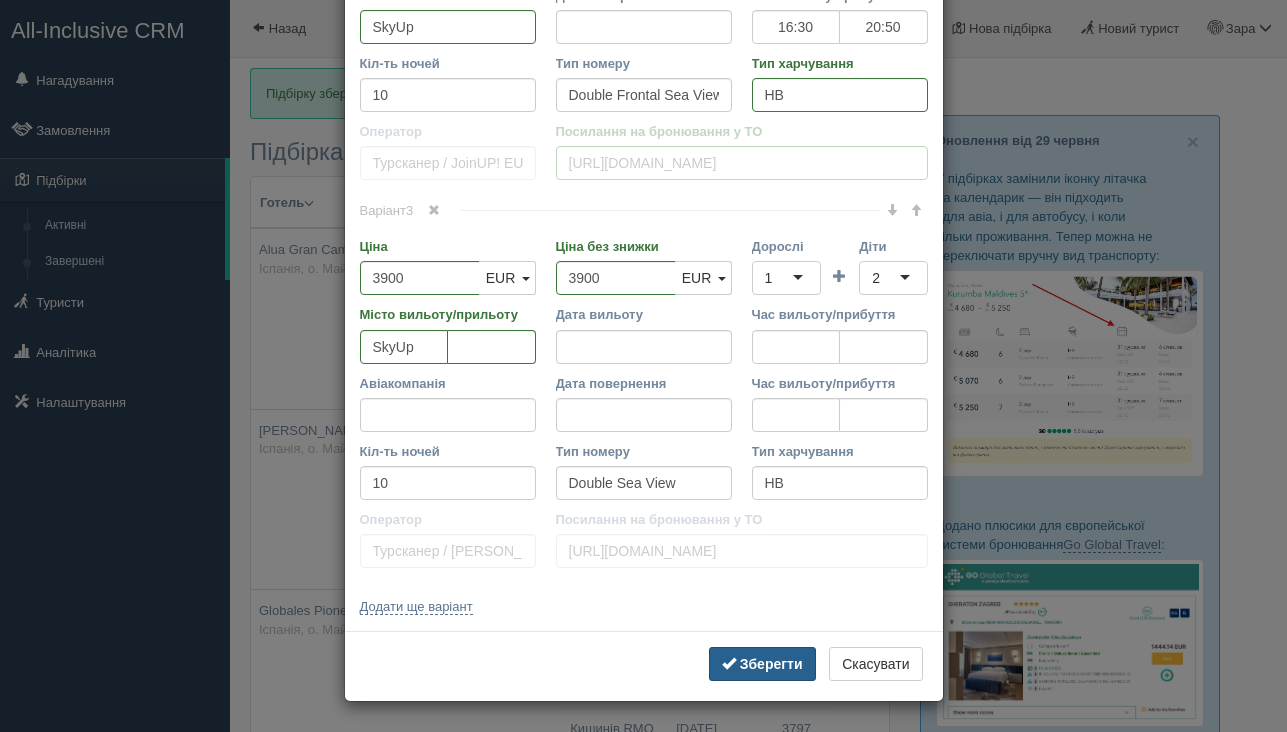 click on "Зберегти" at bounding box center (771, 664) 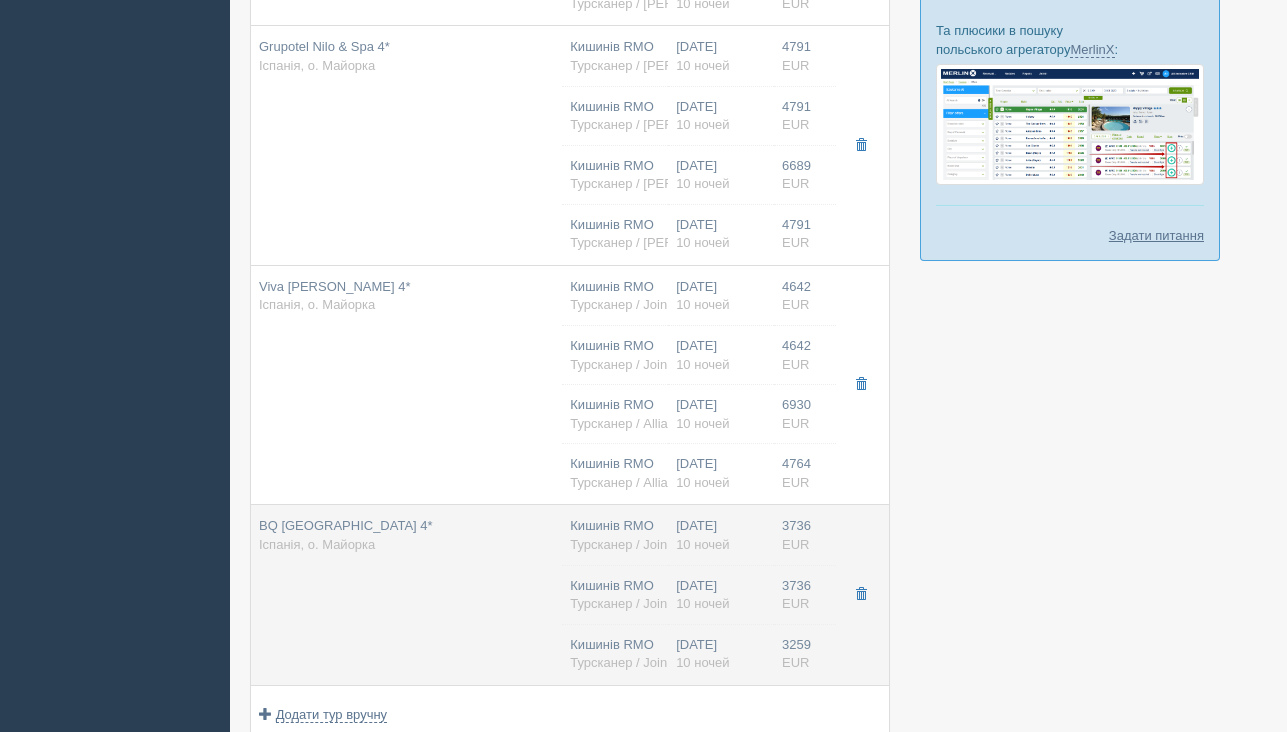 scroll, scrollTop: 759, scrollLeft: 0, axis: vertical 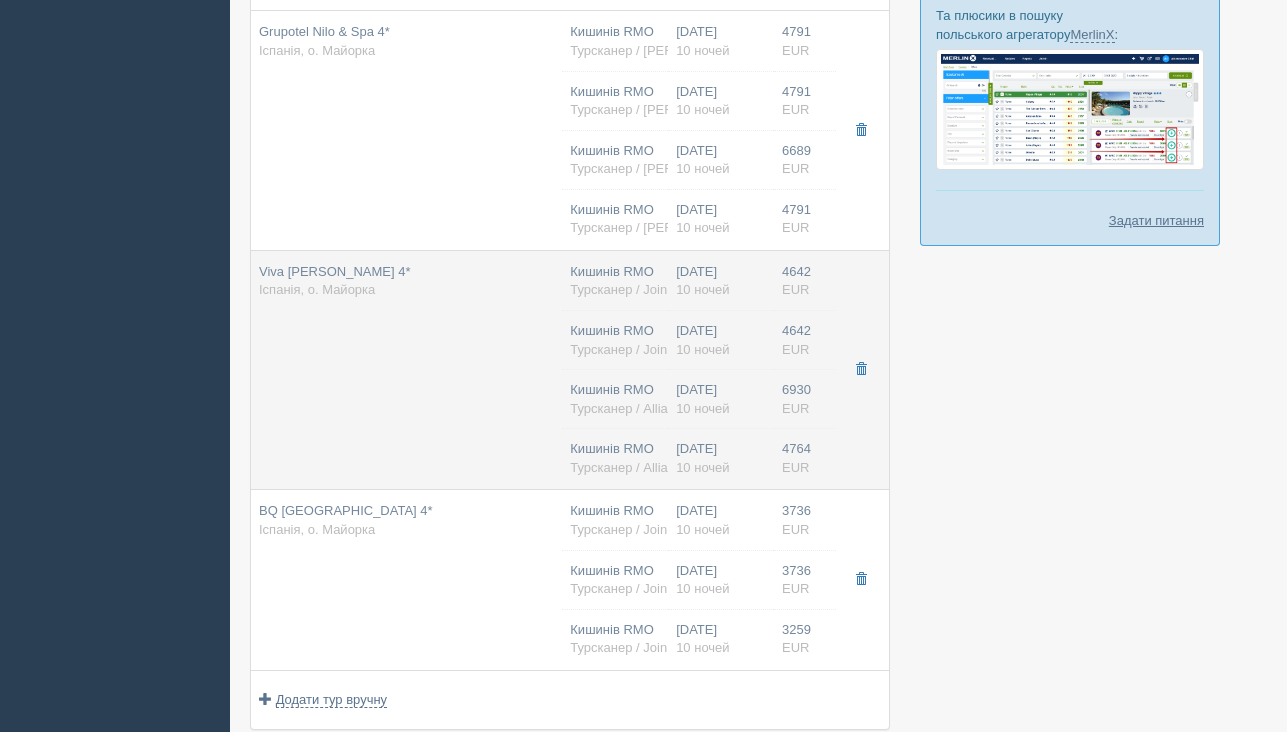 click on "Viva Eden Lago 4*" at bounding box center [334, 271] 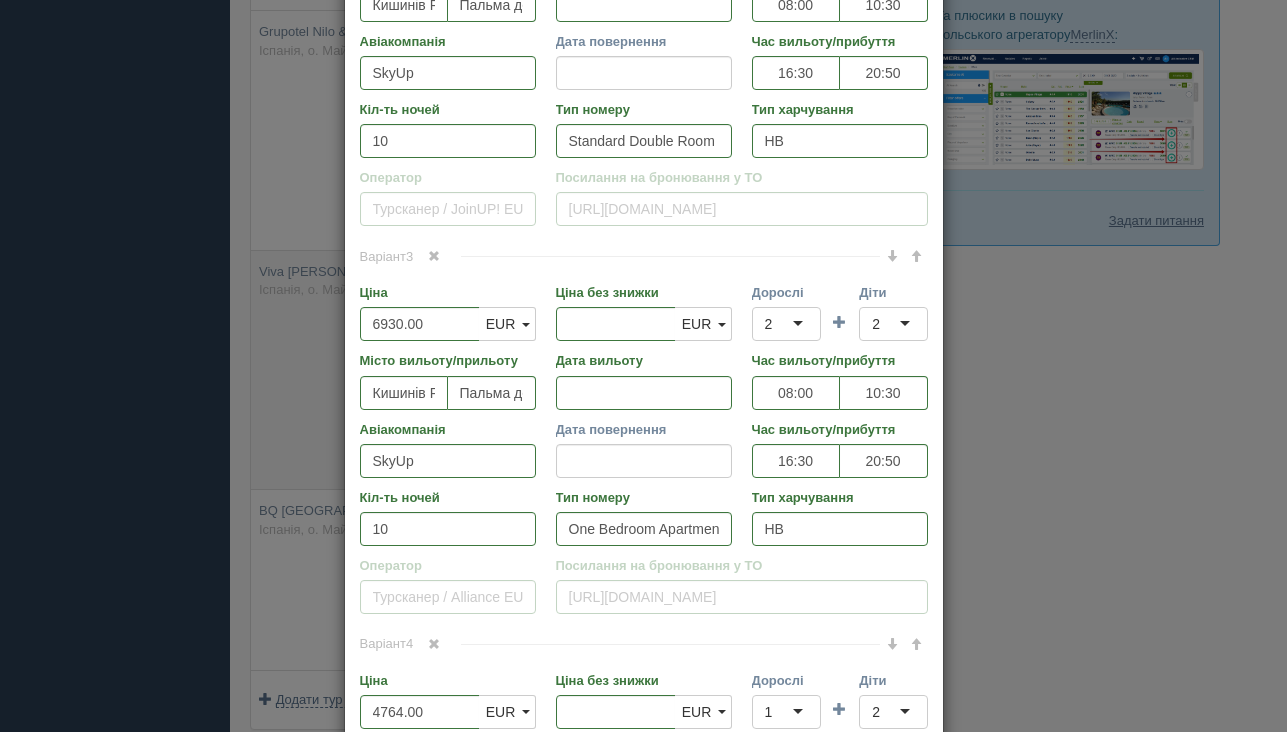 scroll, scrollTop: 0, scrollLeft: 0, axis: both 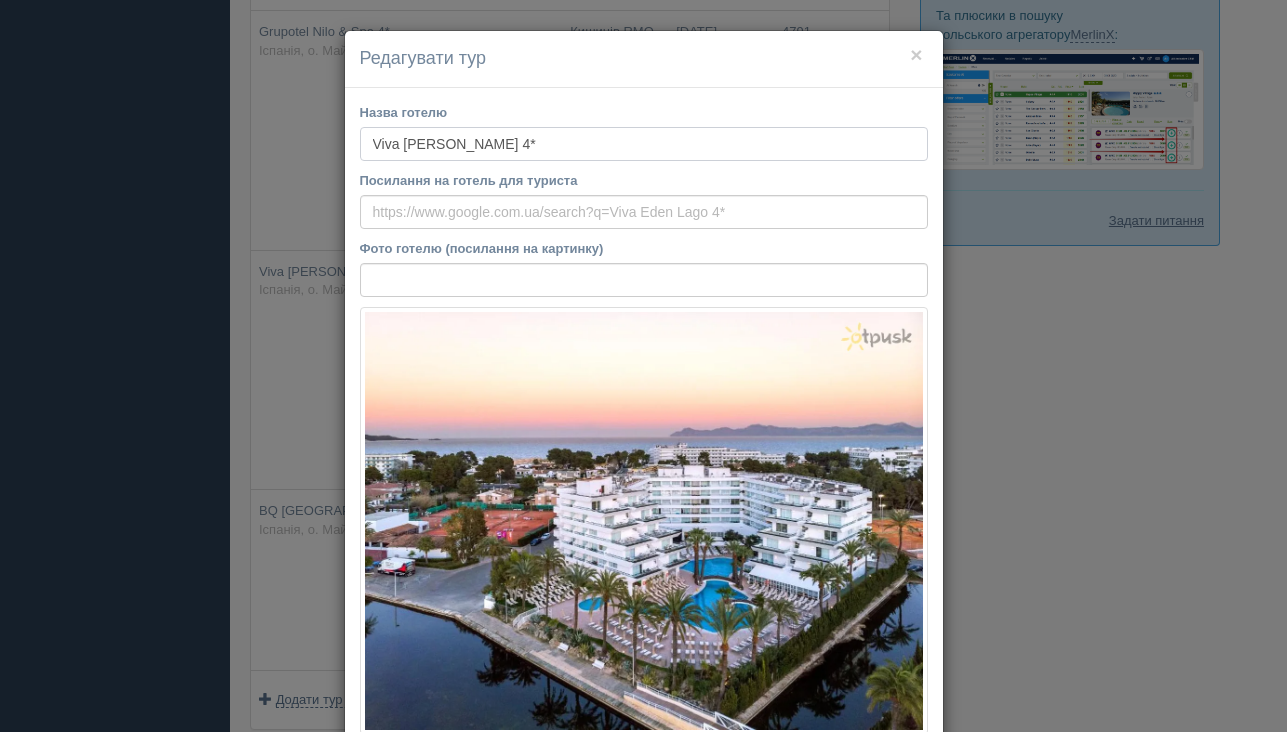 click on "Viva Eden Lago 4*" at bounding box center (644, 144) 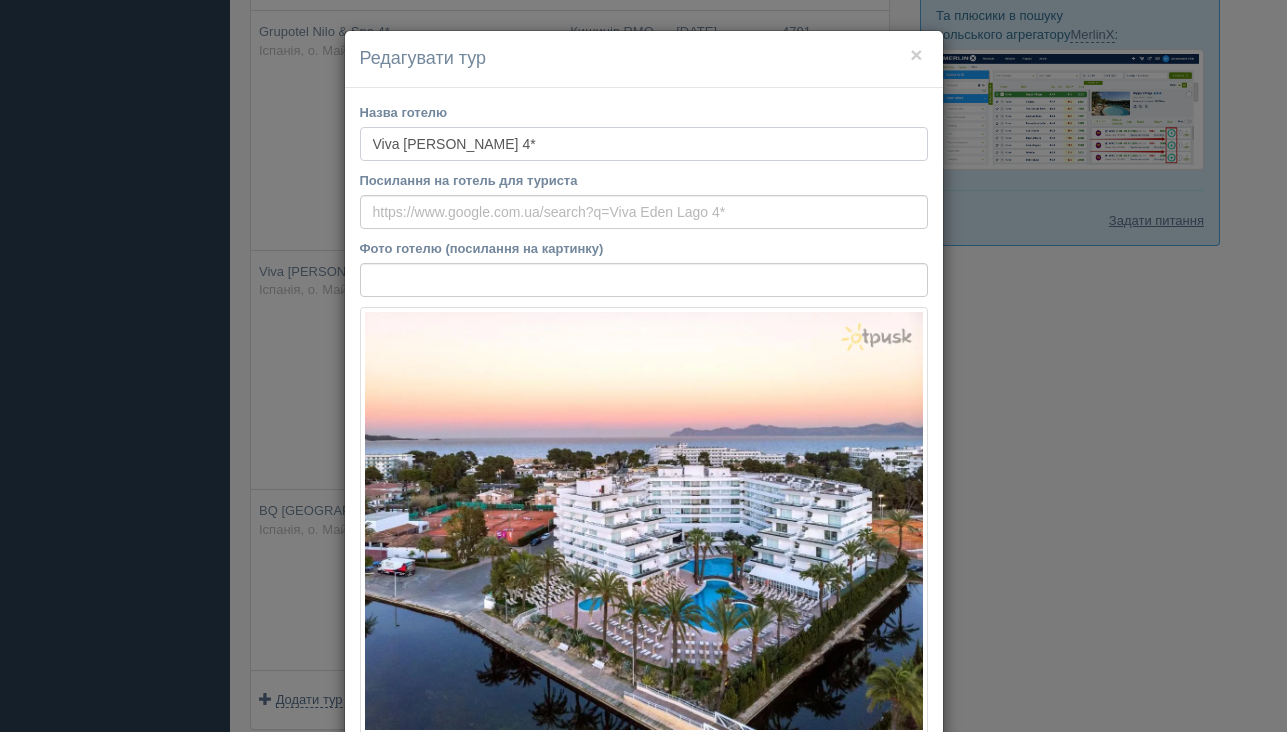 click on "Viva Eden Lago 4*" at bounding box center (644, 144) 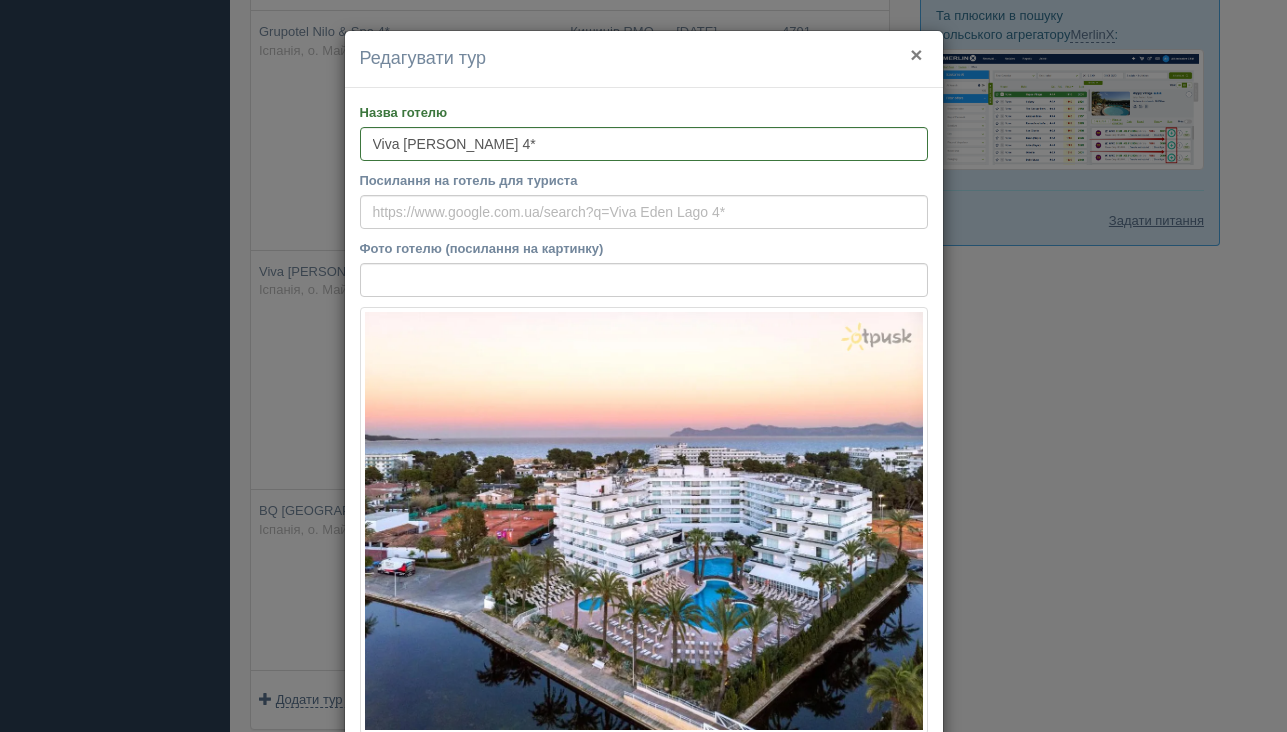 click on "×" at bounding box center [916, 54] 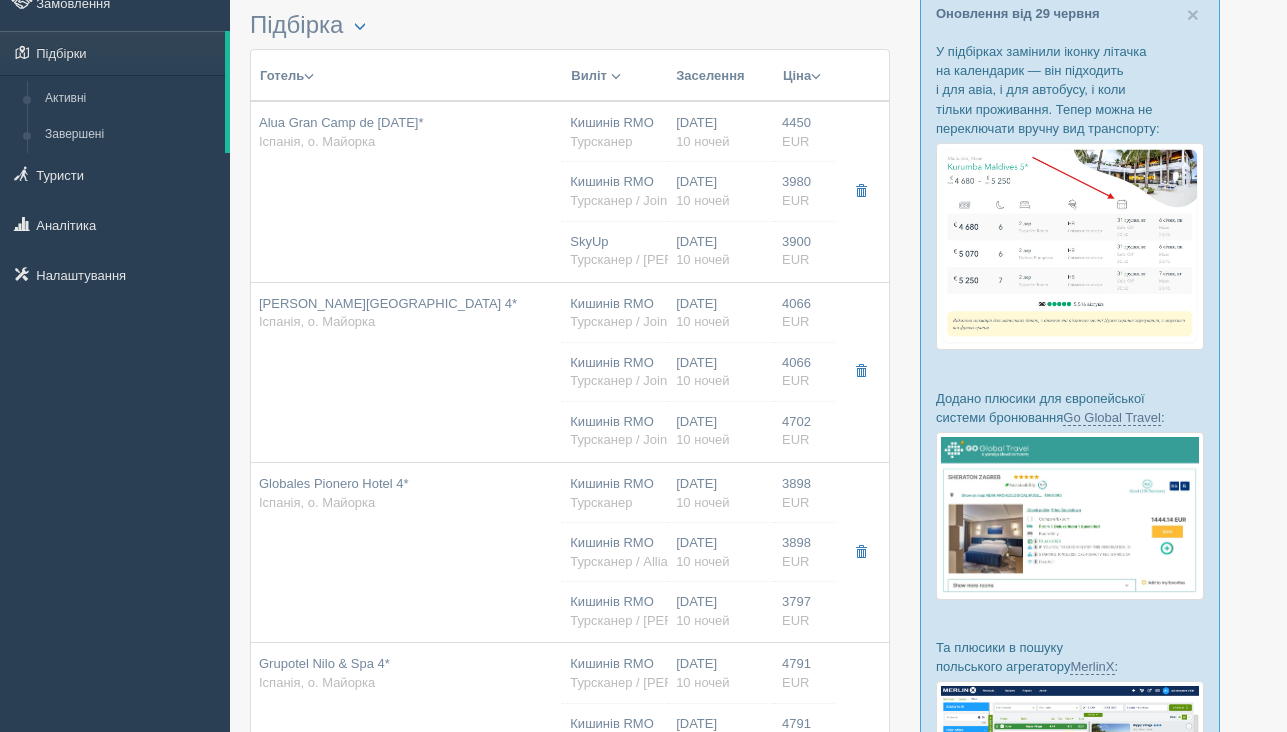 scroll, scrollTop: 0, scrollLeft: 0, axis: both 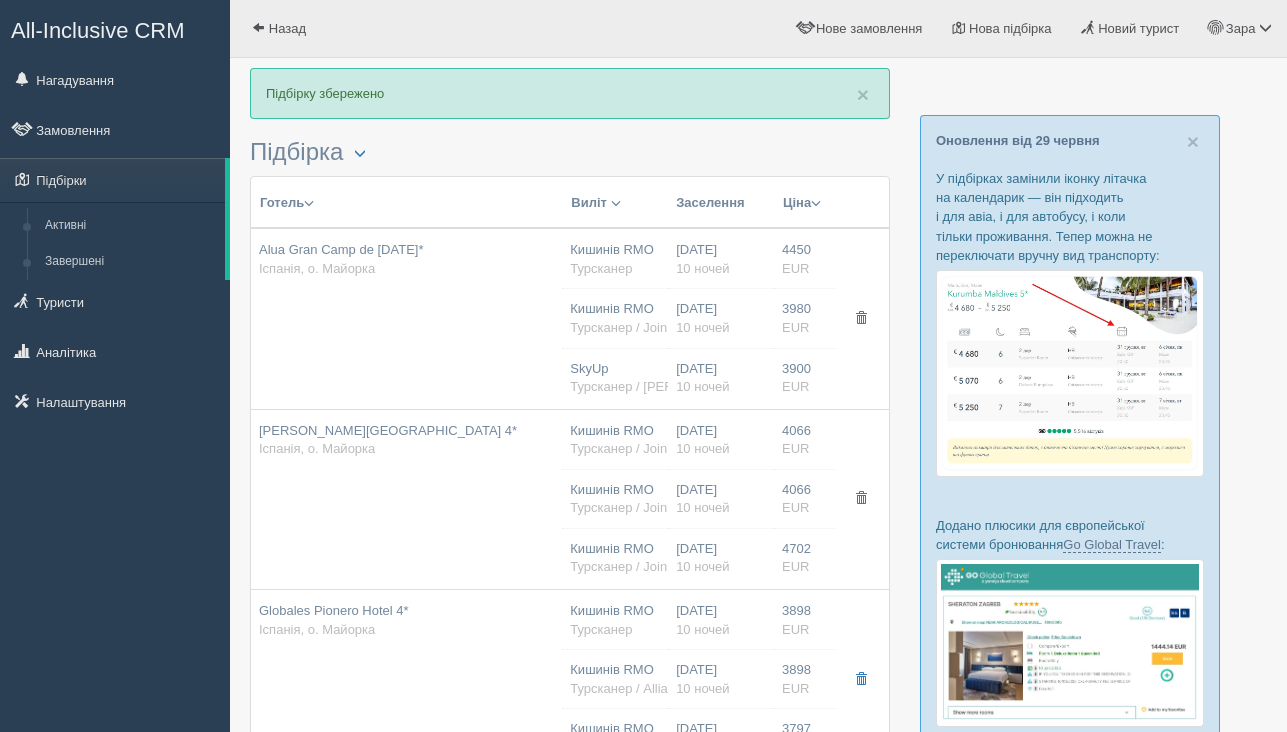 click on "Alua Gran Camp de Mar 4*
Іспанія, о. Майорка" at bounding box center [406, 318] 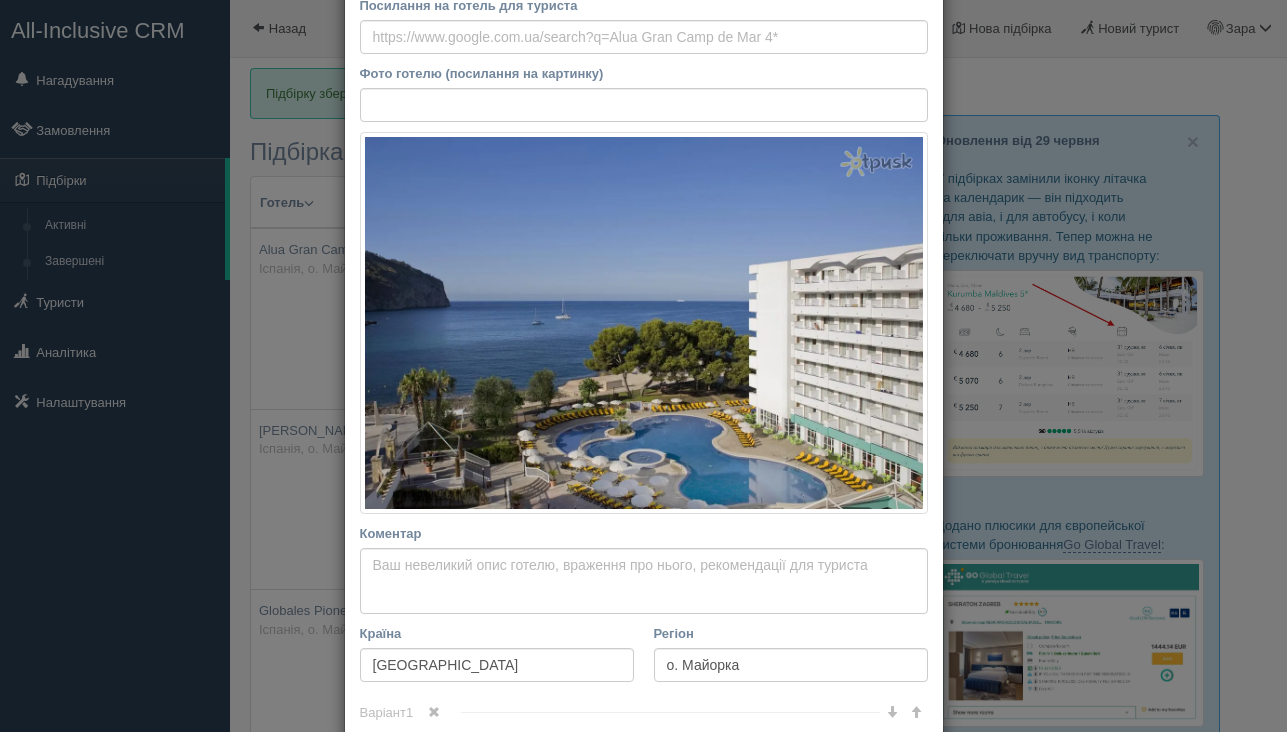 scroll, scrollTop: 193, scrollLeft: 0, axis: vertical 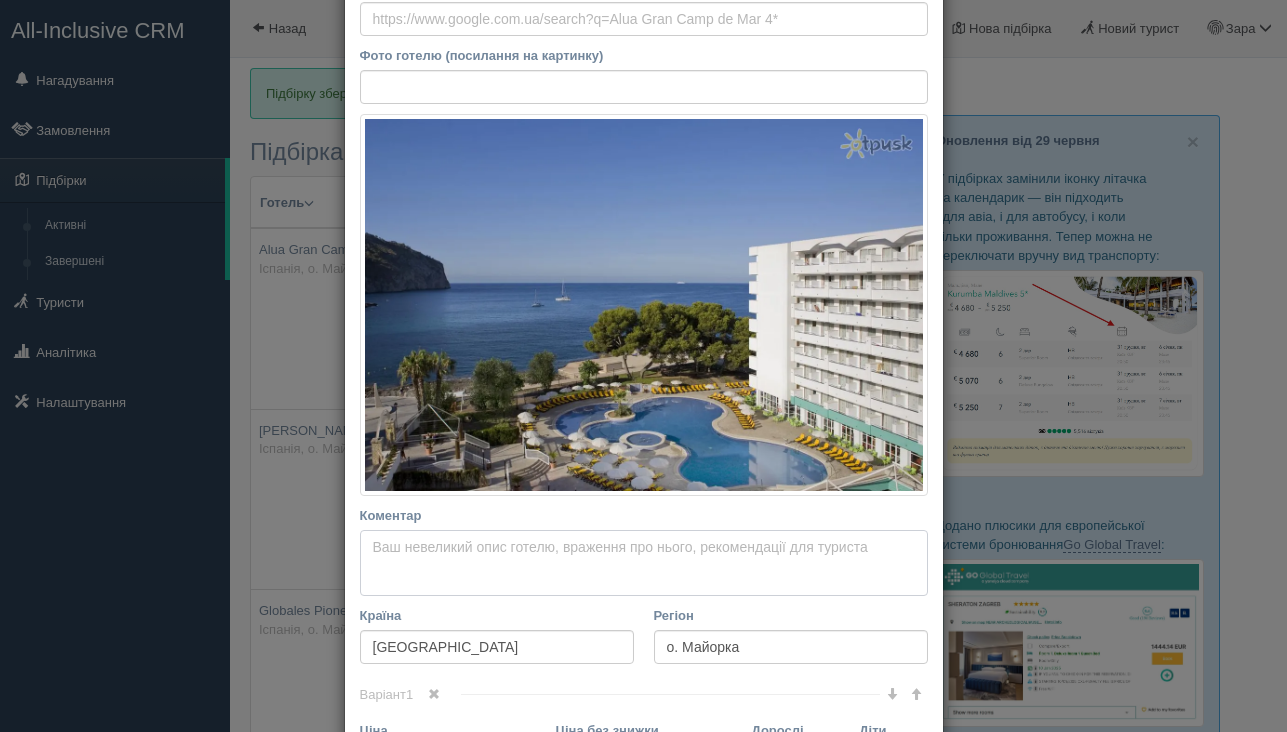 click on "Коментар
Основний опис
Додатковий опис
Закріпити
Збережено
Необхідно вказати назву готелю і країну" at bounding box center (644, 563) 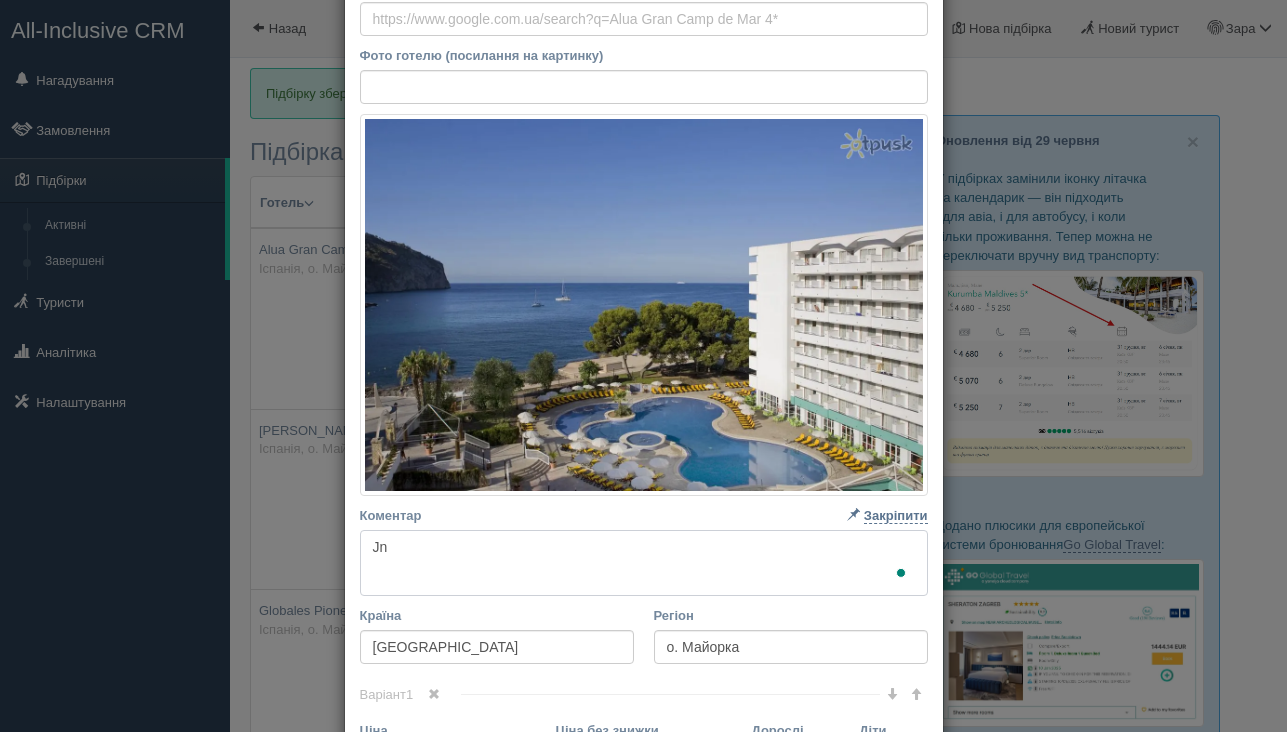 type on "J" 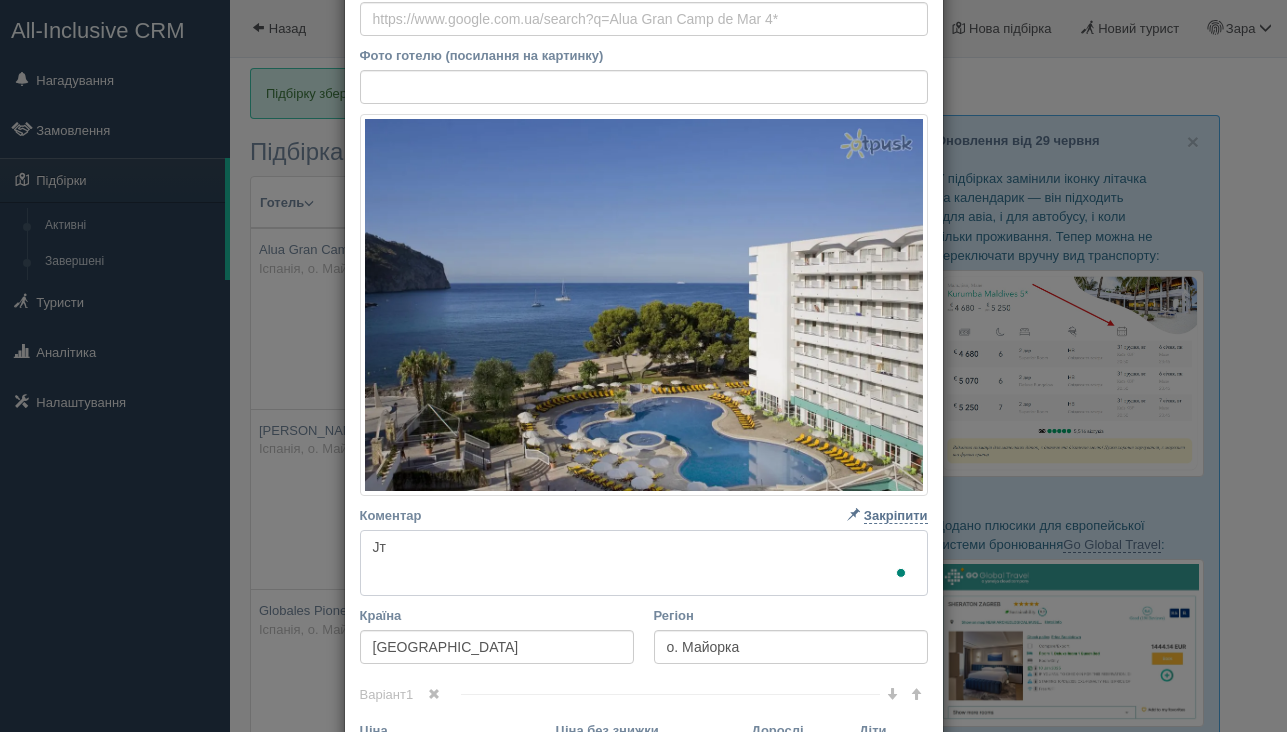 type on "J" 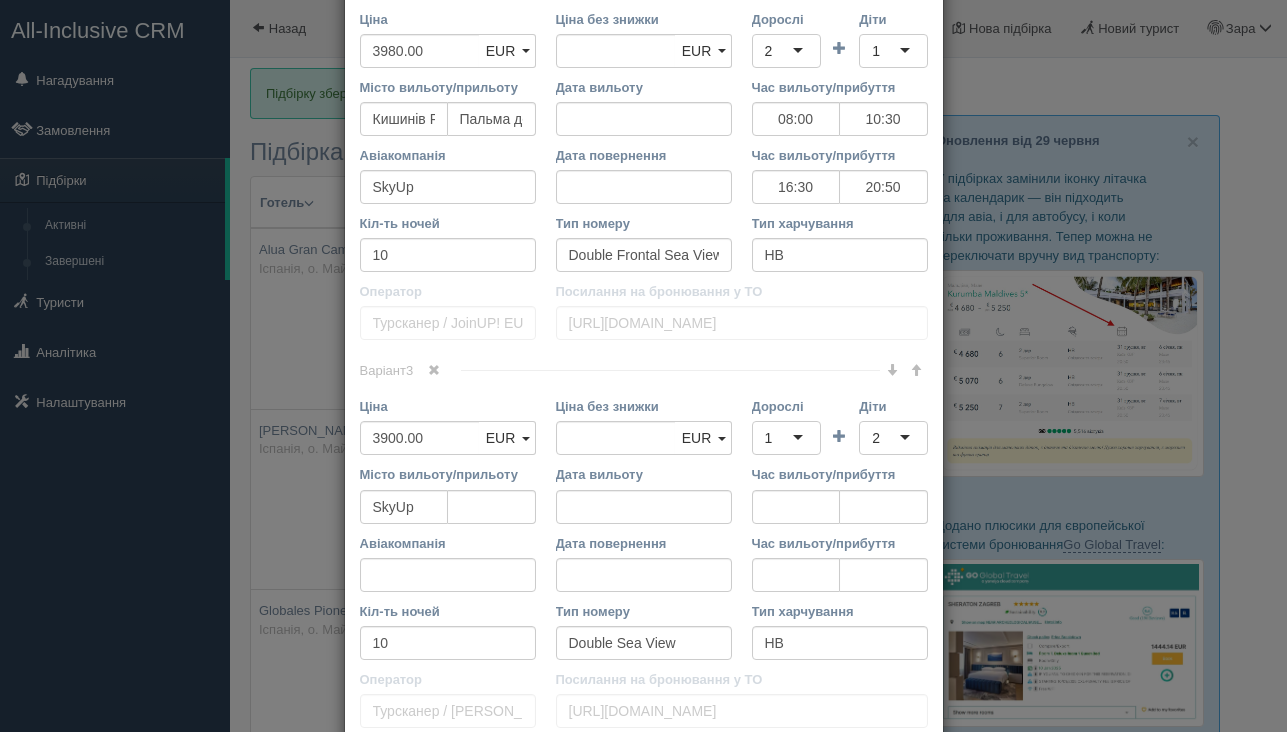 scroll, scrollTop: 1472, scrollLeft: 0, axis: vertical 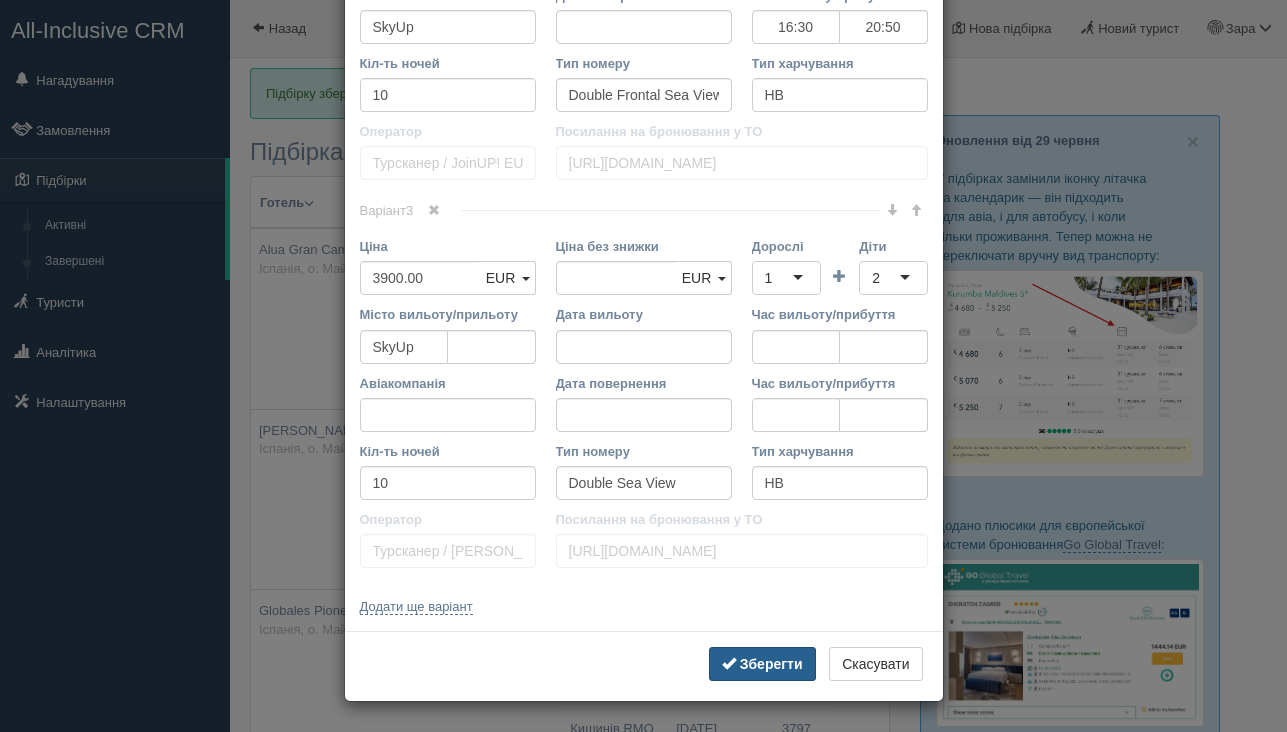 type on "Отель находится в живописной бухте, недалеко от любимого поселка Пегера. Справа от отеля каменистый вход, слева есть пляж, но дно все равно каменистое будет, лучше спец. обувь, но очень красивое тут море" 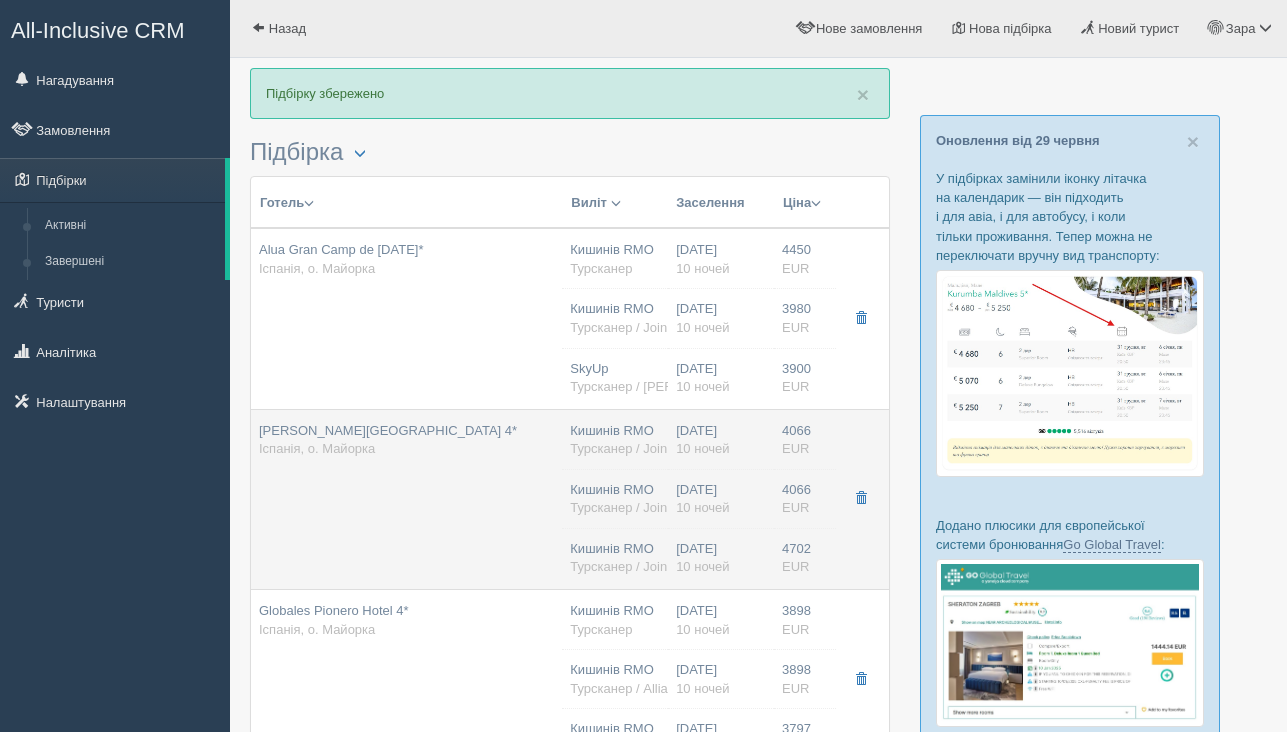click on "Ferrer Janeiro Hotel & Spa 4*
Іспанія, о. Майорка" at bounding box center (406, 499) 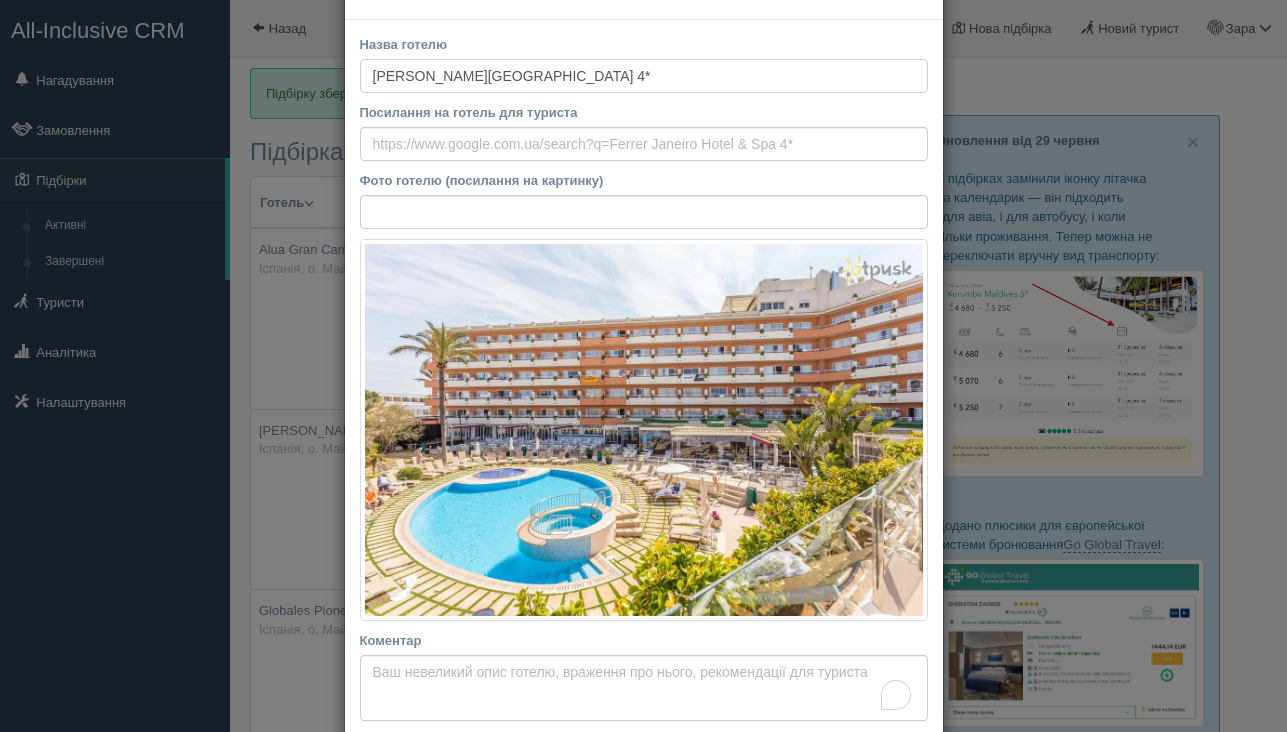 scroll, scrollTop: 0, scrollLeft: 0, axis: both 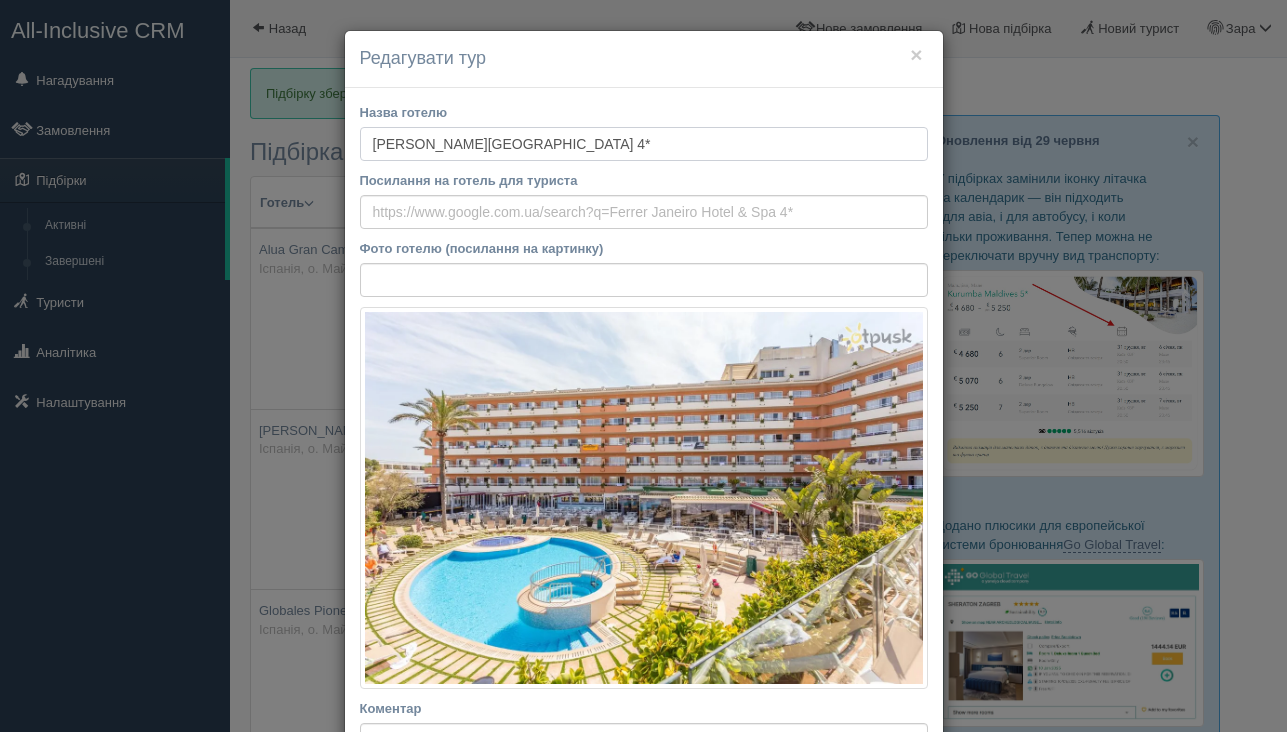 click on "Ferrer Janeiro Hotel & Spa 4*" at bounding box center [644, 144] 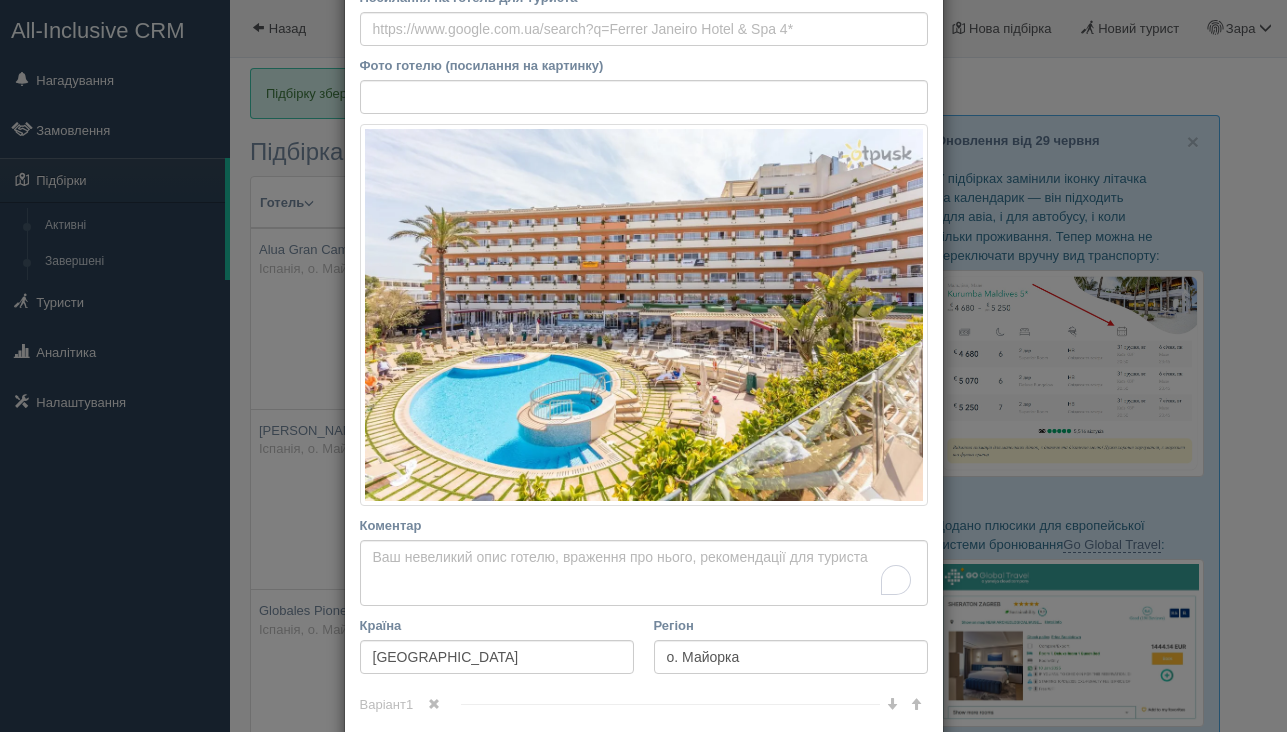 scroll, scrollTop: 279, scrollLeft: 0, axis: vertical 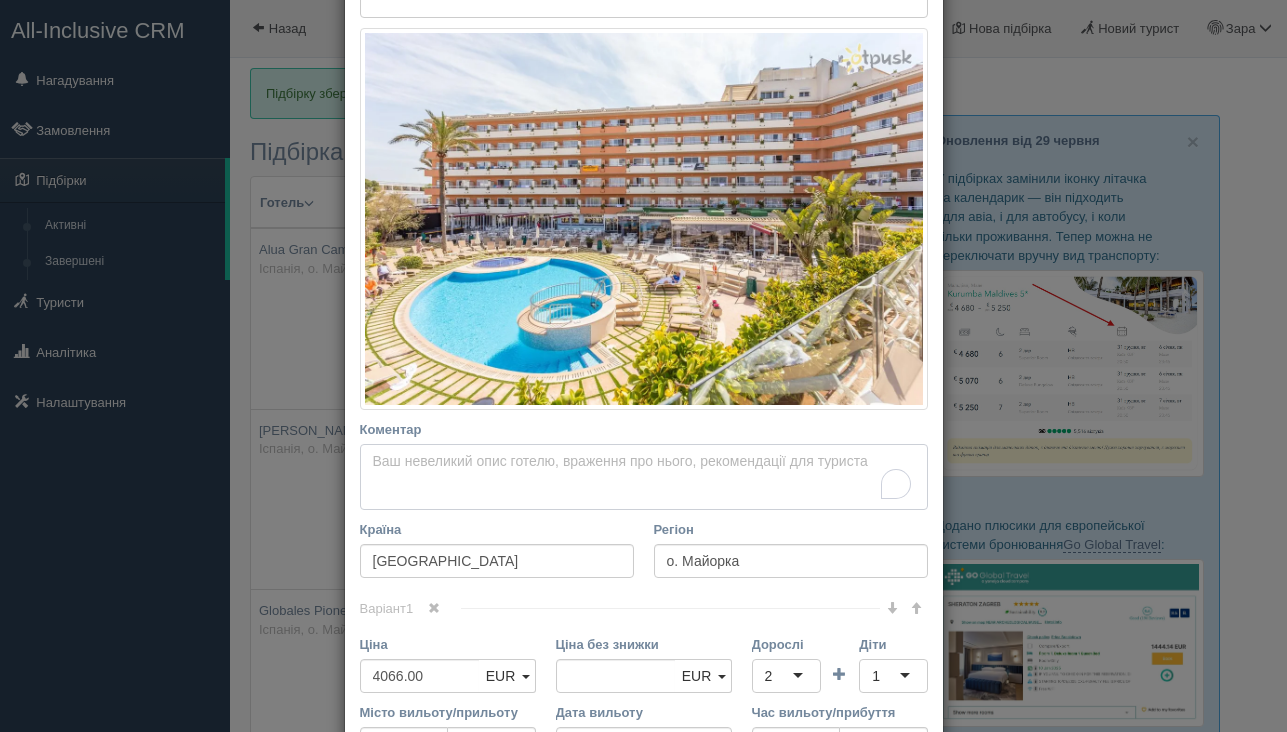 click on "Коментар
Основний опис
Додатковий опис
Закріпити
Збережено
Необхідно вказати назву готелю і країну" at bounding box center [644, 477] 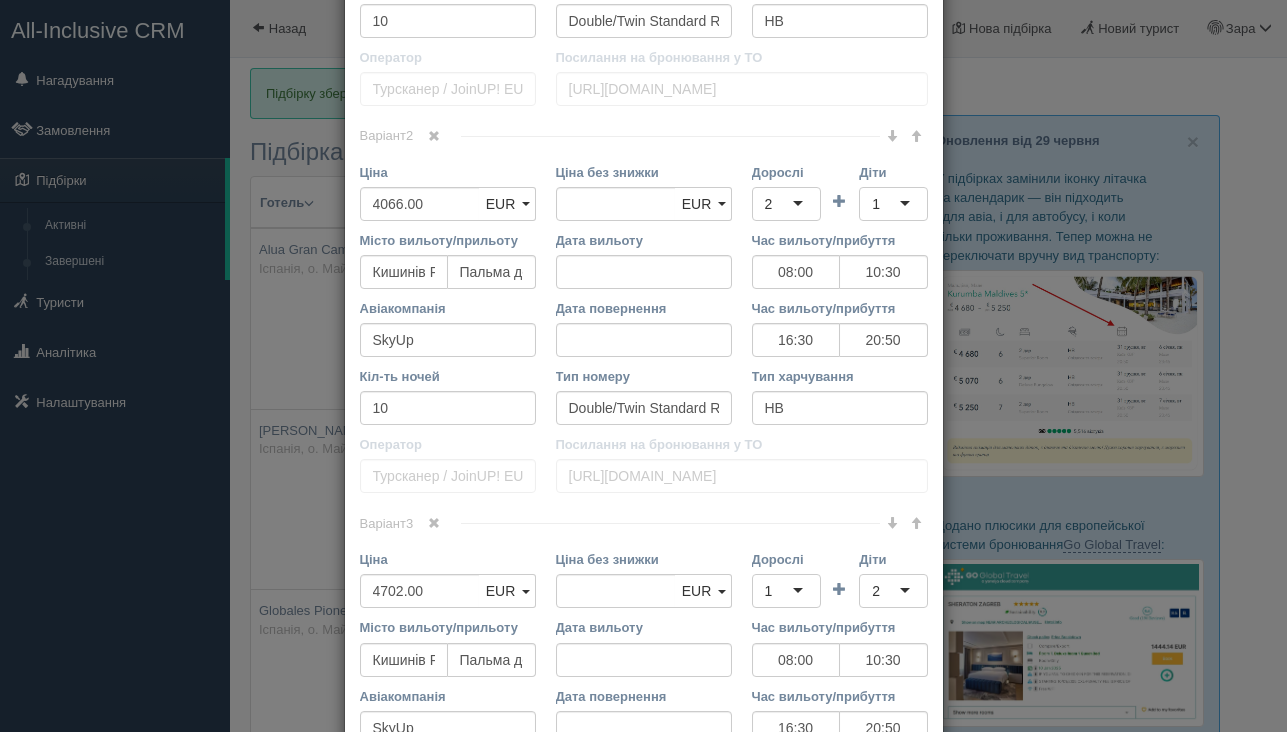 scroll, scrollTop: 1392, scrollLeft: 0, axis: vertical 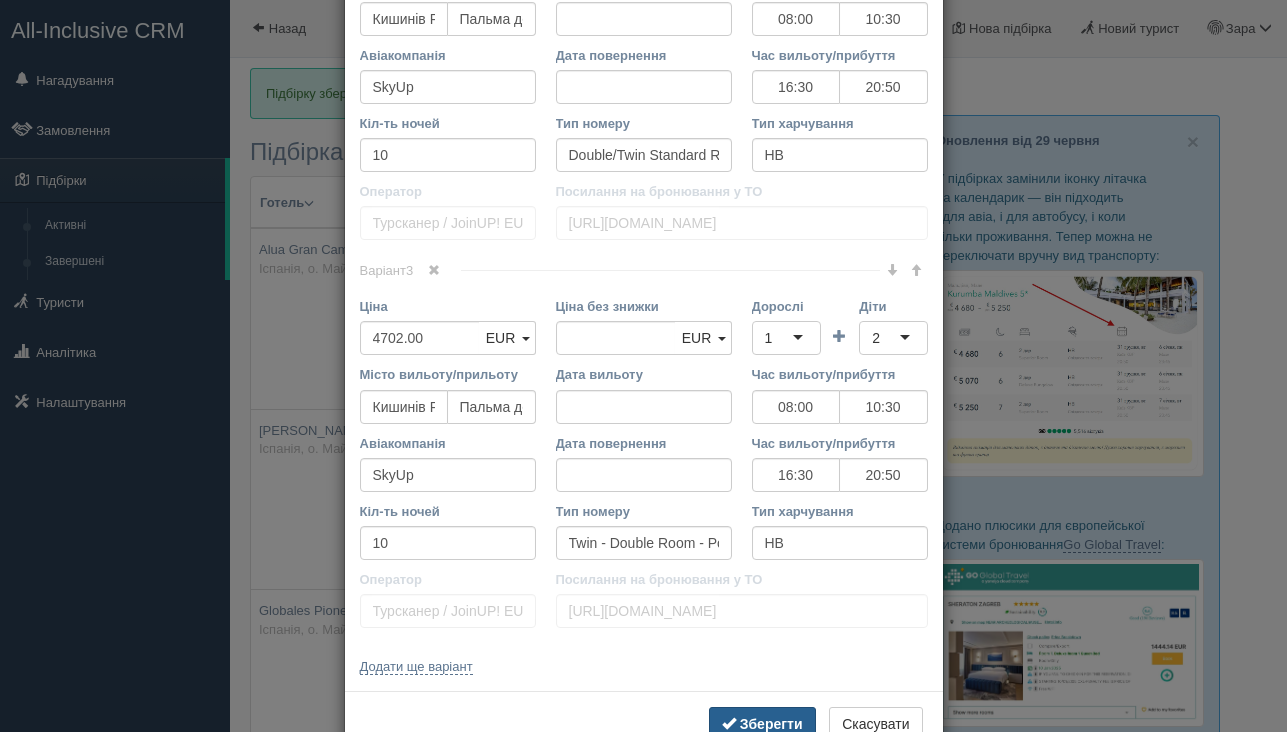 click on "Зберегти" at bounding box center [771, 724] 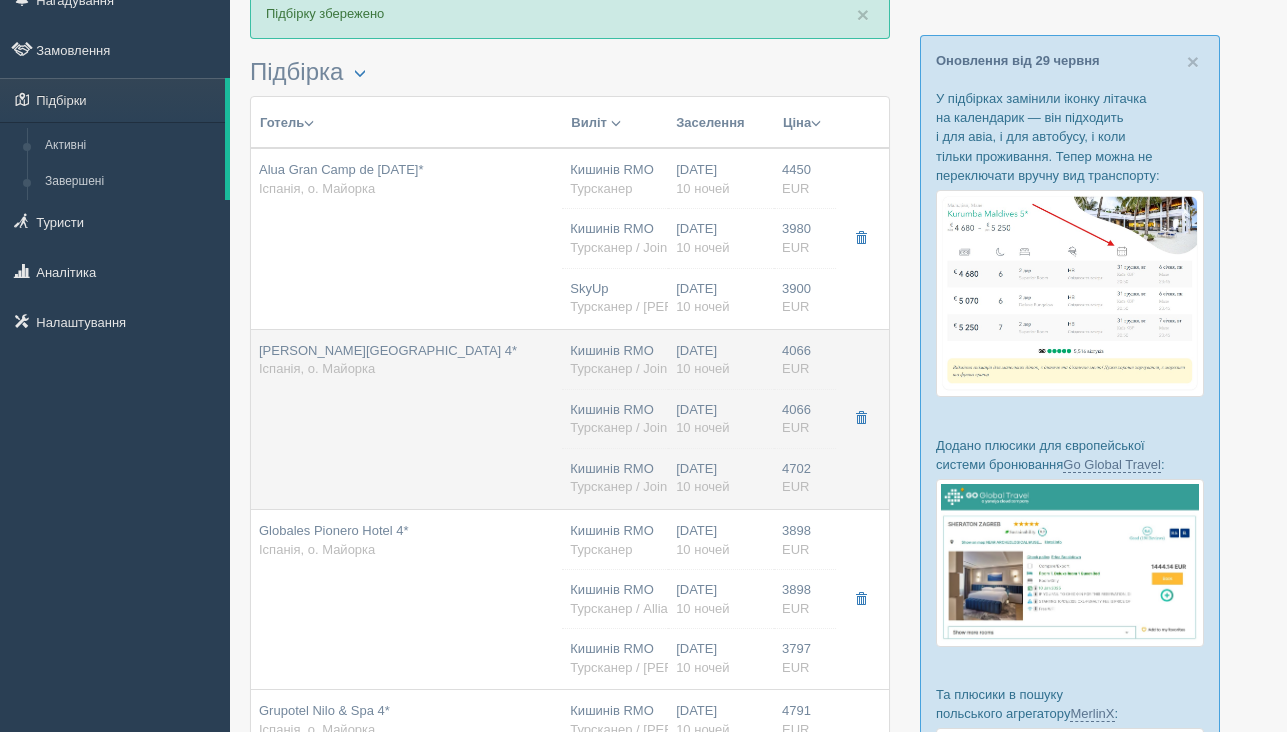 scroll, scrollTop: 107, scrollLeft: 0, axis: vertical 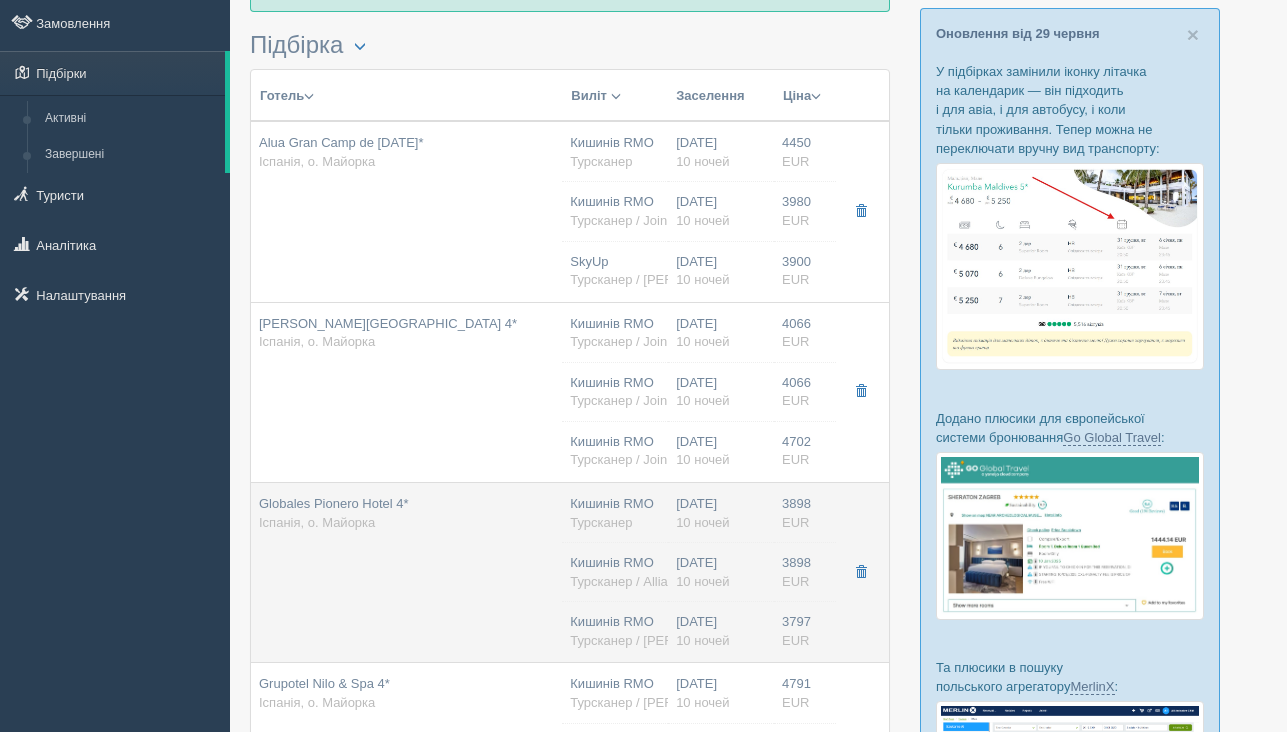 click on "Globales Pionero Hotel 4*
Іспанія, о. Майорка" at bounding box center [406, 573] 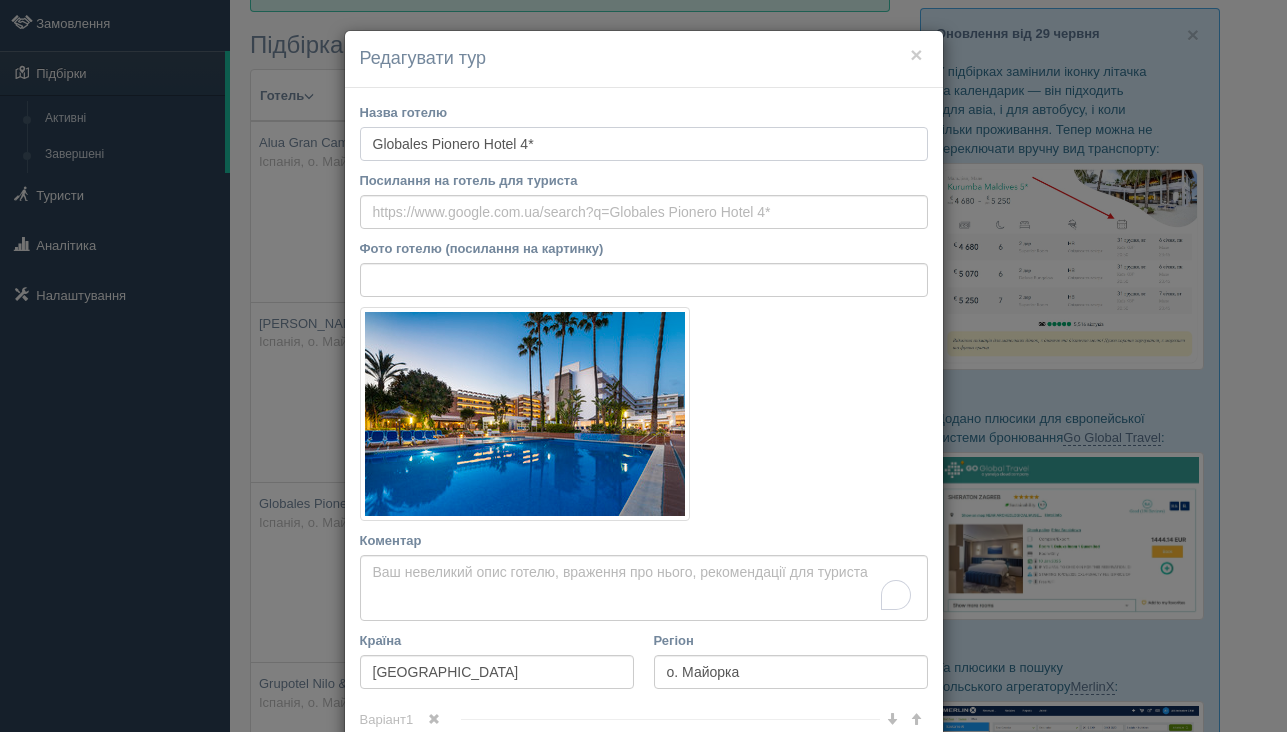 click on "Globales Pionero Hotel 4*" at bounding box center (644, 144) 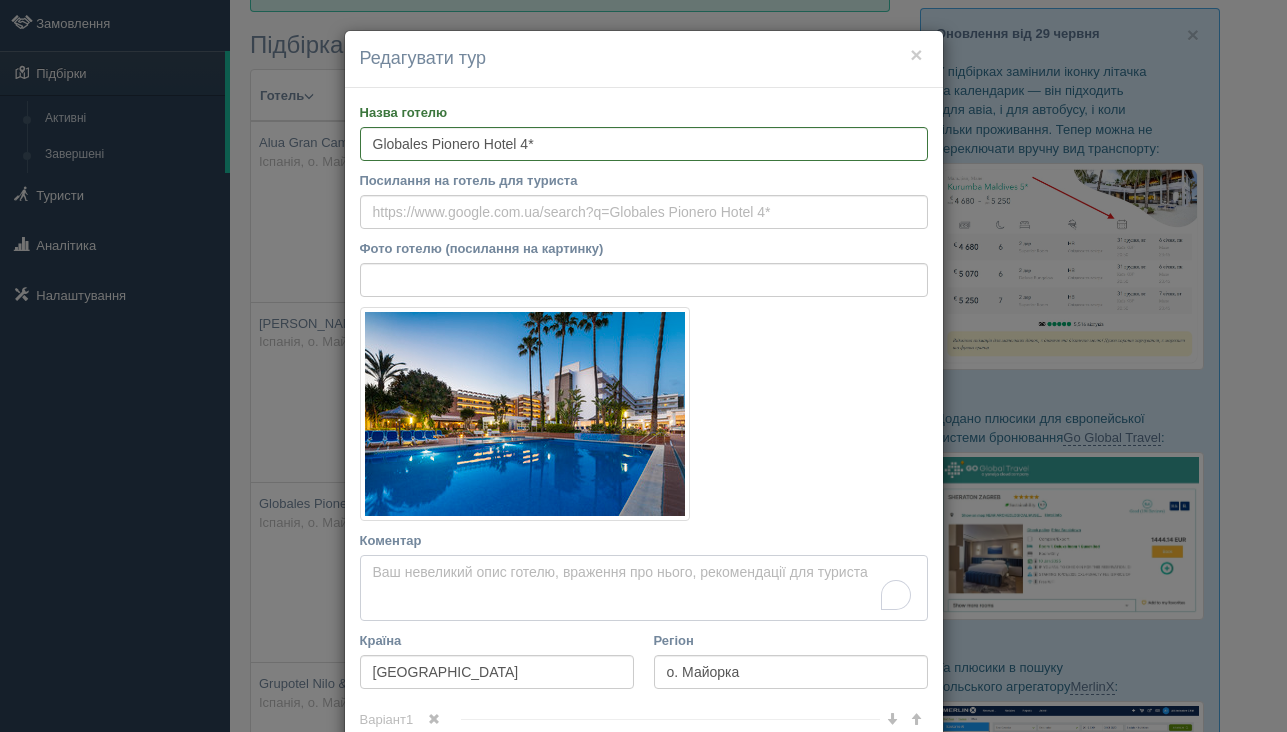 click on "Коментар
Основний опис
Додатковий опис
Закріпити
Збережено
Необхідно вказати назву готелю і країну" at bounding box center [644, 588] 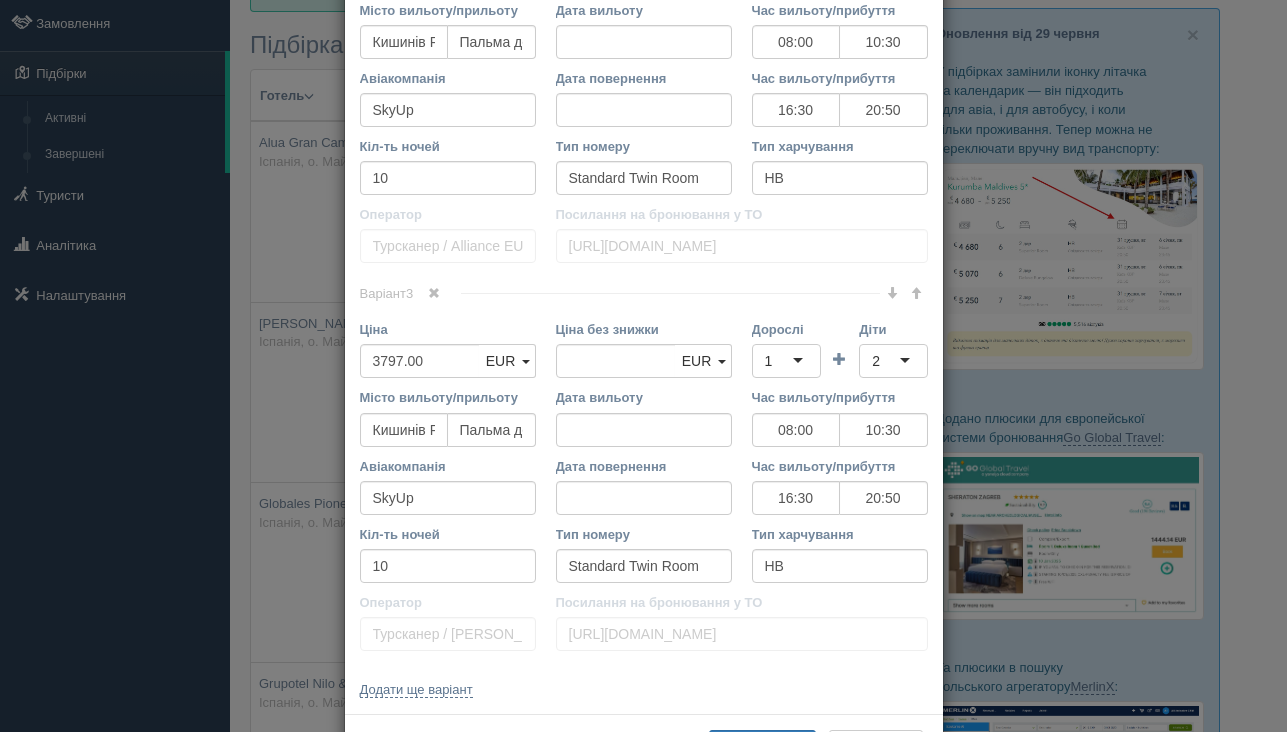 scroll, scrollTop: 1259, scrollLeft: 0, axis: vertical 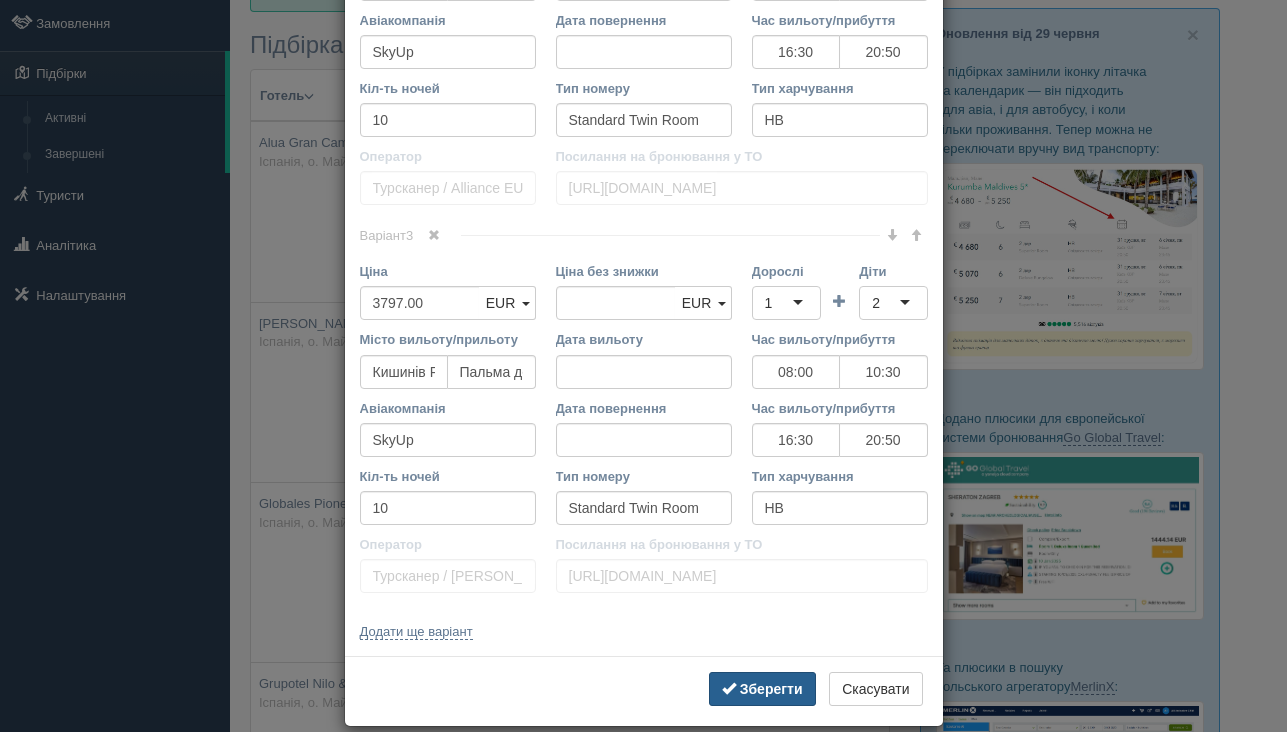 type on "В очень хорошем месте, поселок Санта Понса, тут лагуны, море спокойное как в озере будет, рядом отличная инфраструктура" 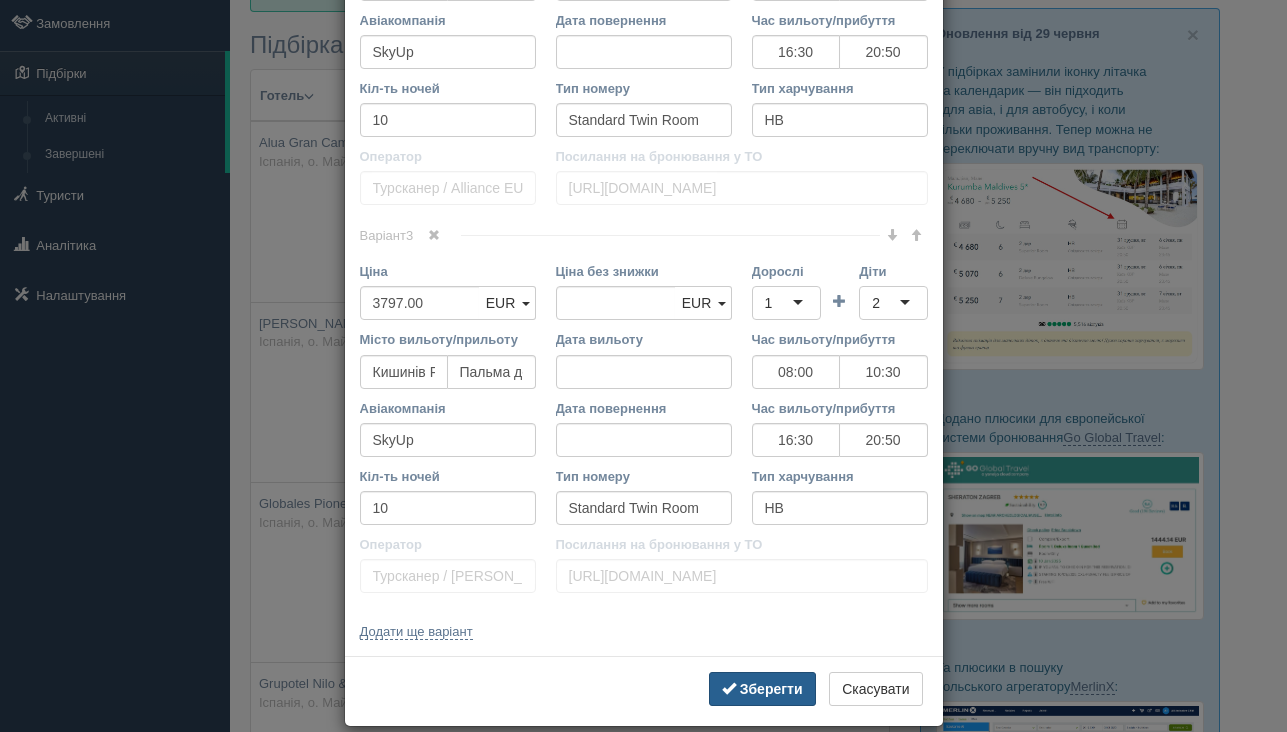 click on "Зберегти" at bounding box center (771, 689) 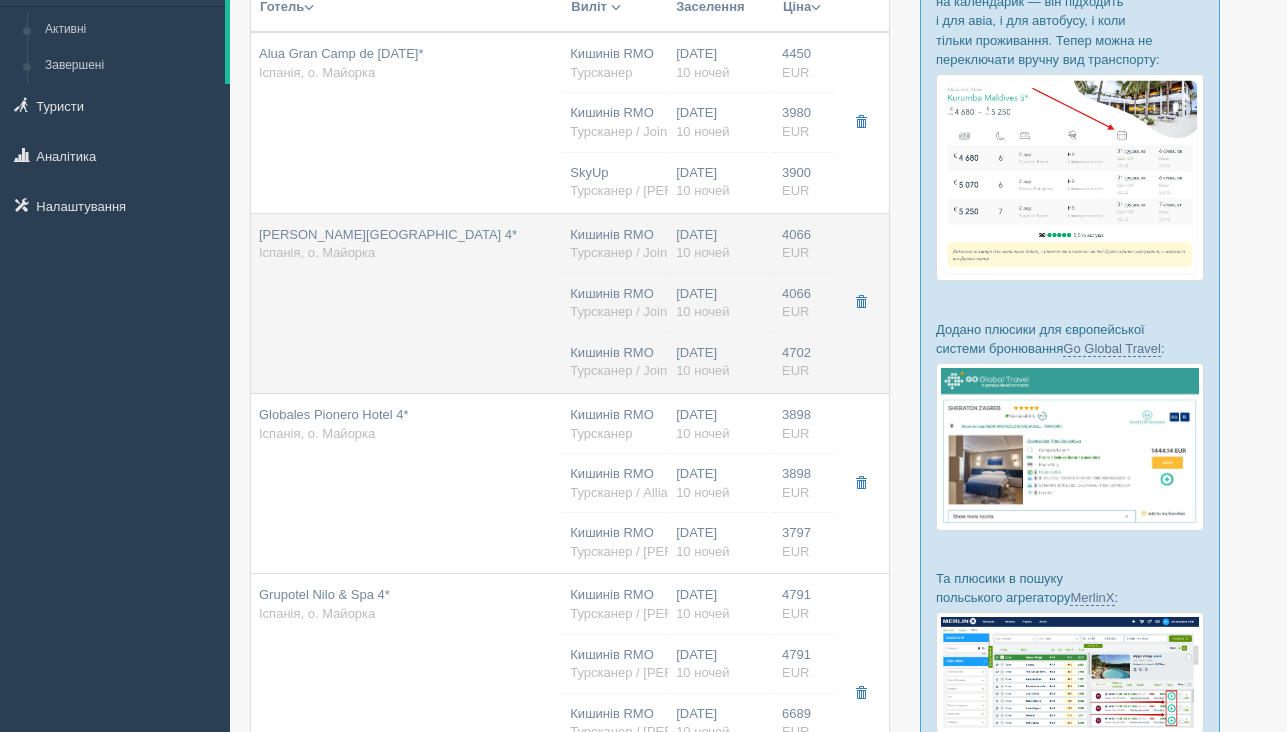 scroll, scrollTop: 295, scrollLeft: 0, axis: vertical 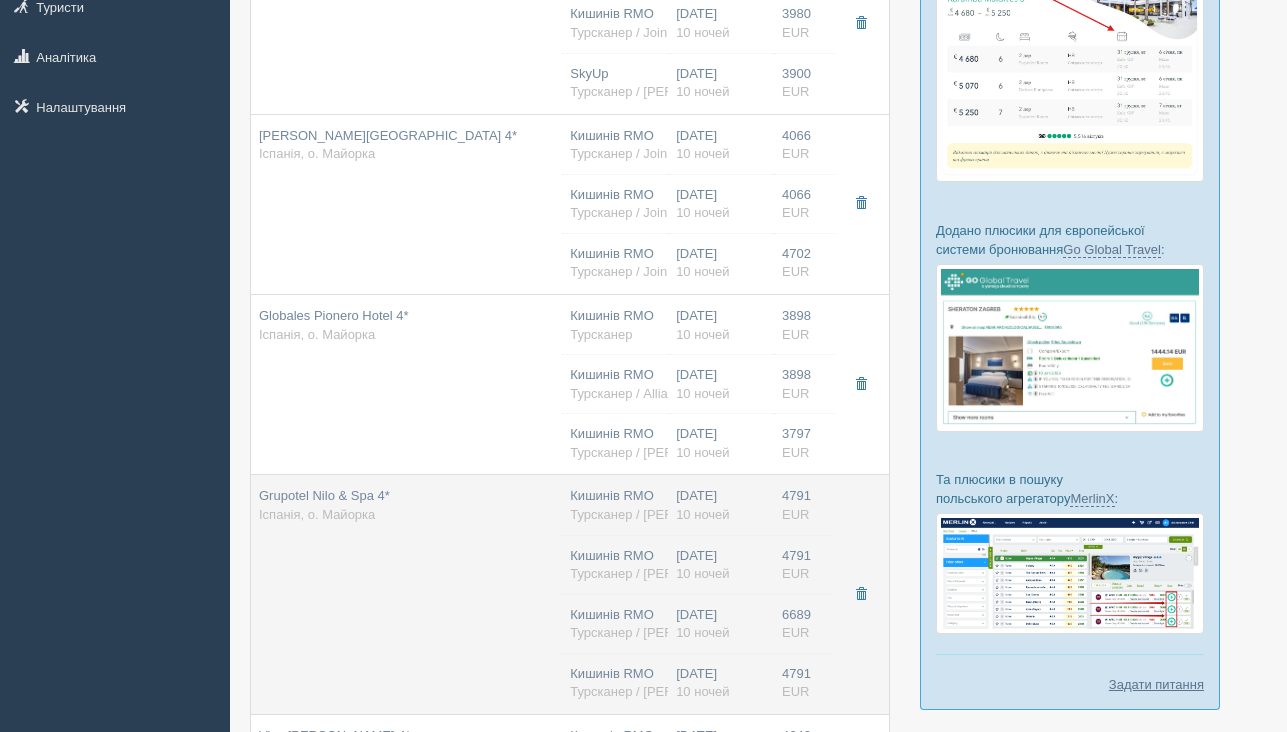 click on "Grupotel Nilo & Spa 4*
Іспанія, о. Майорка" at bounding box center (406, 595) 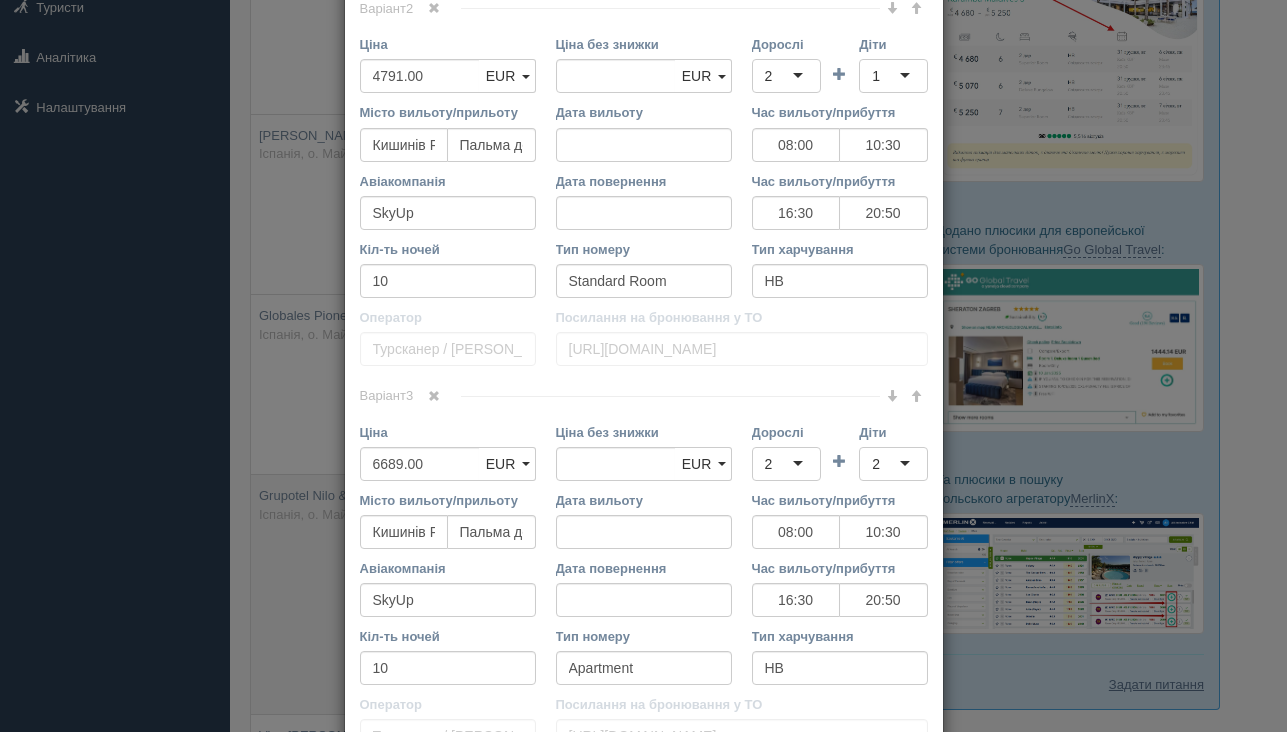 scroll, scrollTop: 0, scrollLeft: 0, axis: both 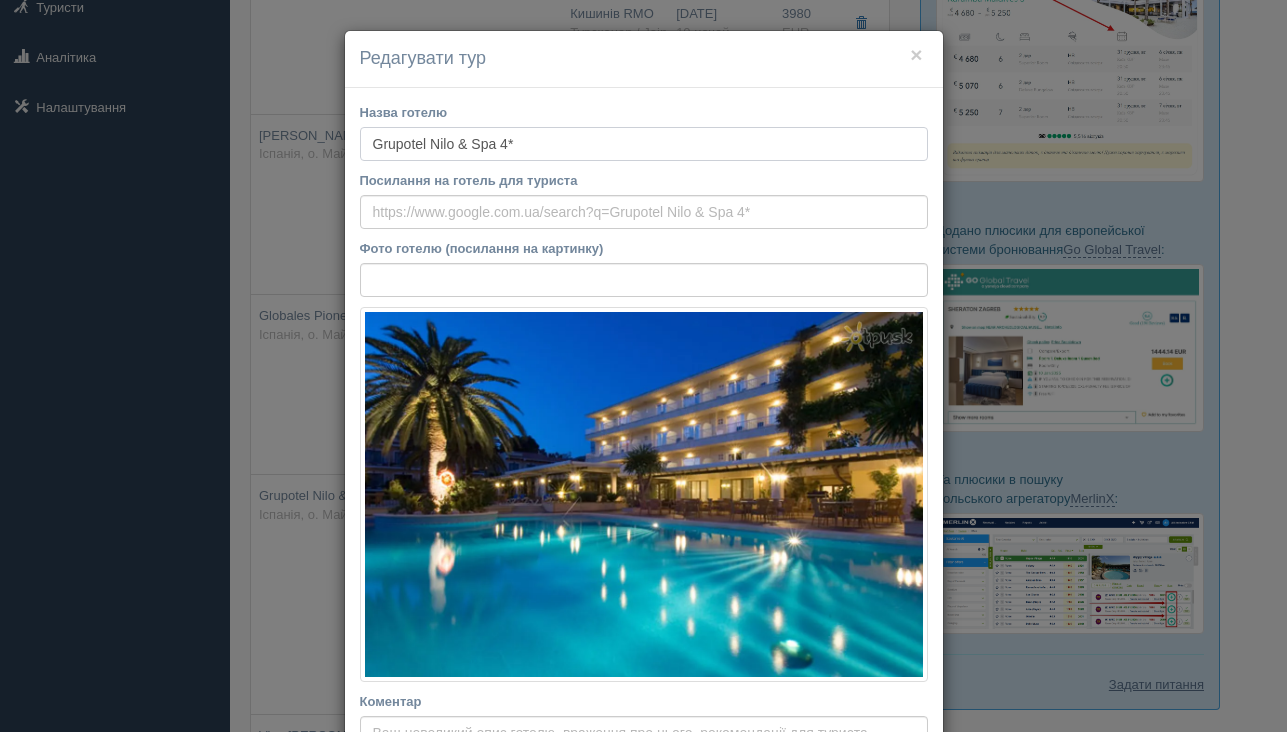 click on "Grupotel Nilo & Spa 4*" at bounding box center (644, 144) 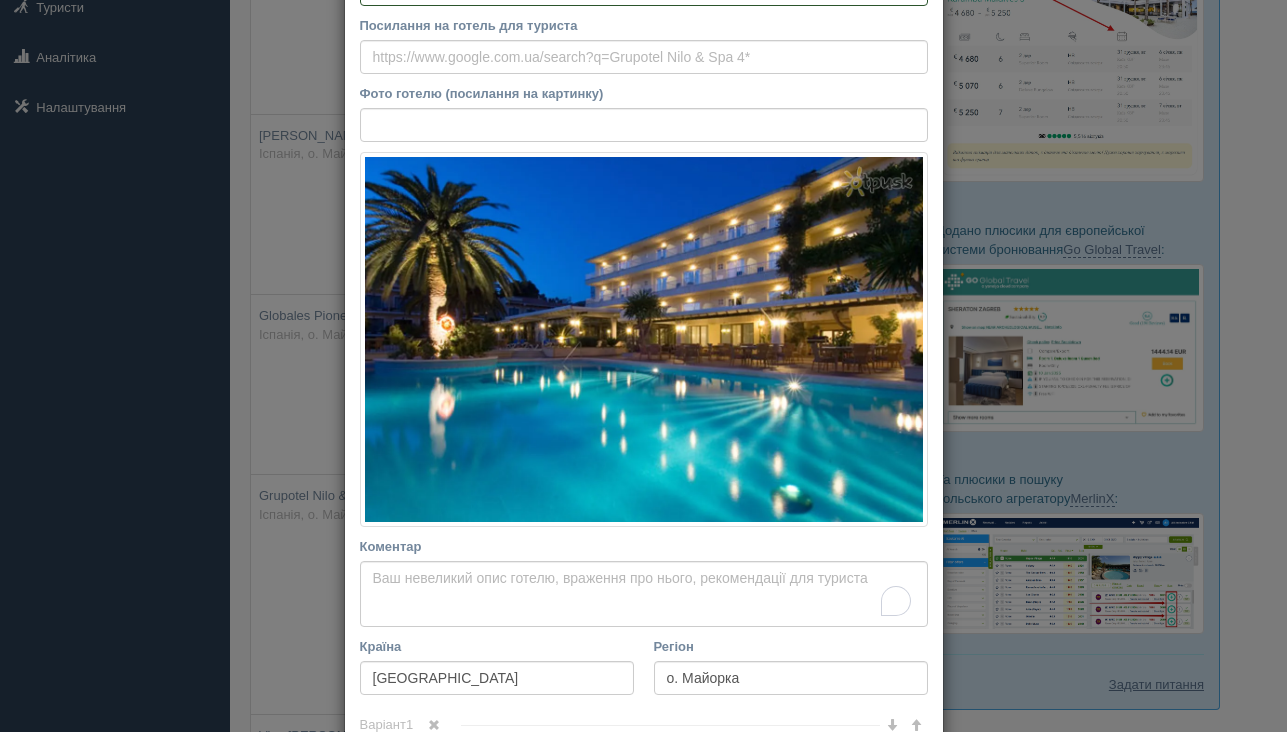 scroll, scrollTop: 341, scrollLeft: 0, axis: vertical 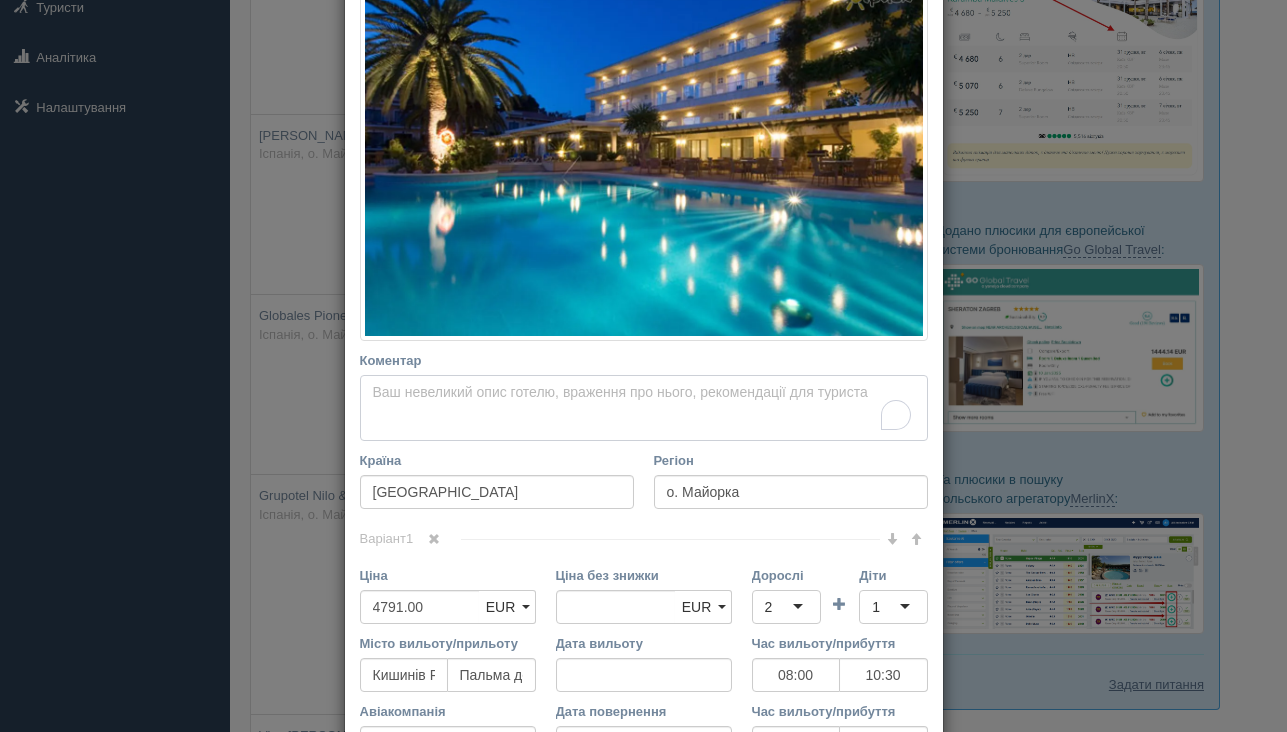 click on "Коментар
Основний опис
Додатковий опис
Закріпити
Збережено
Необхідно вказати назву готелю і країну" at bounding box center (644, 408) 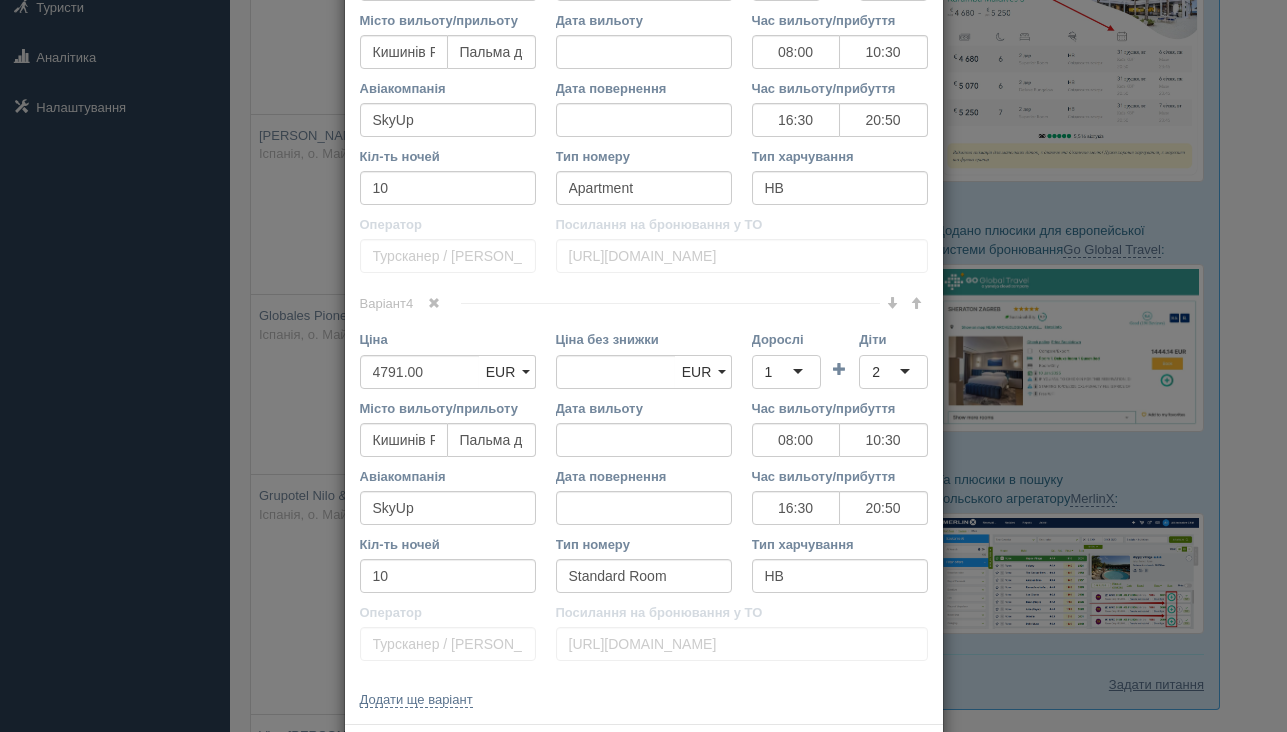 scroll, scrollTop: 1805, scrollLeft: 0, axis: vertical 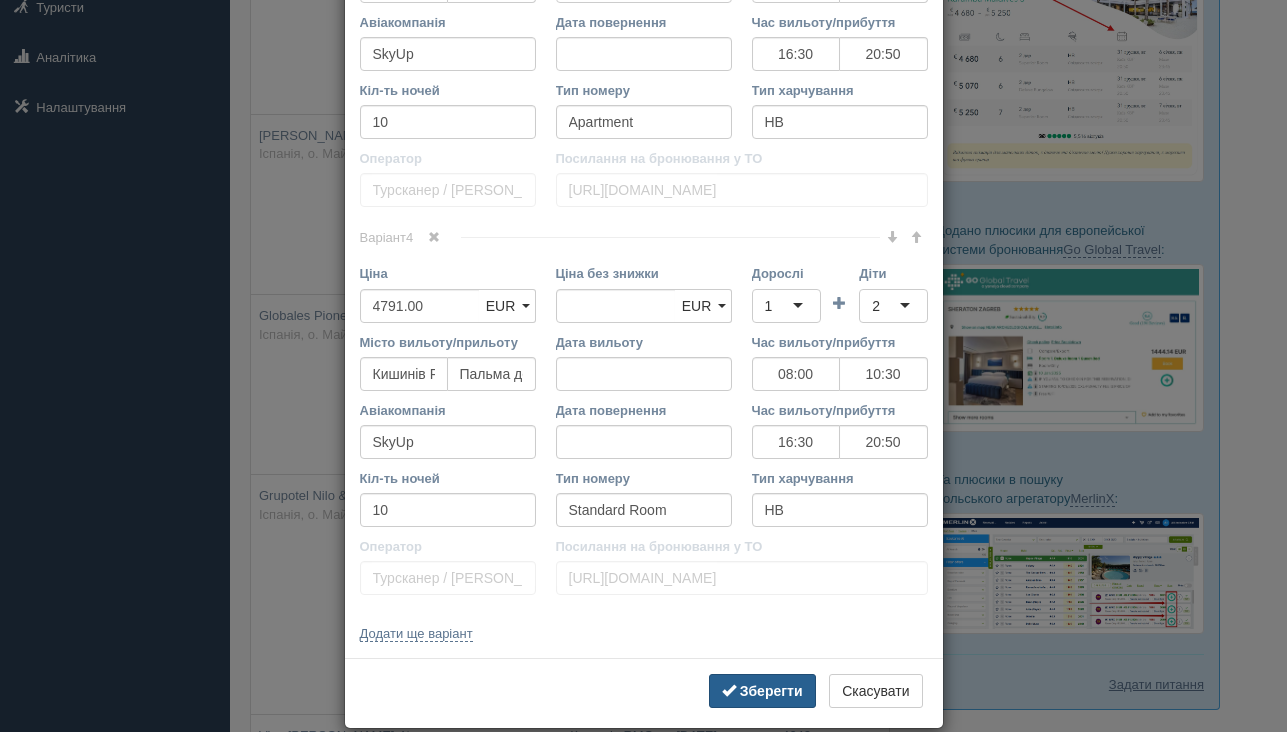 click at bounding box center (729, 690) 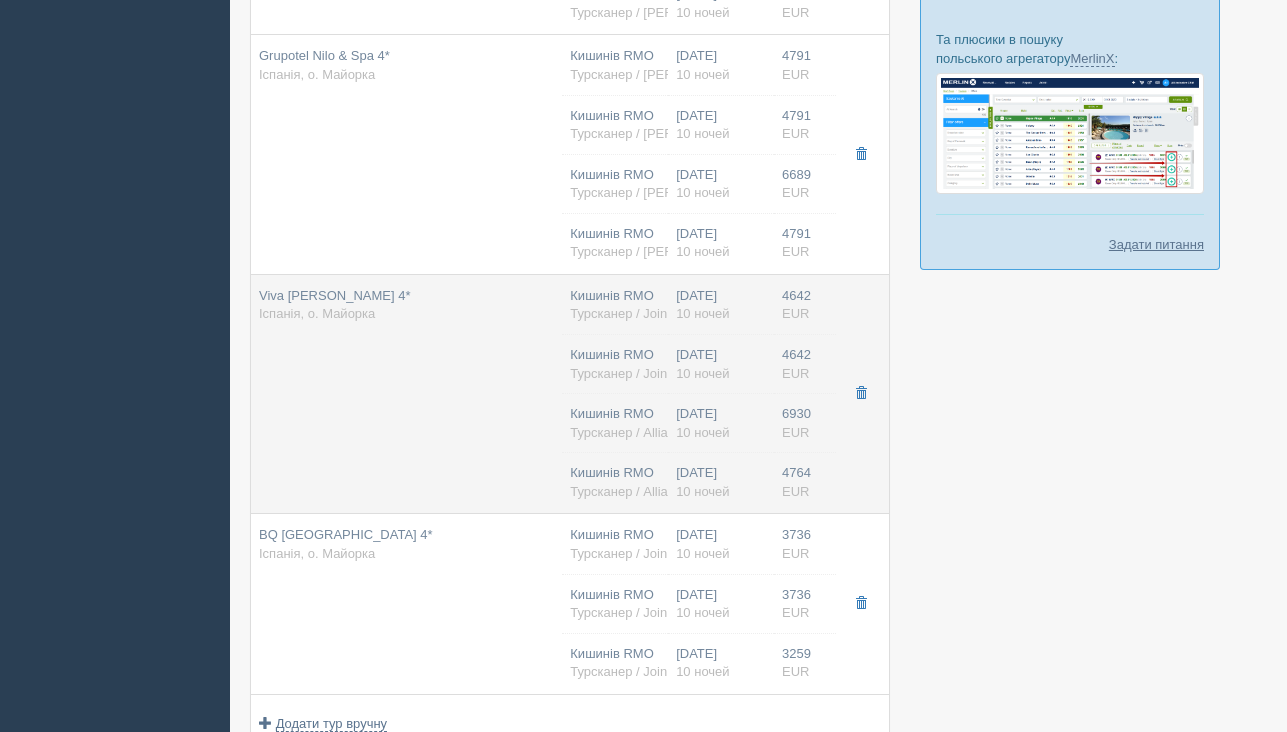 scroll, scrollTop: 777, scrollLeft: 0, axis: vertical 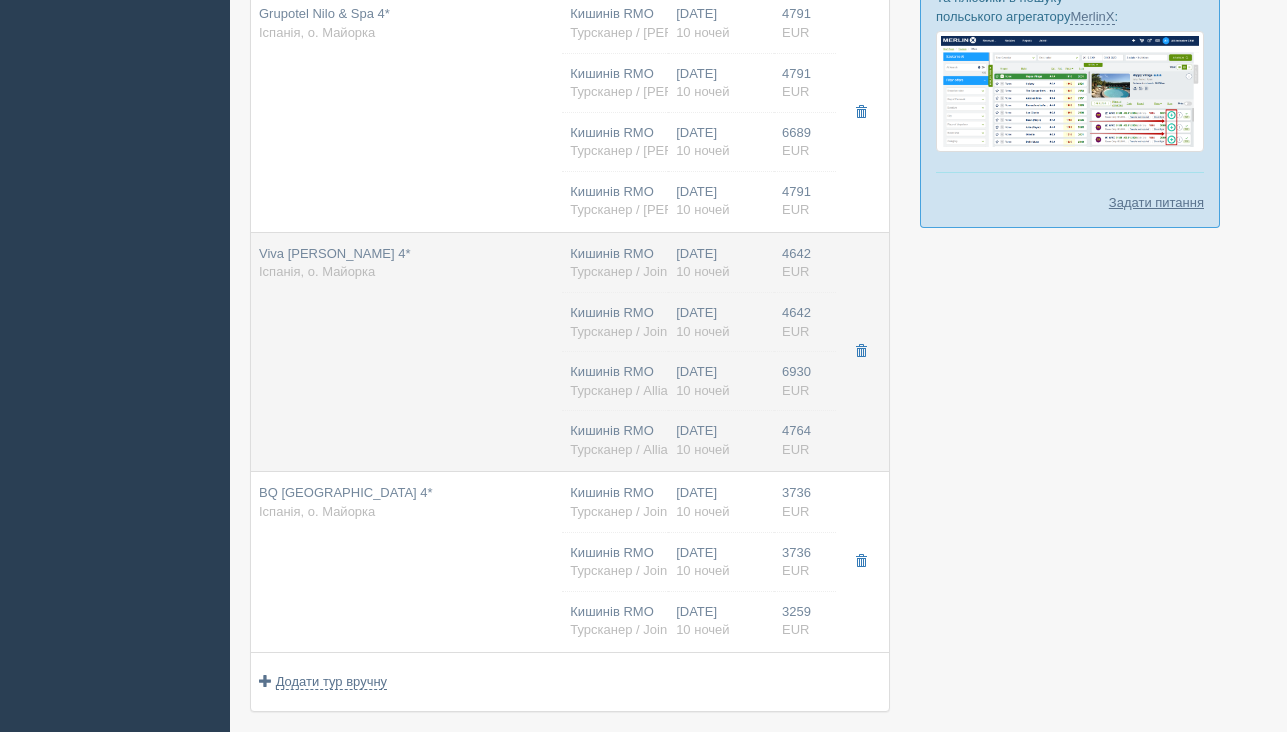 click on "Viva Eden Lago 4*
Іспанія, о. Майорка" at bounding box center [406, 352] 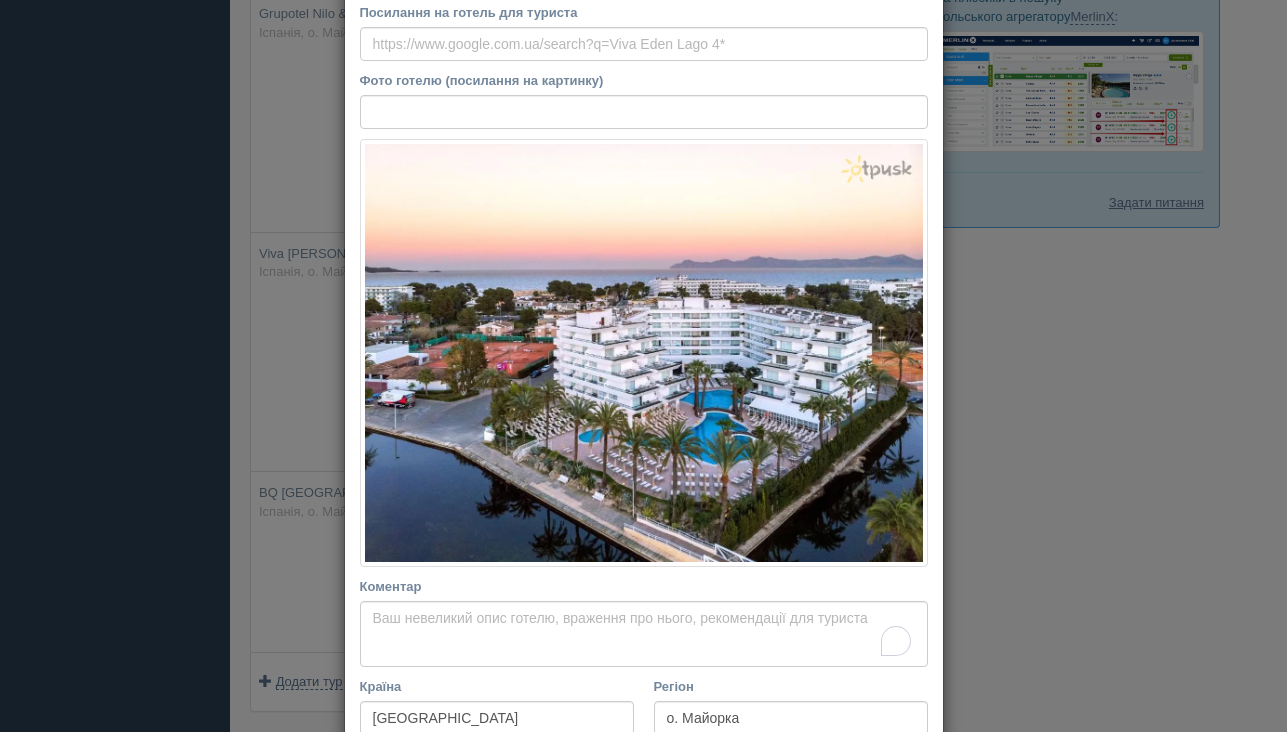 scroll, scrollTop: 421, scrollLeft: 0, axis: vertical 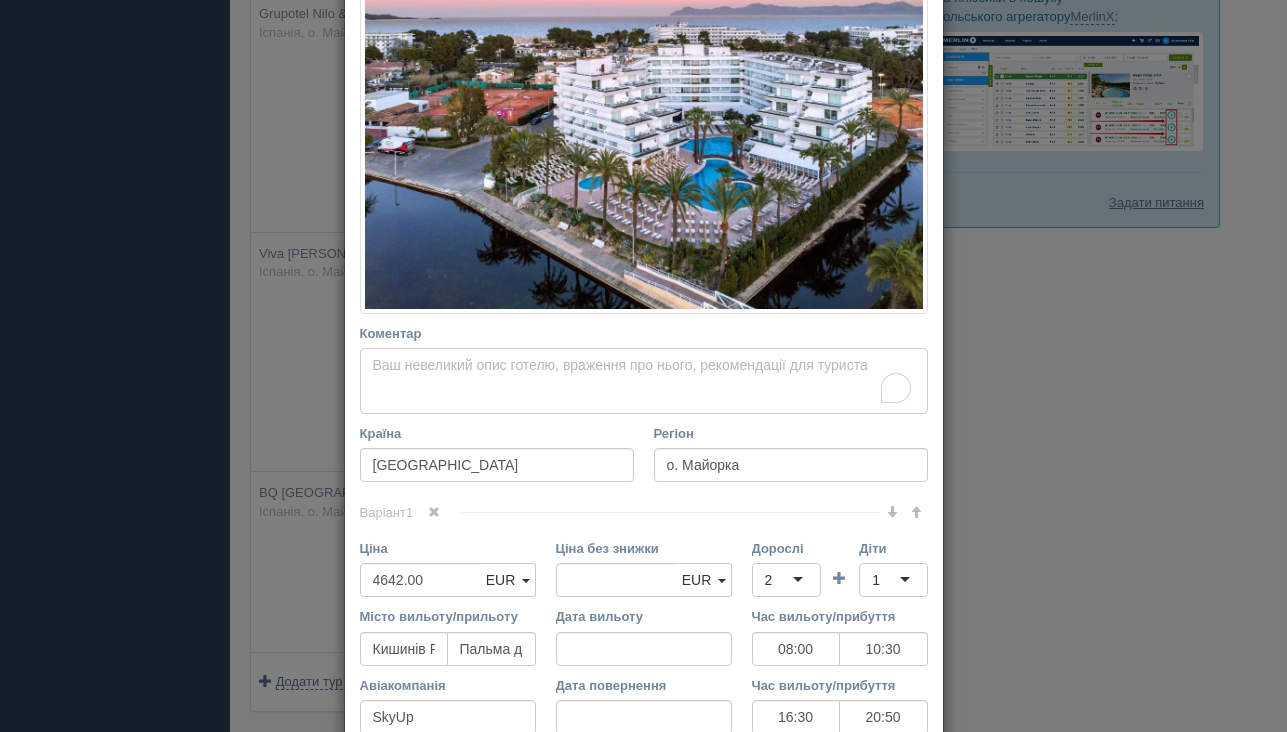 click on "Коментар
Основний опис
Додатковий опис
Закріпити
Збережено
Необхідно вказати назву готелю і країну" at bounding box center (644, 381) 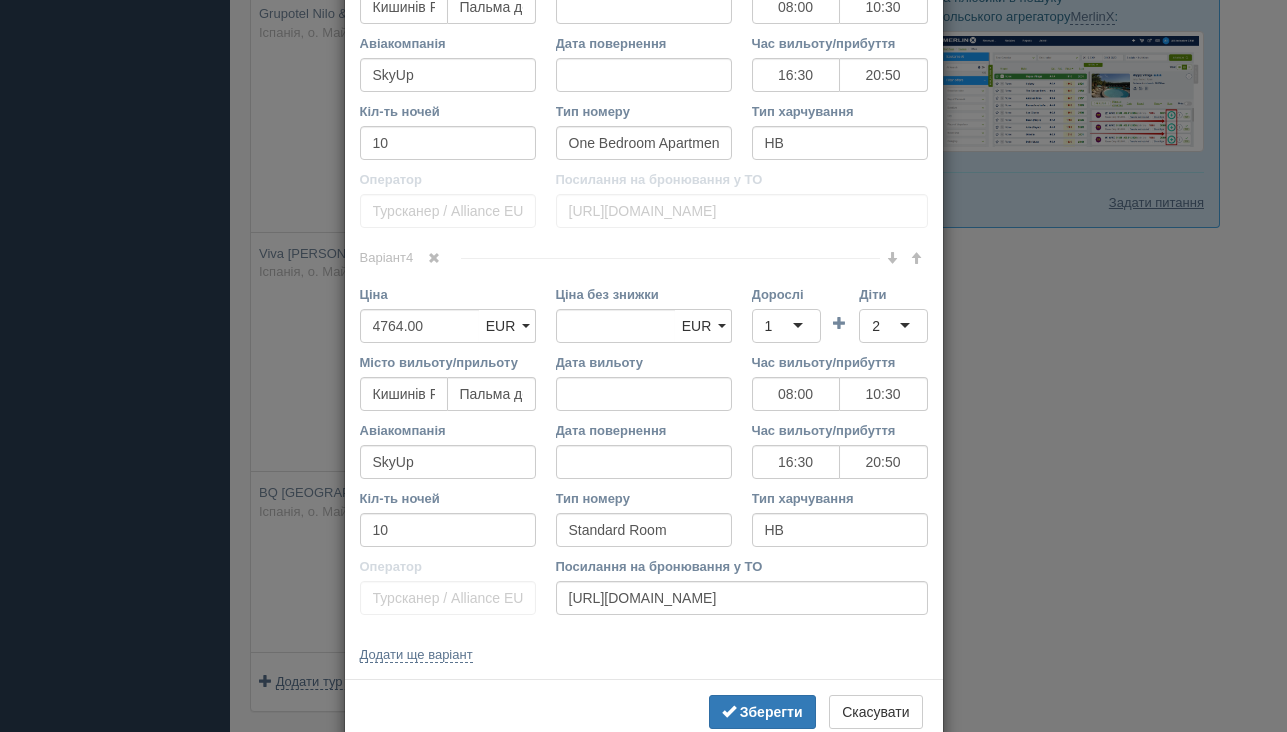 scroll, scrollTop: 1886, scrollLeft: 0, axis: vertical 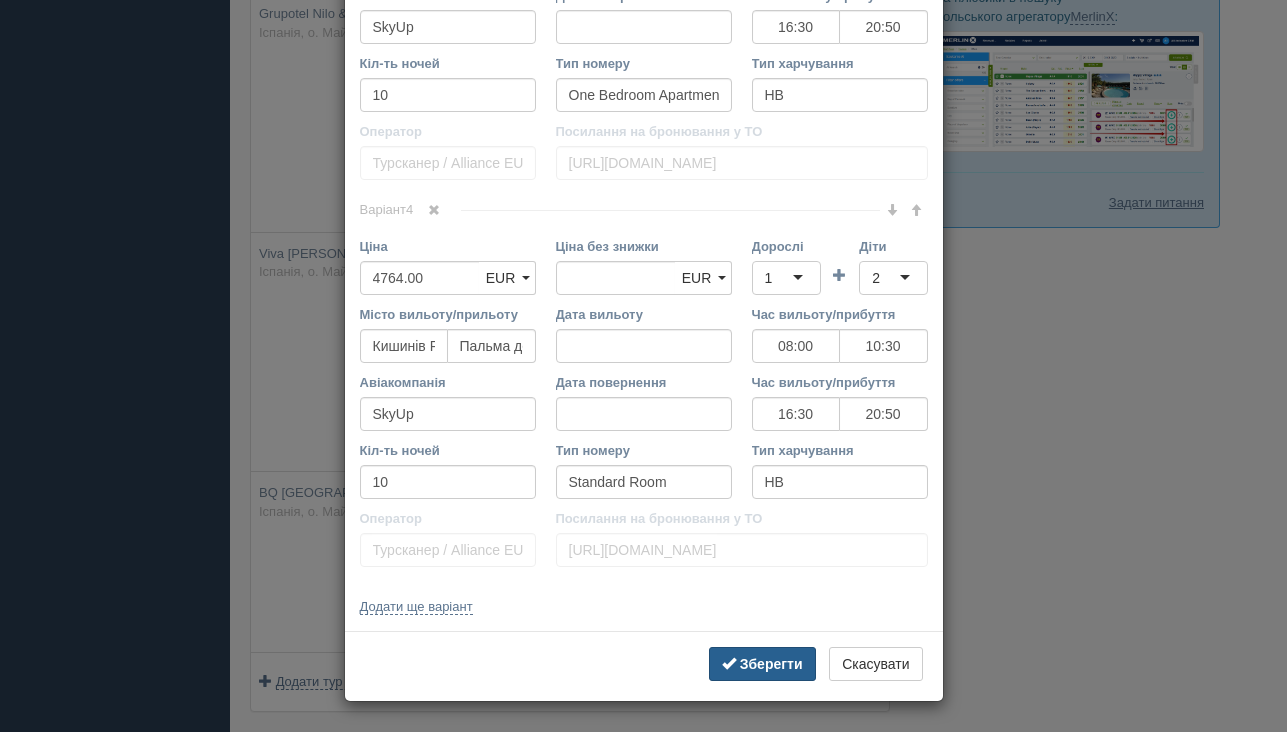 click on "Зберегти" at bounding box center (771, 664) 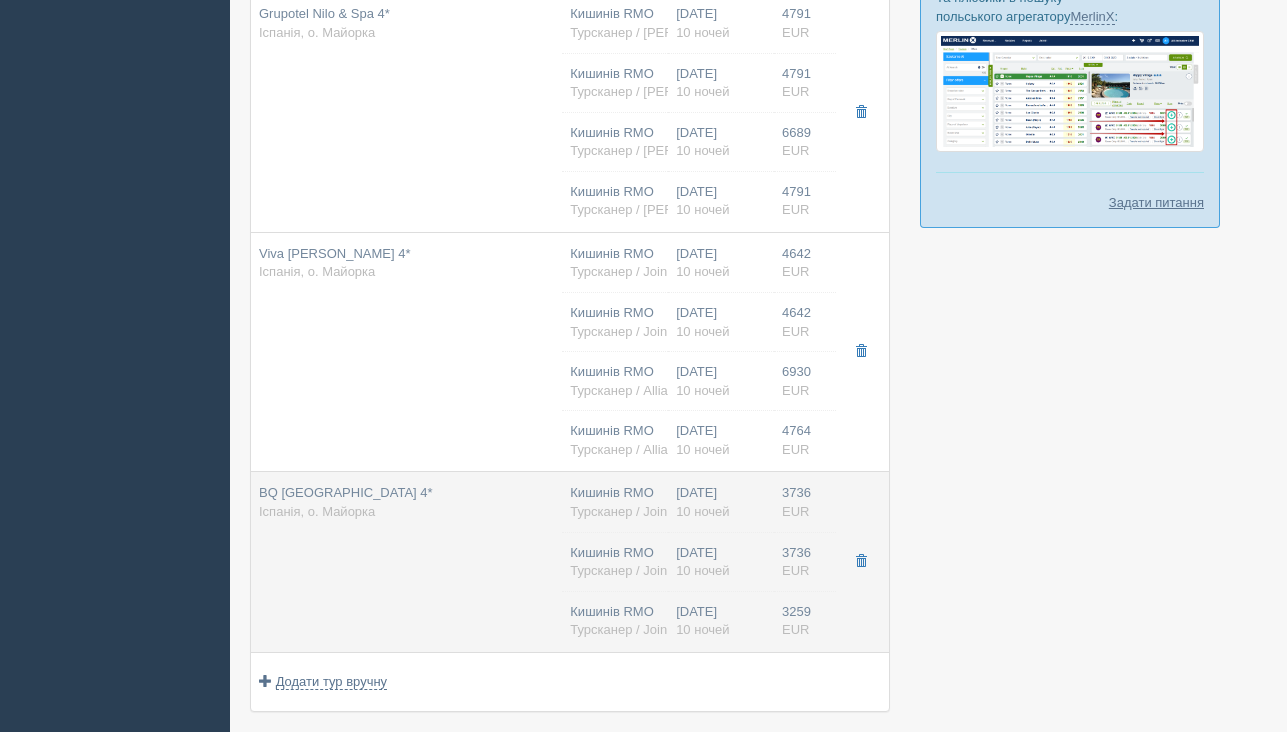 click on "BQ Delfin Azul Hotel 4*
Іспанія, о. Майорка" at bounding box center (406, 562) 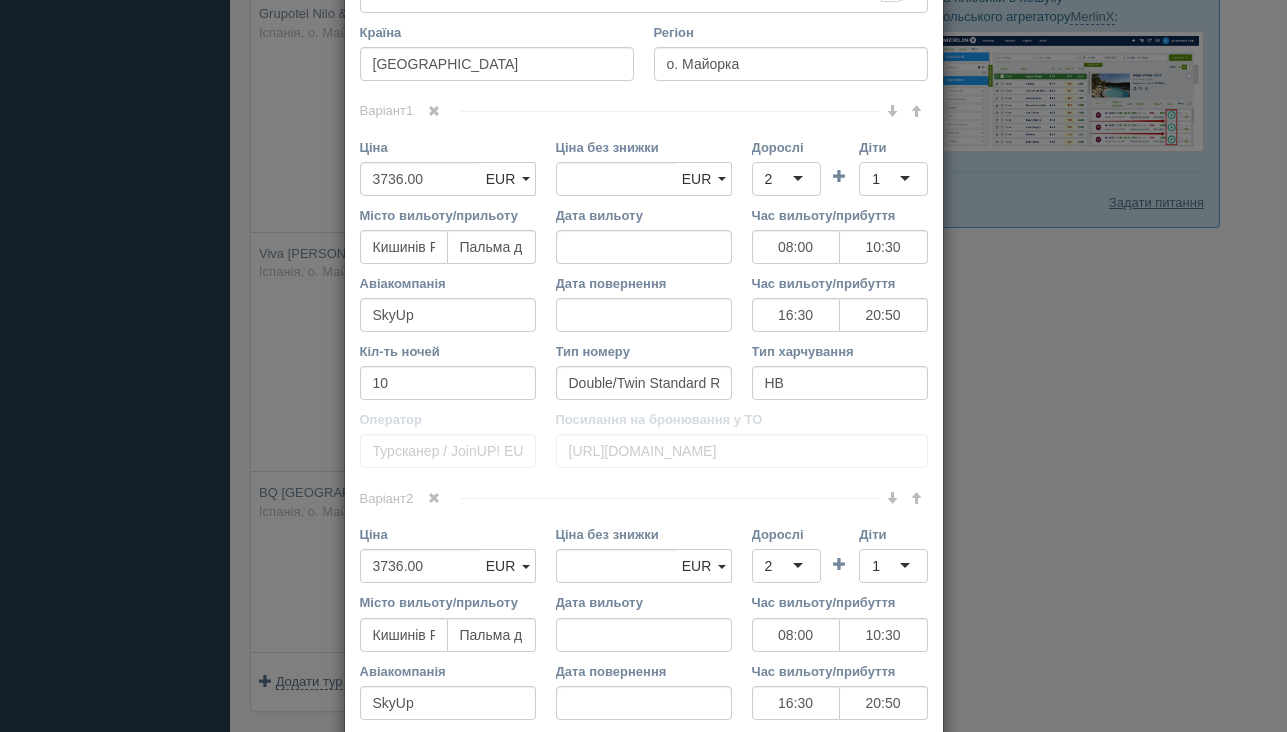 scroll, scrollTop: 1445, scrollLeft: 0, axis: vertical 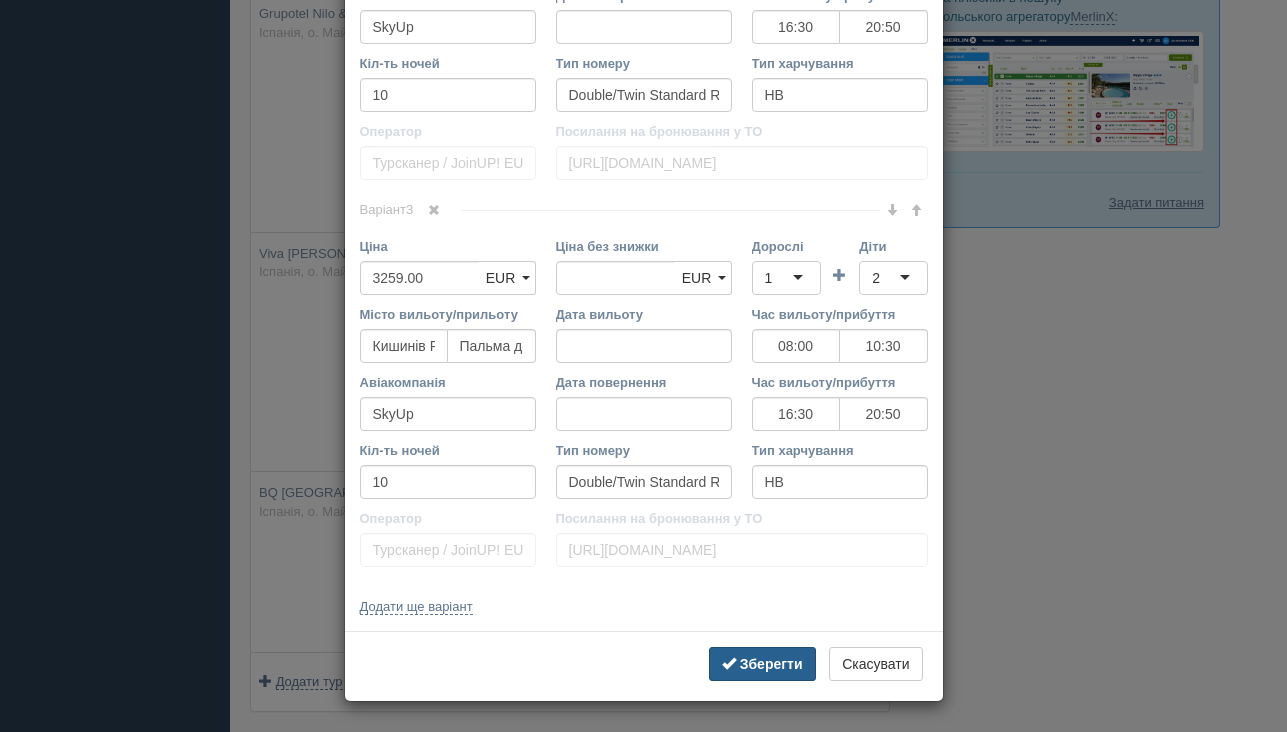 click on "Зберегти" at bounding box center [762, 664] 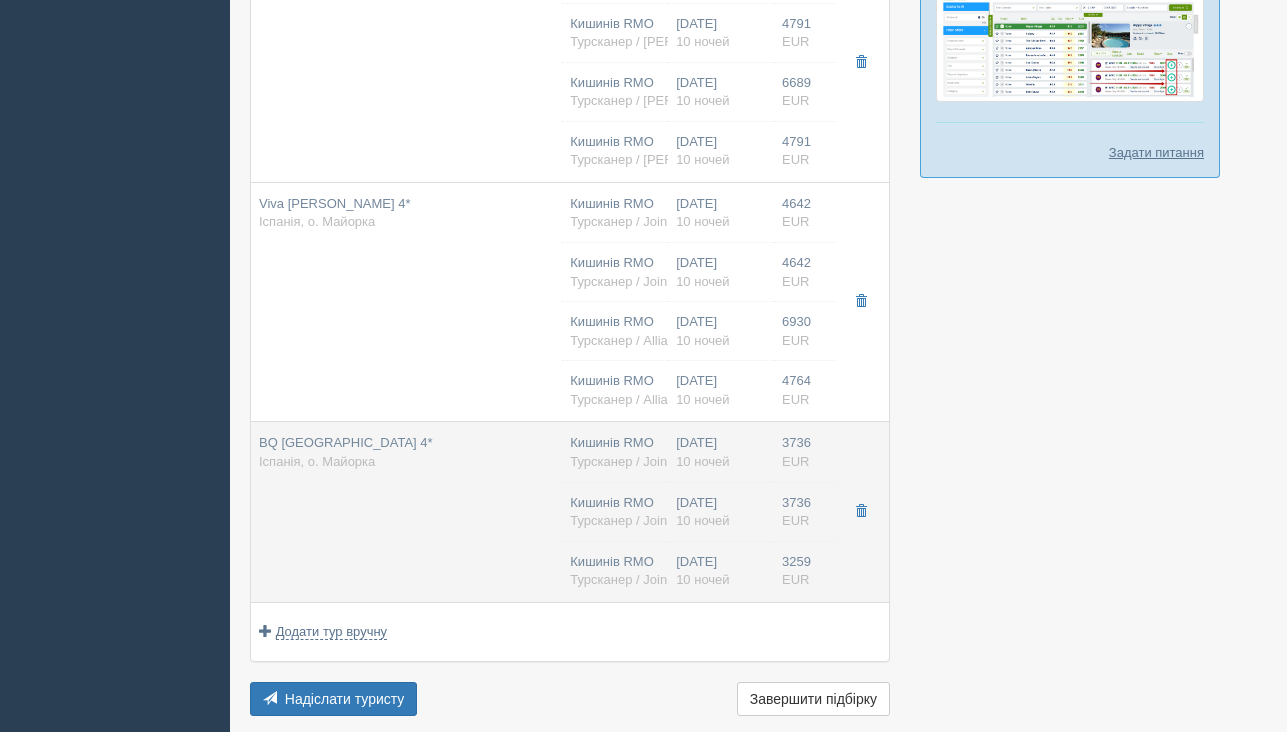 scroll, scrollTop: 960, scrollLeft: 0, axis: vertical 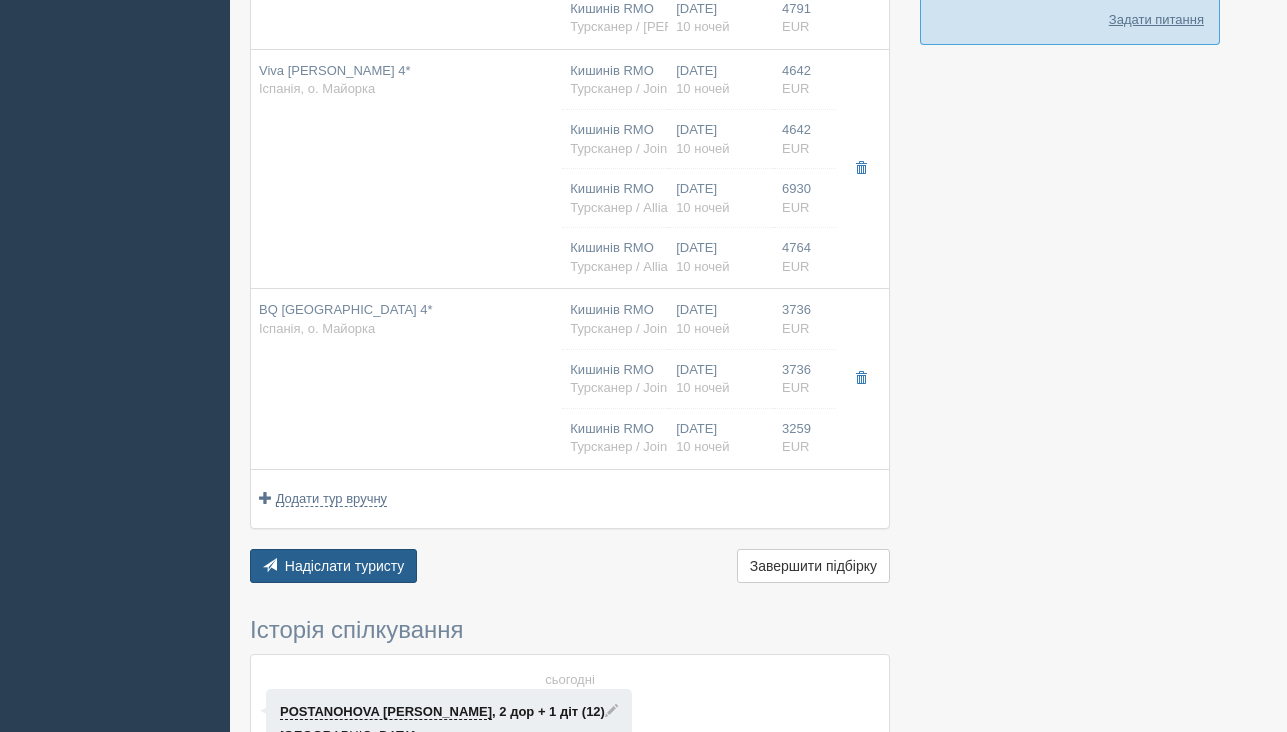 click on "Надіслати туристу
Надіслати" at bounding box center (333, 566) 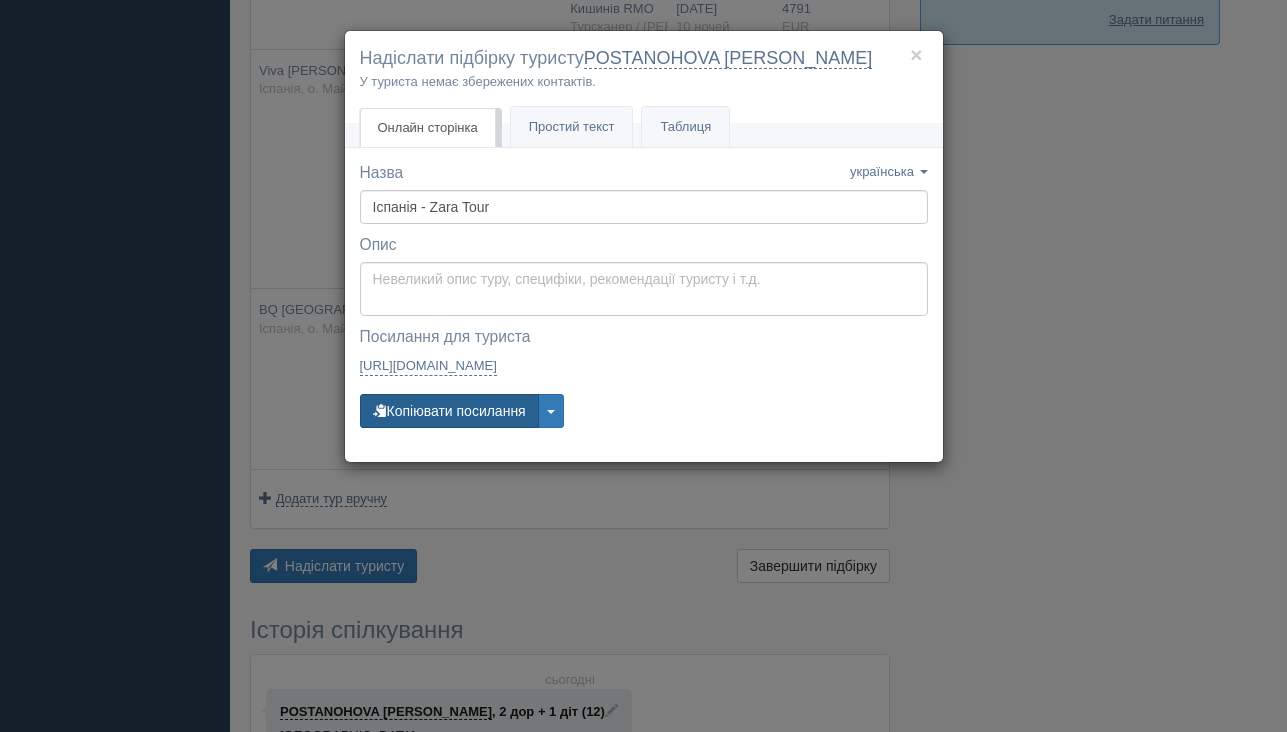 click on "Копіювати посилання" at bounding box center (449, 411) 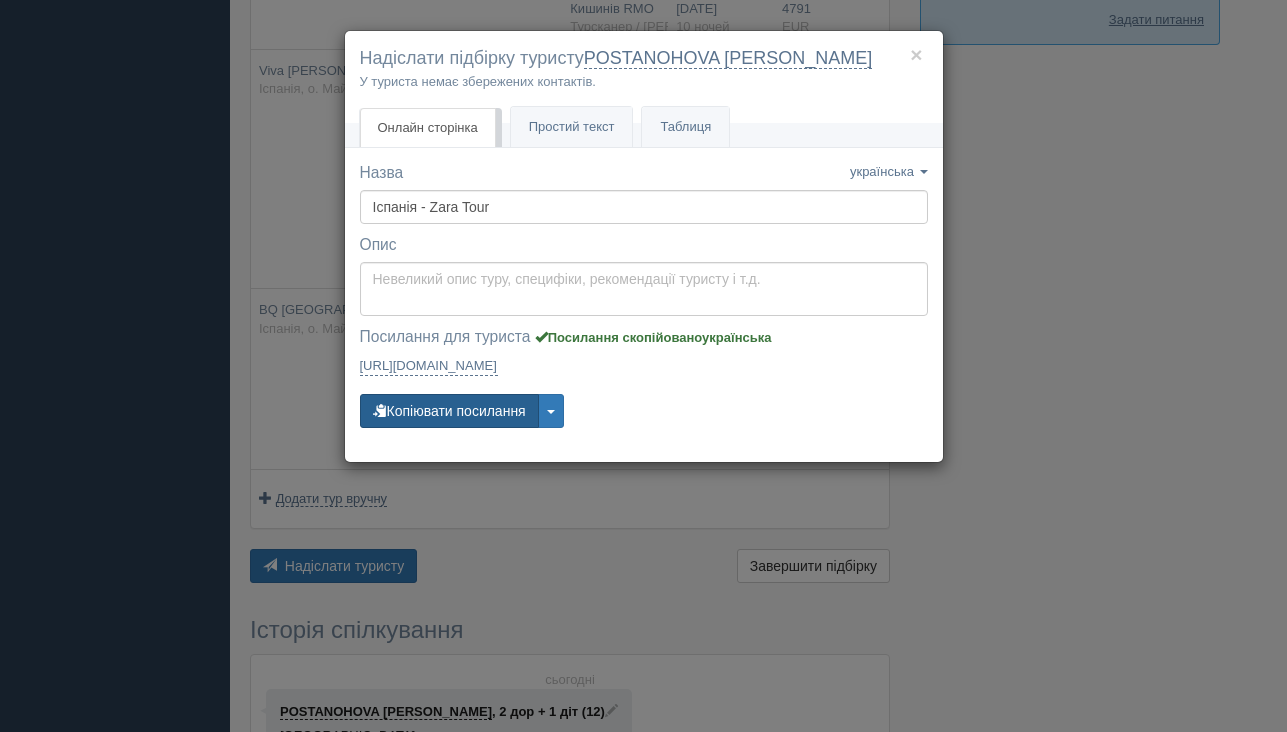 click on "Копіювати посилання" at bounding box center (449, 411) 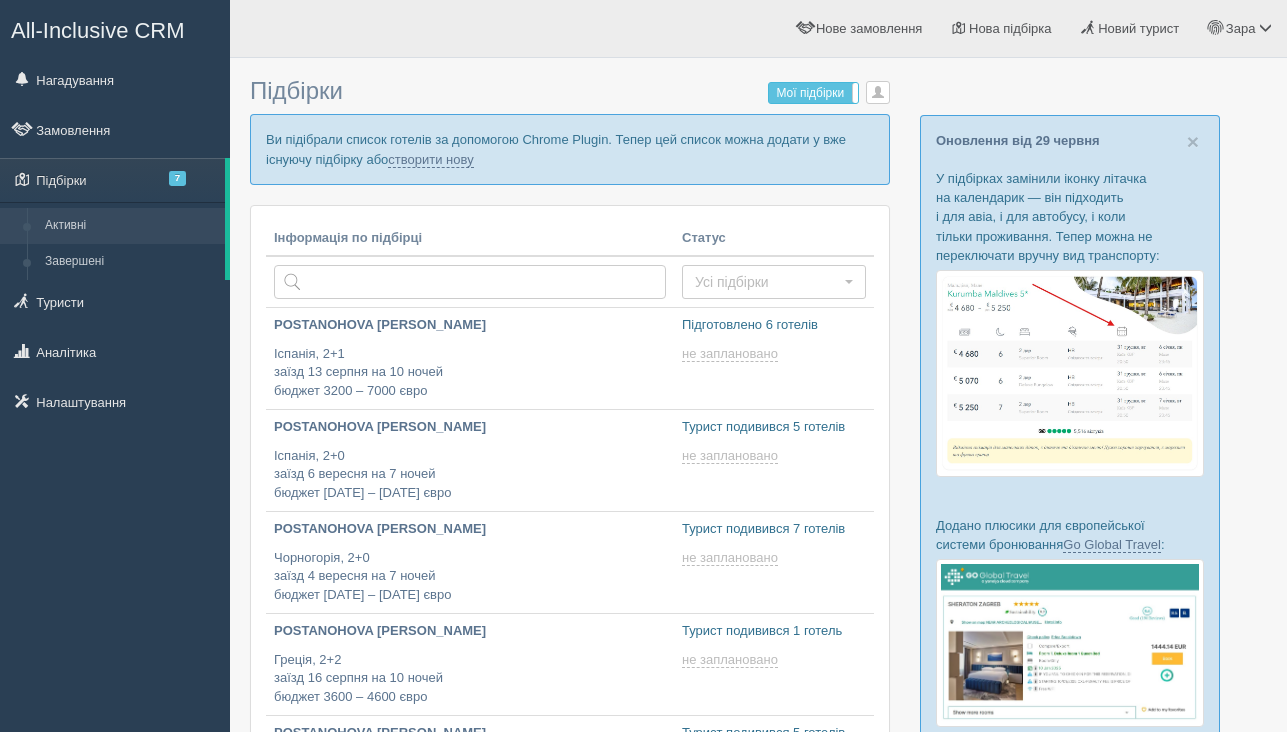 scroll, scrollTop: 0, scrollLeft: 0, axis: both 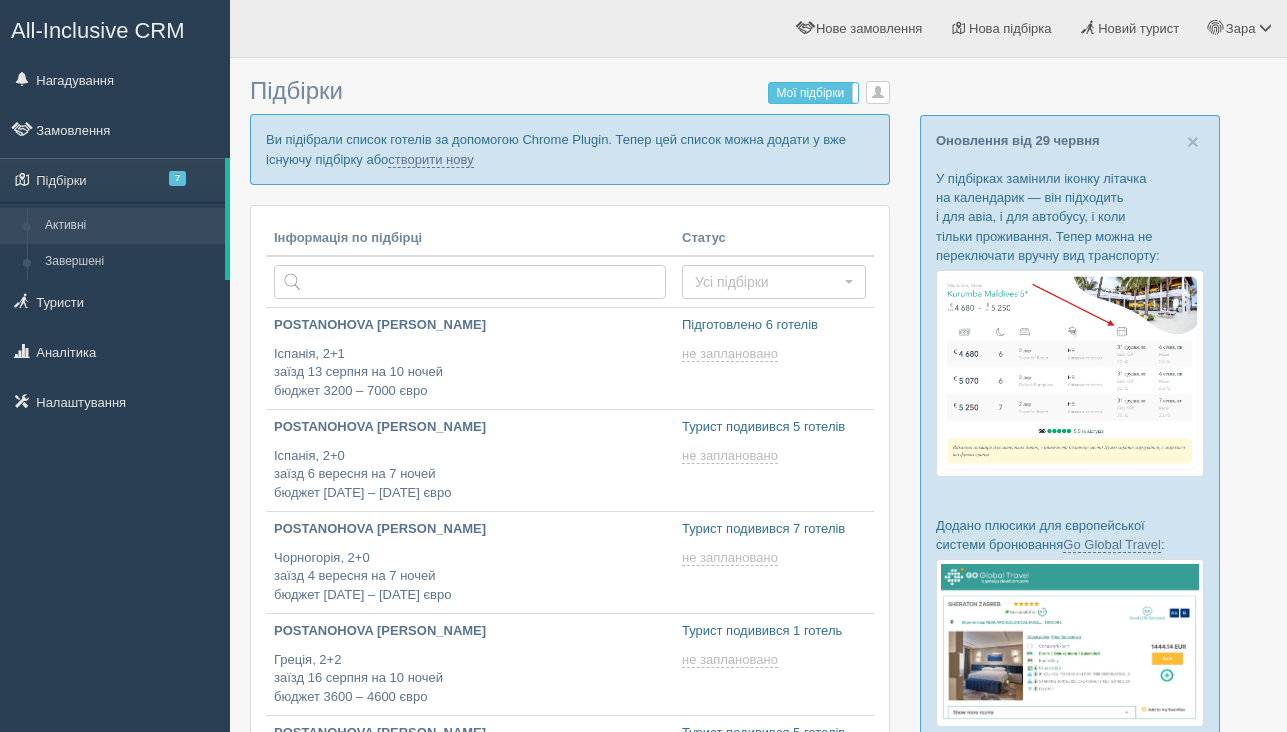 type on "[DATE] 15:00" 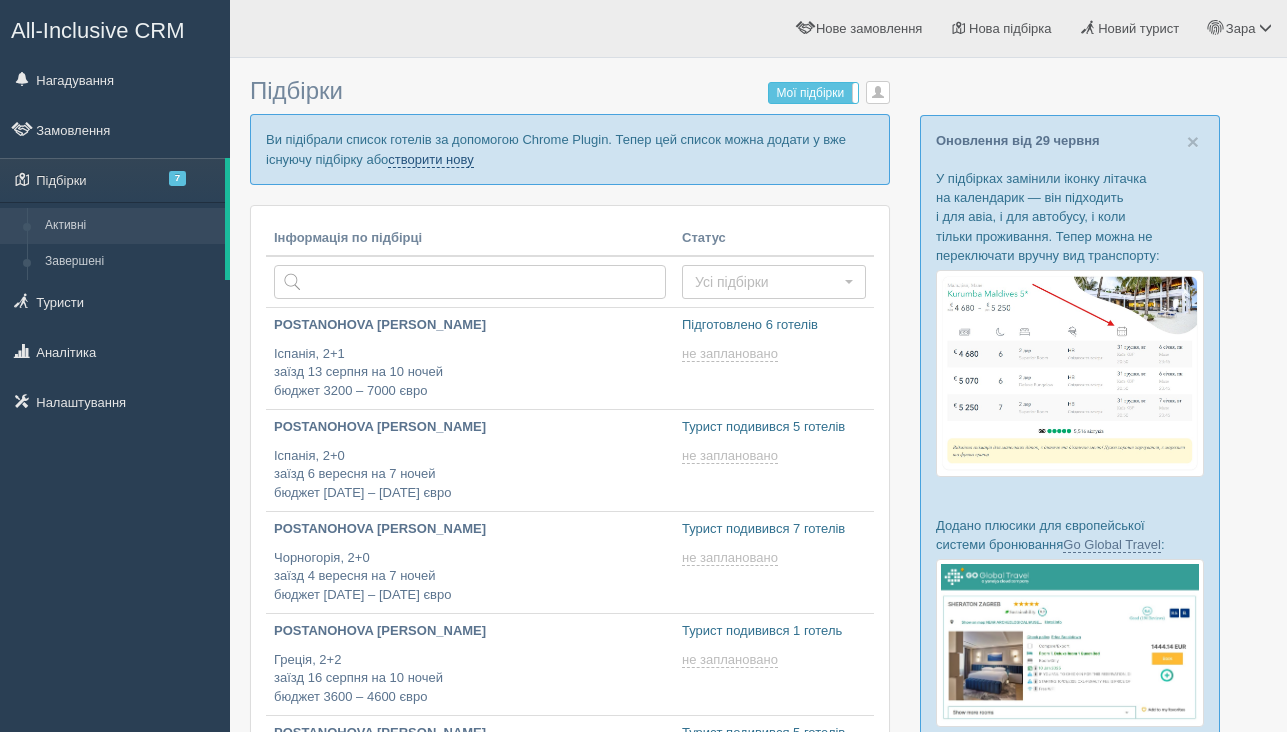 click on "створити нову" at bounding box center [430, 160] 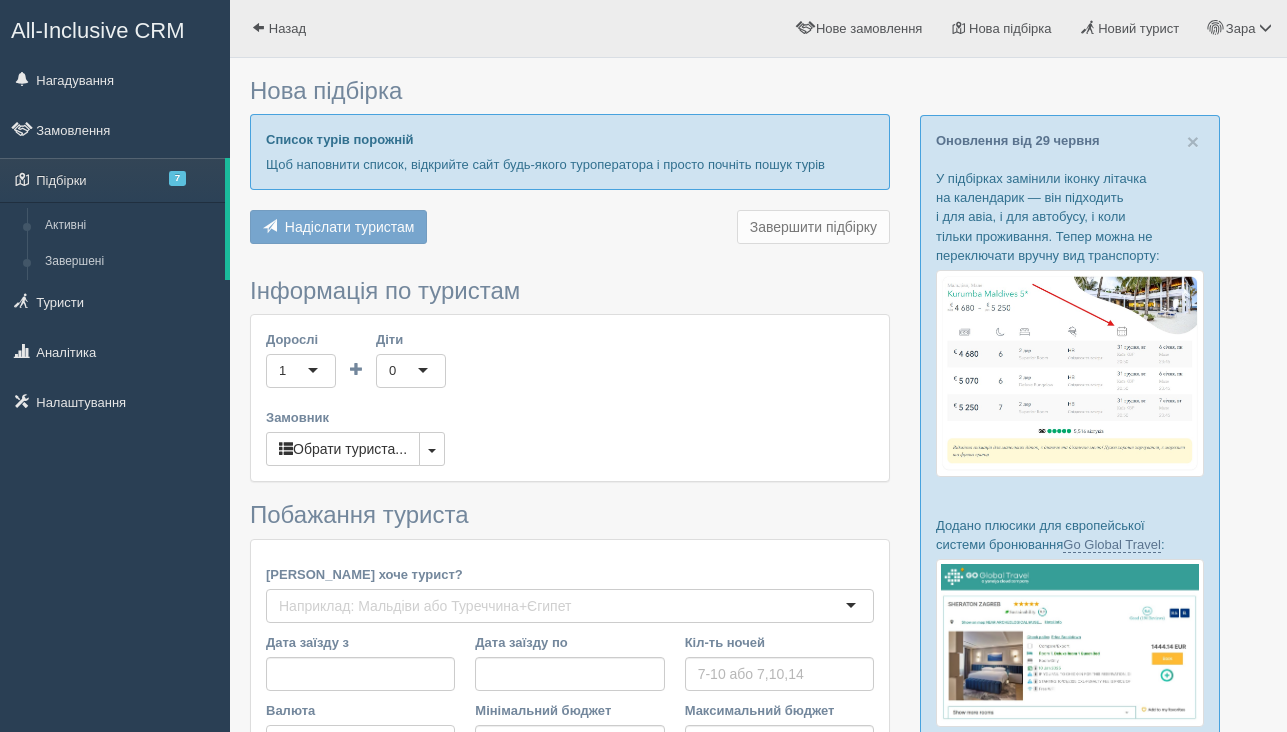 scroll, scrollTop: 0, scrollLeft: 0, axis: both 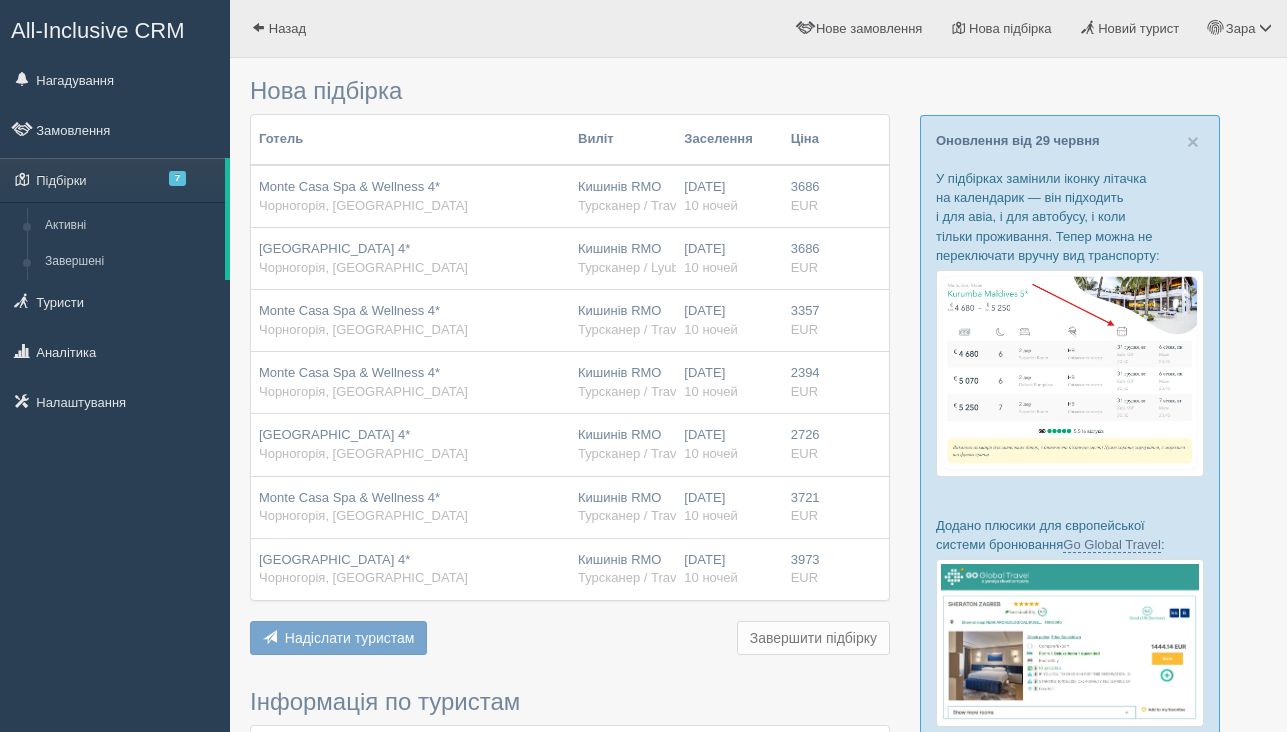 click on "Надіслати туристам" at bounding box center [350, 638] 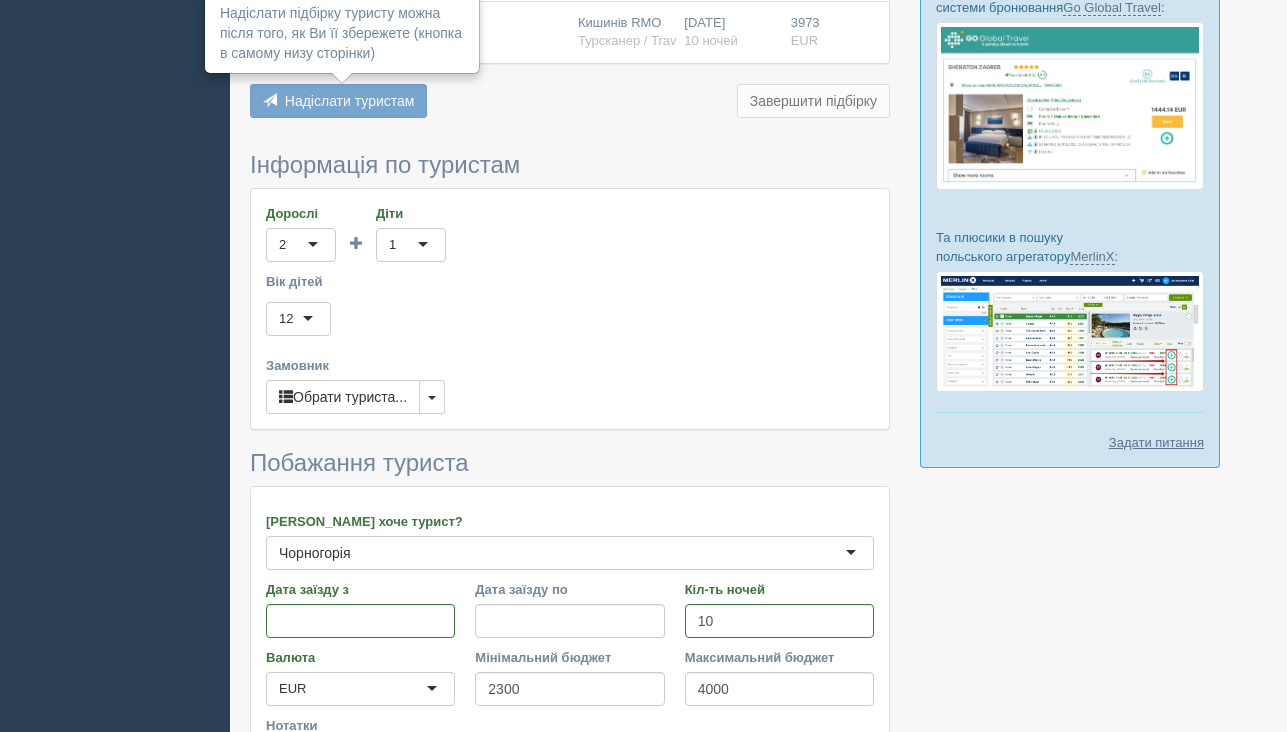 scroll, scrollTop: 639, scrollLeft: 0, axis: vertical 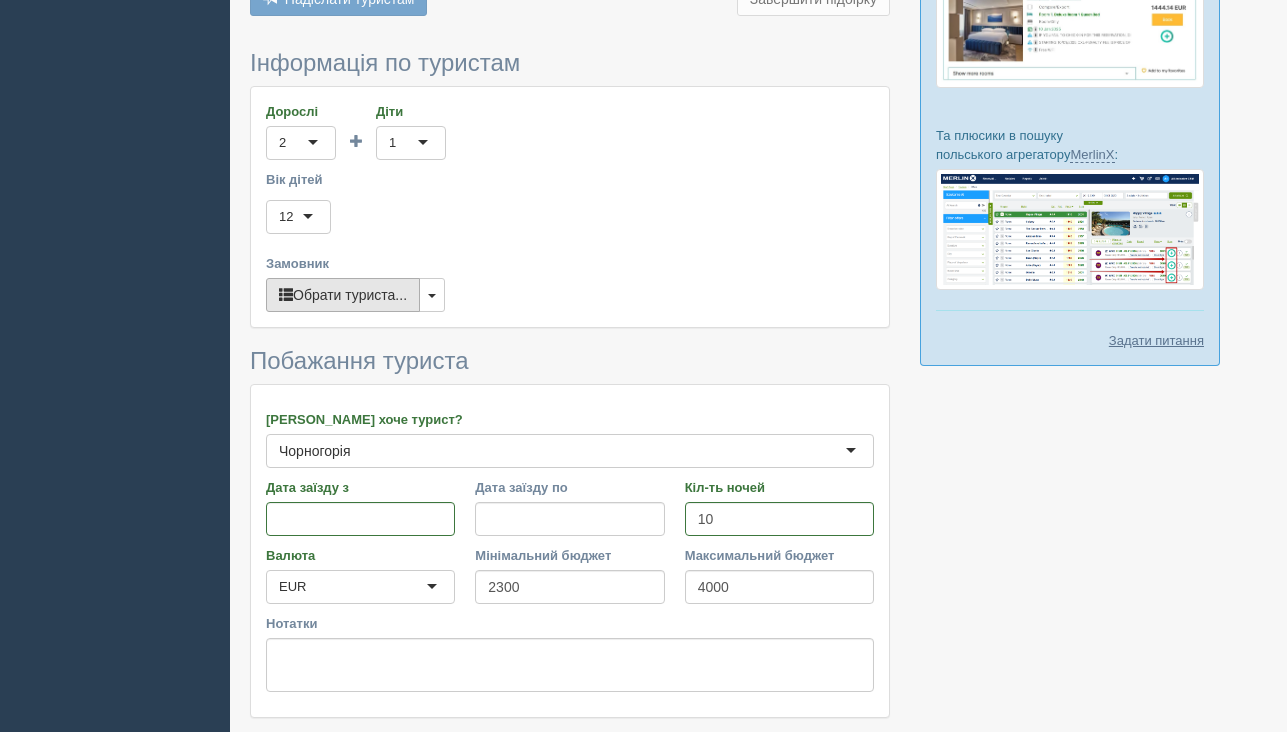 click on "Обрати туриста..." at bounding box center (343, 295) 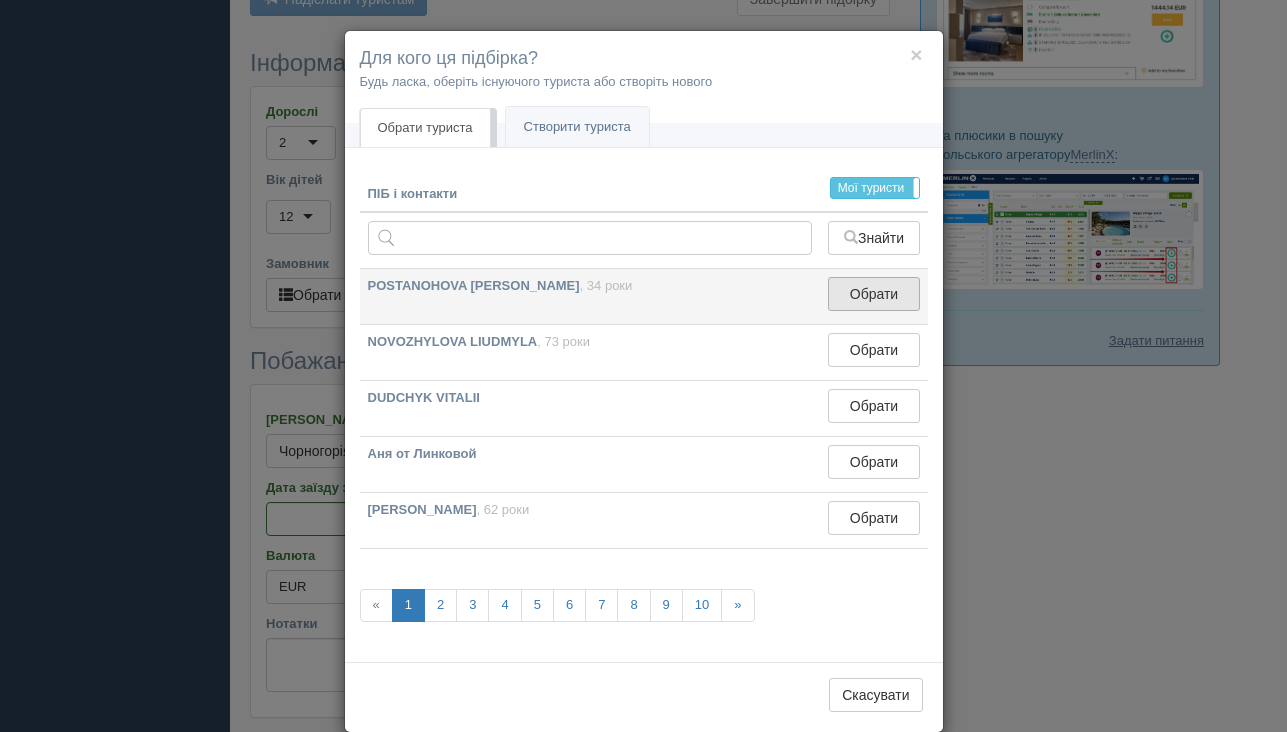 click on "Обрати" at bounding box center (873, 294) 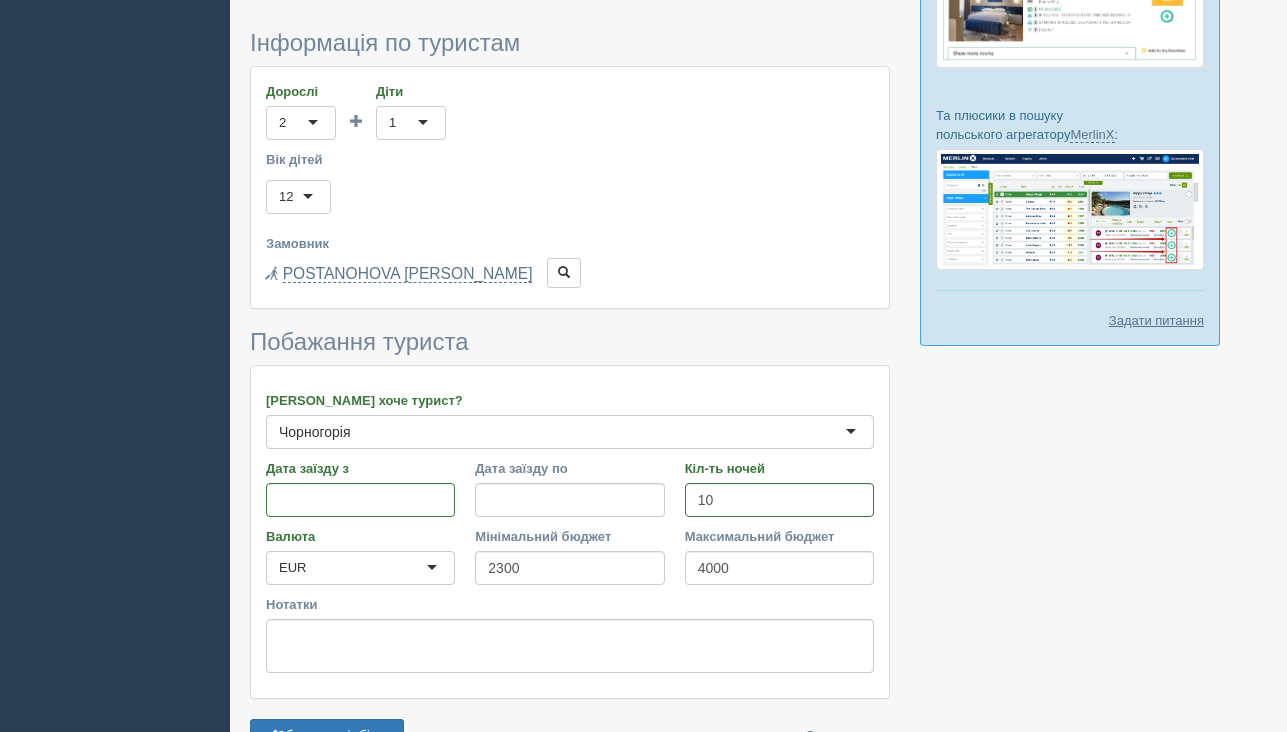 scroll, scrollTop: 781, scrollLeft: 0, axis: vertical 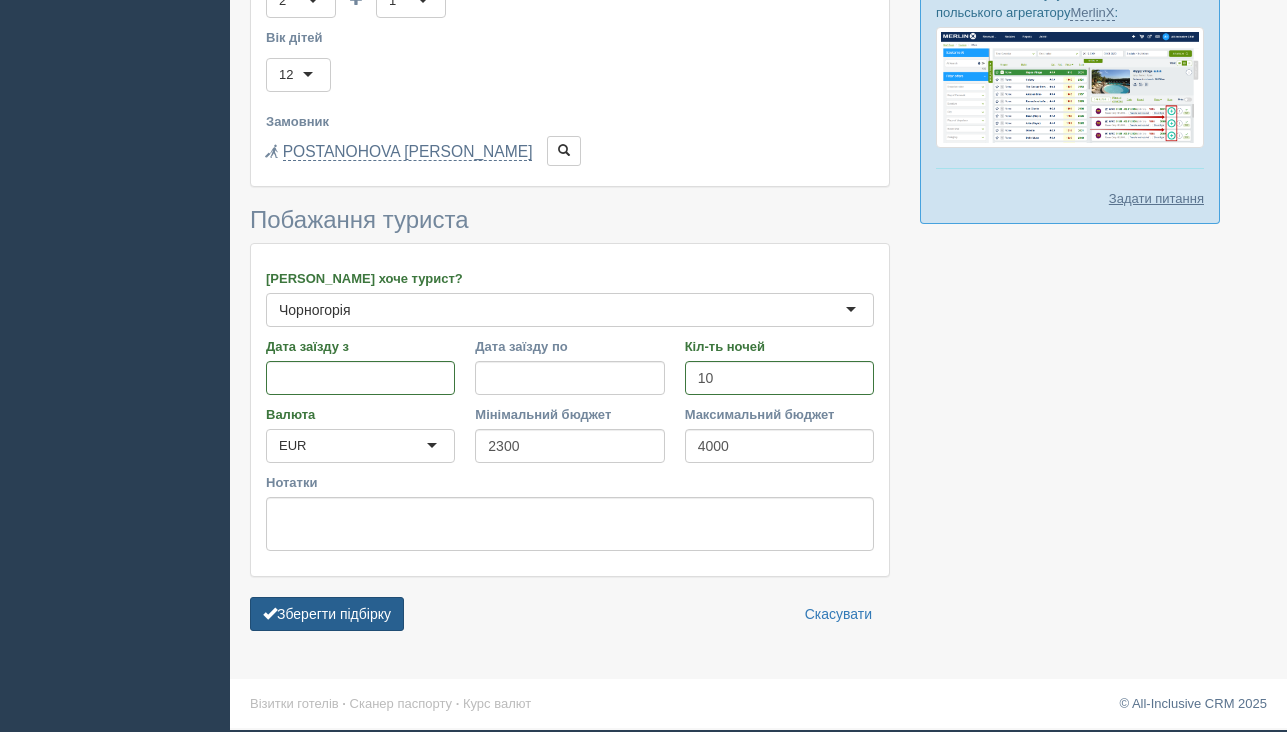 click on "Зберегти підбірку" at bounding box center (327, 614) 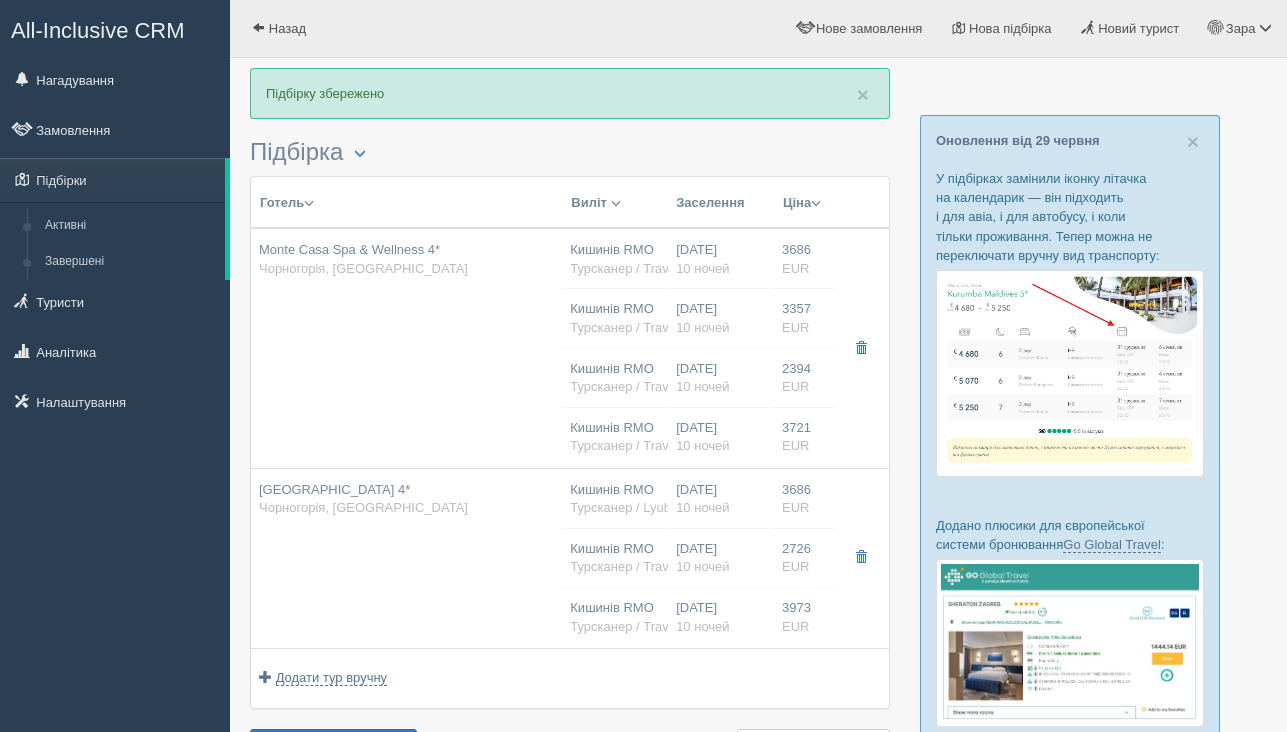 scroll, scrollTop: 0, scrollLeft: 0, axis: both 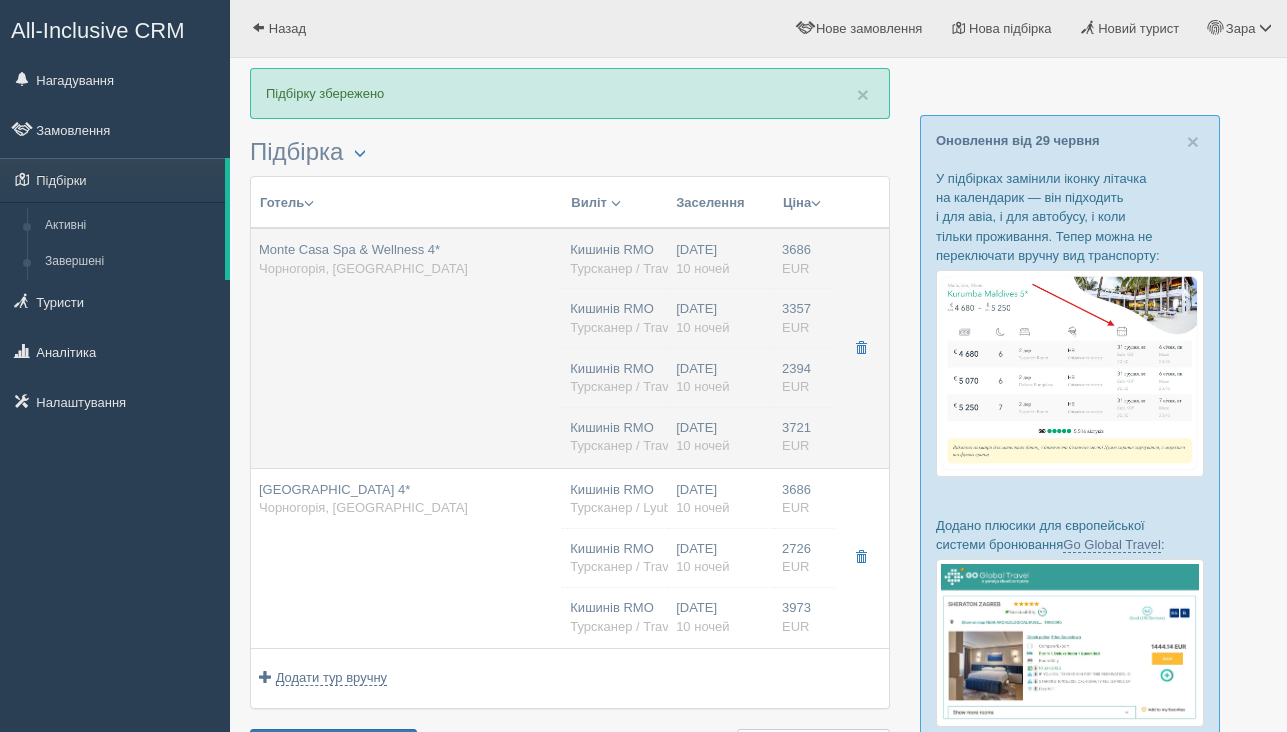 click on "Monte Casa Spa & Wellness 4*
[GEOGRAPHIC_DATA], [GEOGRAPHIC_DATA]" at bounding box center [406, 348] 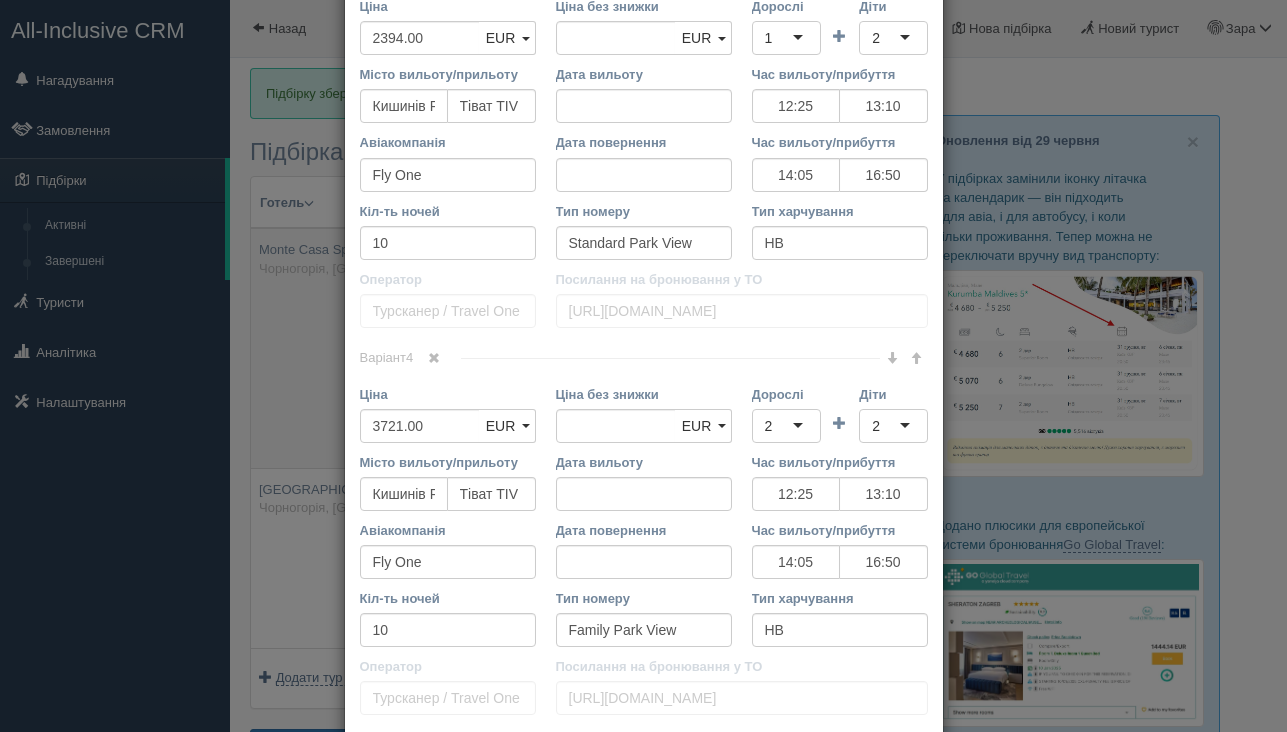 scroll, scrollTop: 1782, scrollLeft: 0, axis: vertical 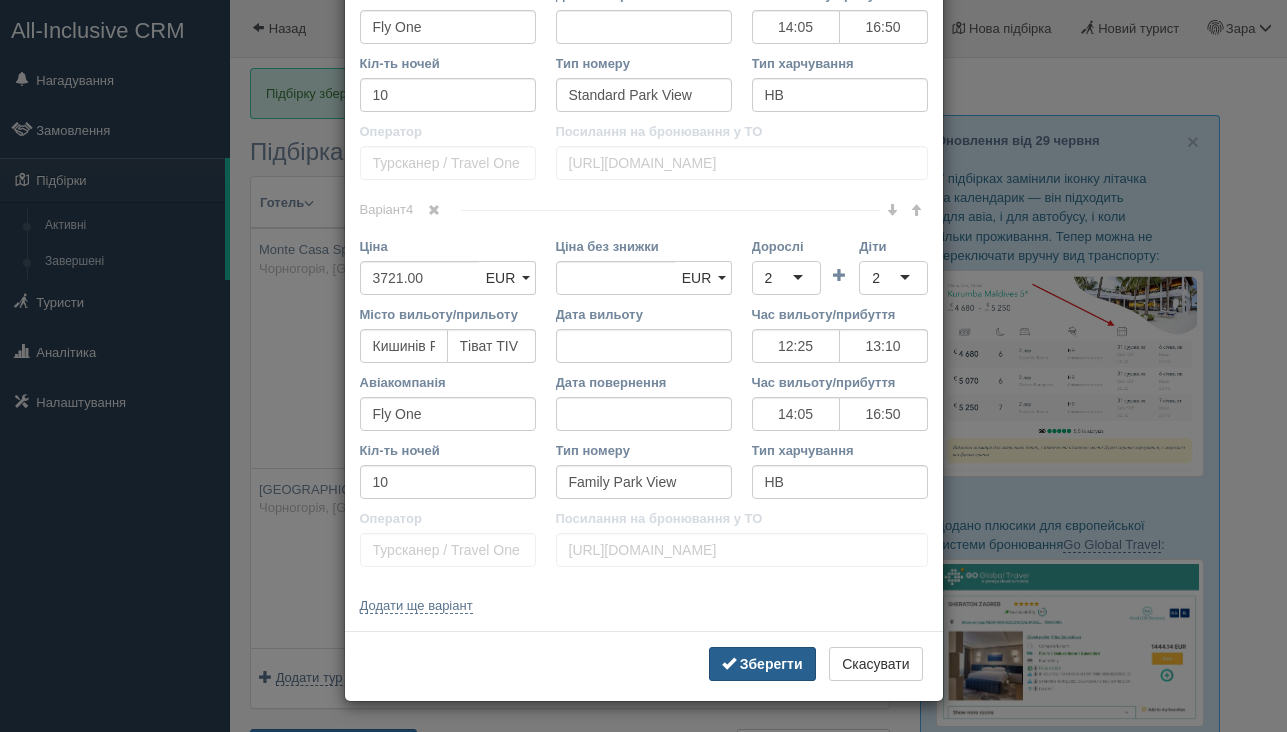 click on "Зберегти" at bounding box center [762, 664] 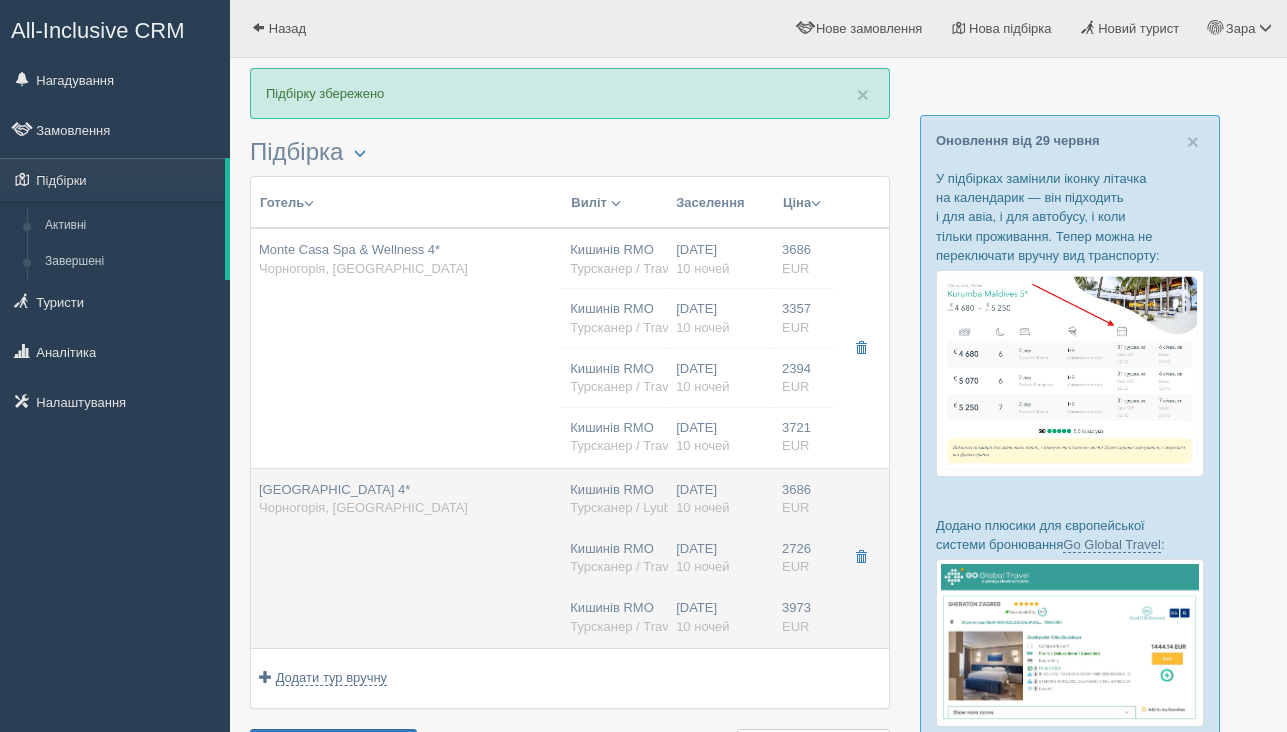 click on "Palas Hotel 4*
Чорногорія, Петровац" at bounding box center [406, 558] 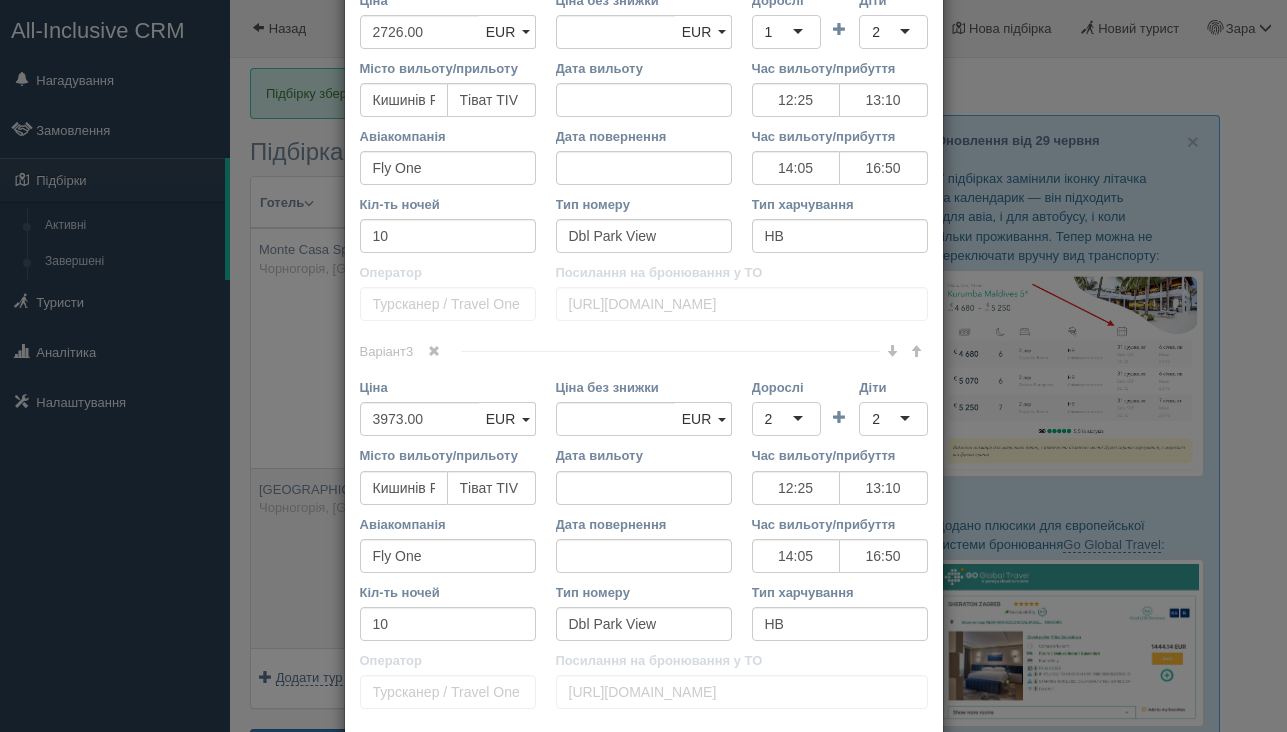 scroll, scrollTop: 1060, scrollLeft: 0, axis: vertical 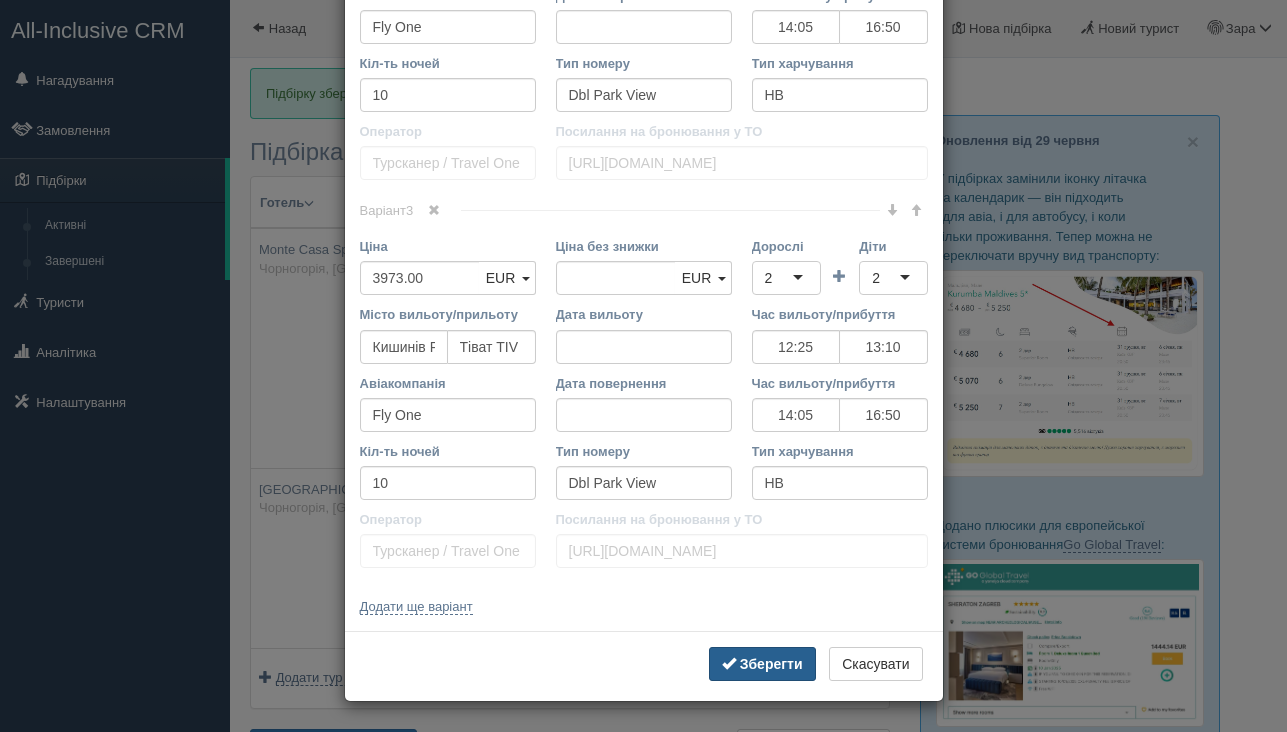 click on "Зберегти" at bounding box center [771, 664] 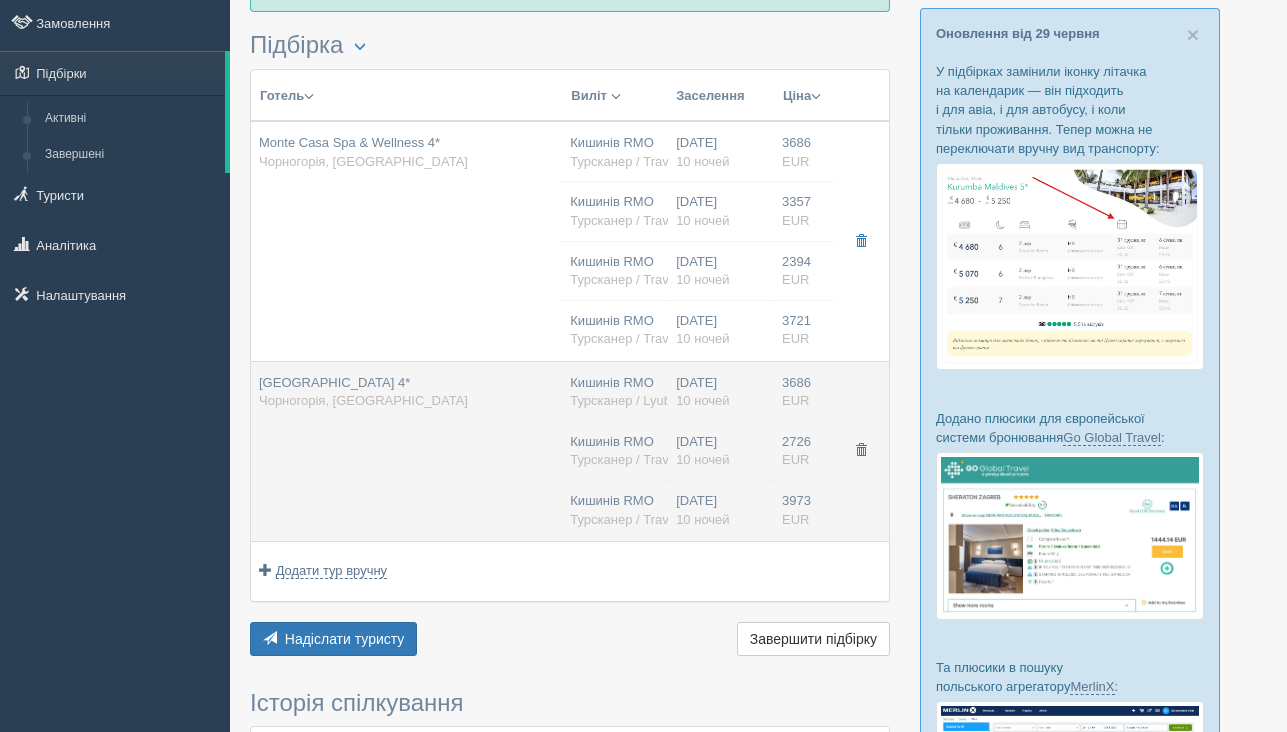 scroll, scrollTop: 147, scrollLeft: 0, axis: vertical 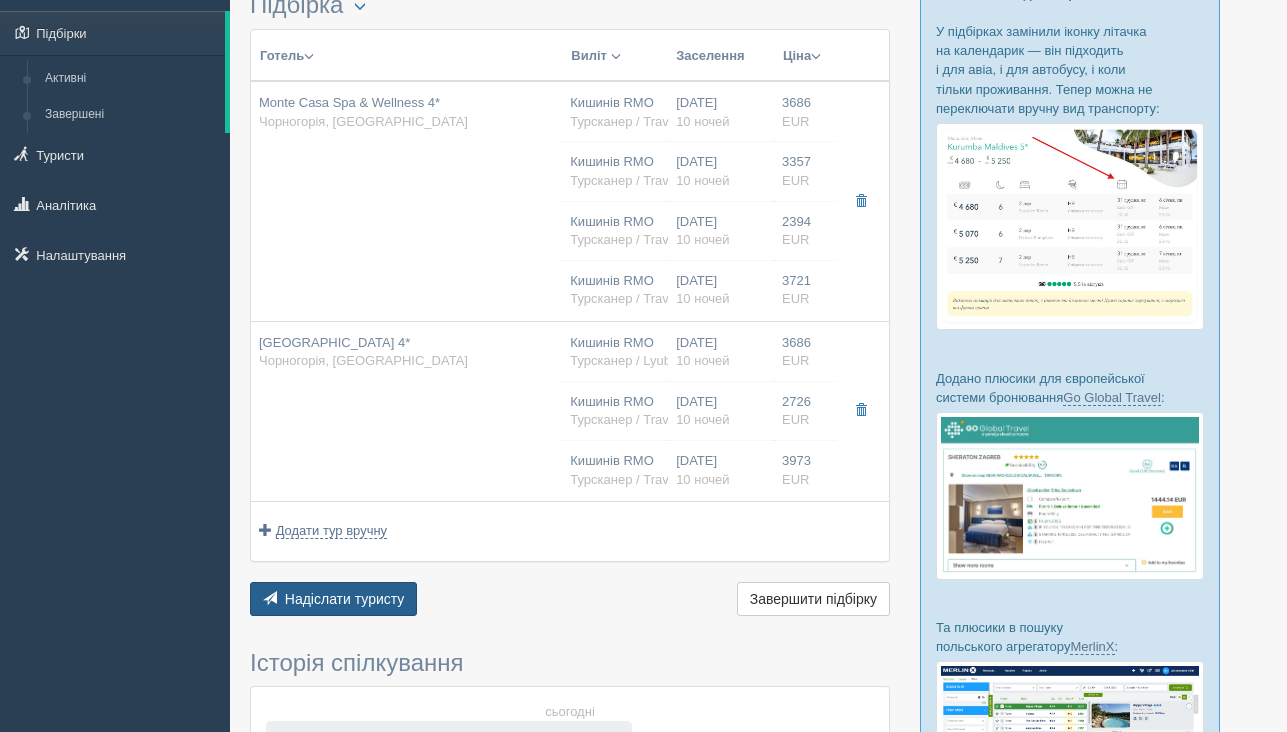 click on "Надіслати туристу" at bounding box center [345, 599] 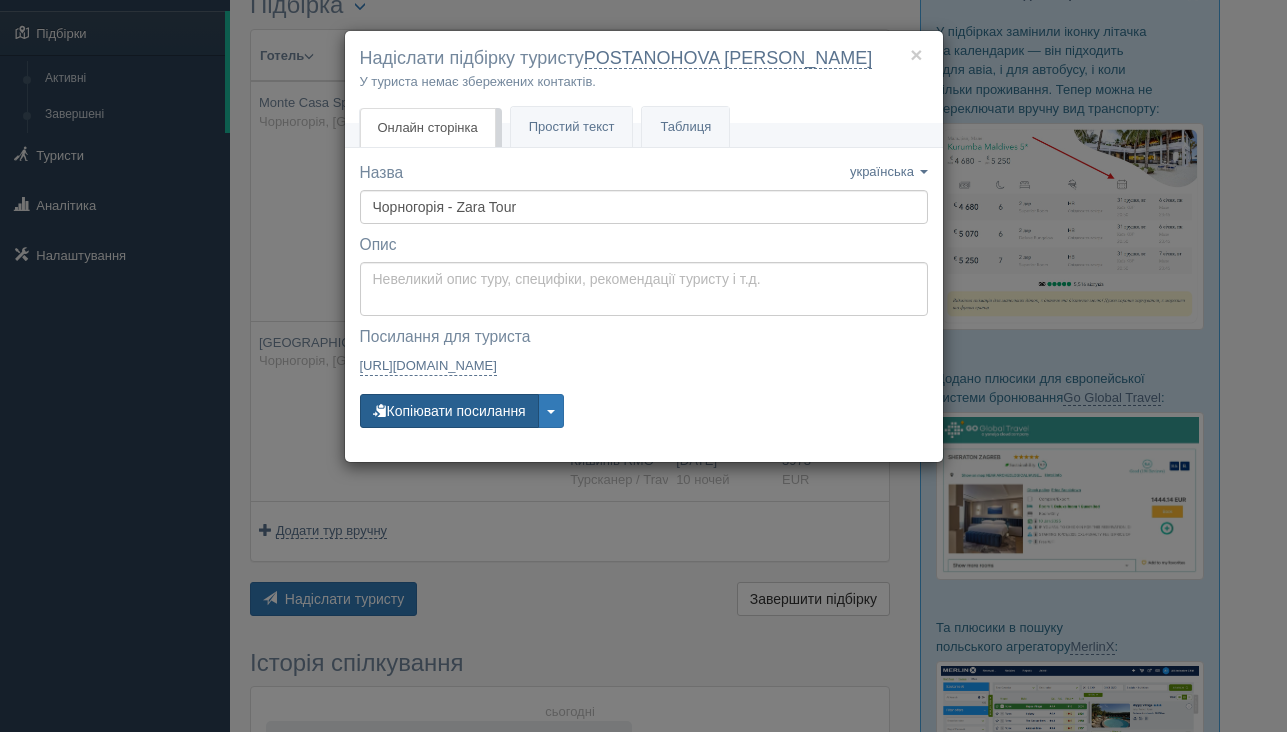 click on "Копіювати посилання" at bounding box center (449, 411) 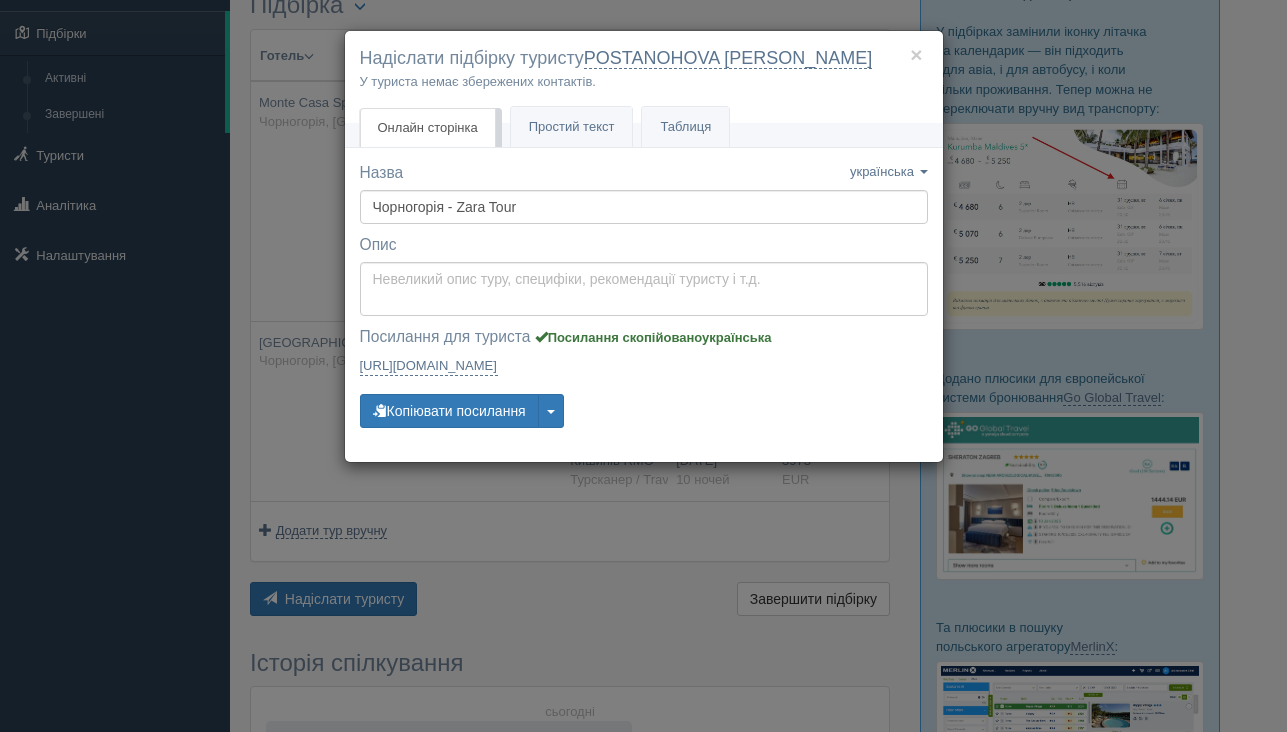 click on "×
Надіслати підбірку туристу  POSTANOHOVA [PERSON_NAME]
У туриста немає збережених контактів.
Онлайн сторінка
Онлайн
Простий текст
Текст" at bounding box center [643, 366] 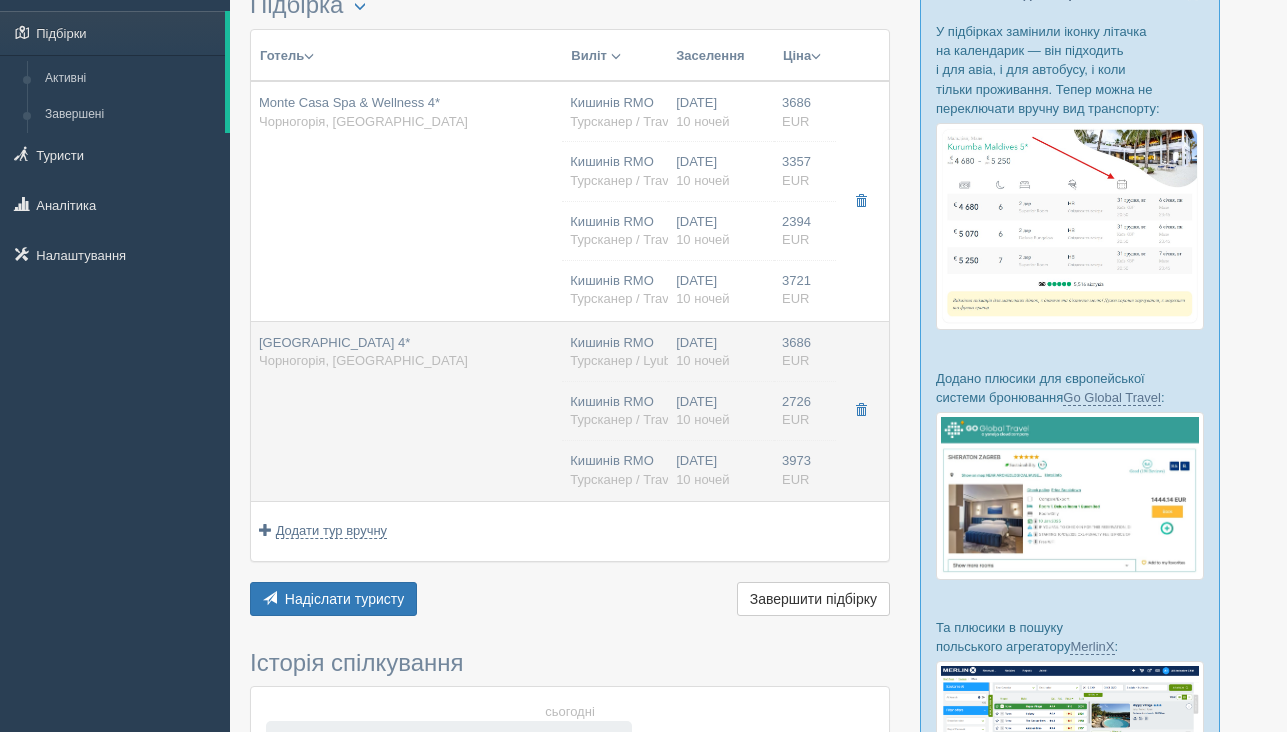 click on "Palas Hotel 4*
Чорногорія, Петровац" at bounding box center [406, 411] 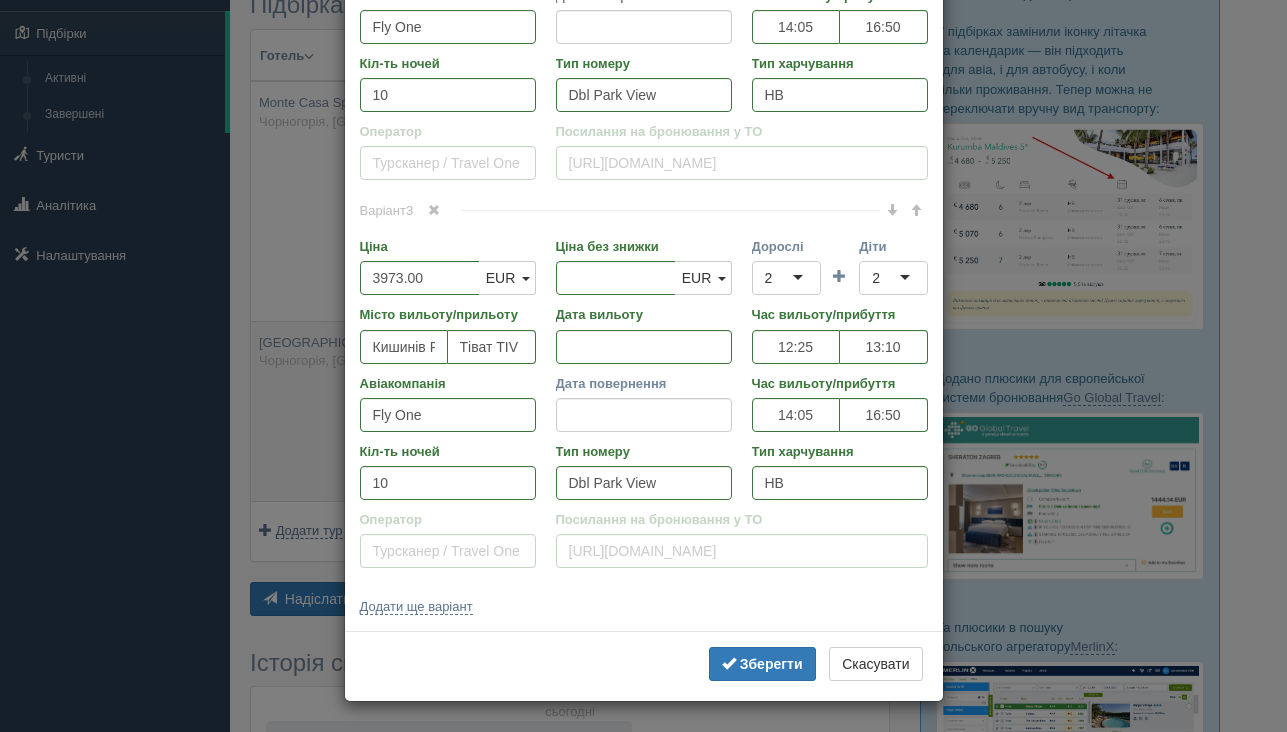 scroll, scrollTop: 0, scrollLeft: 0, axis: both 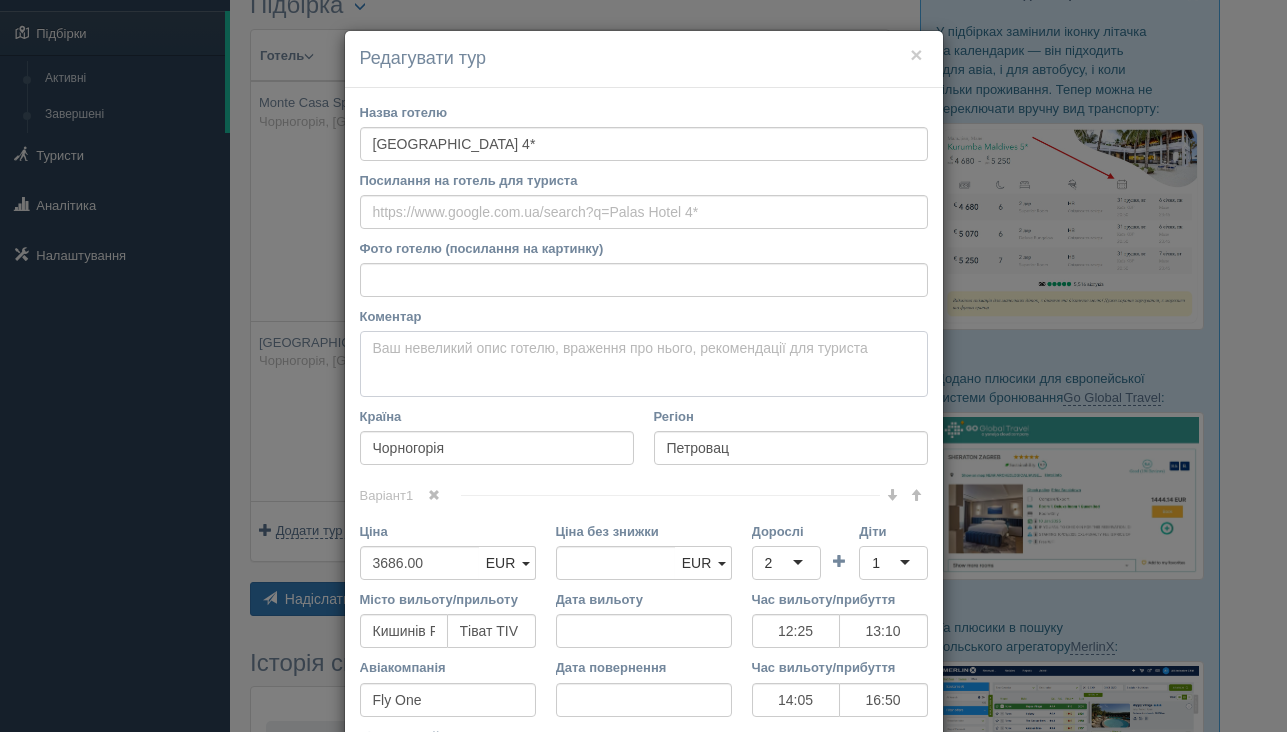 click on "Коментар
Основний опис
Додатковий опис
Закріпити
Збережено
Необхідно вказати назву готелю і країну" 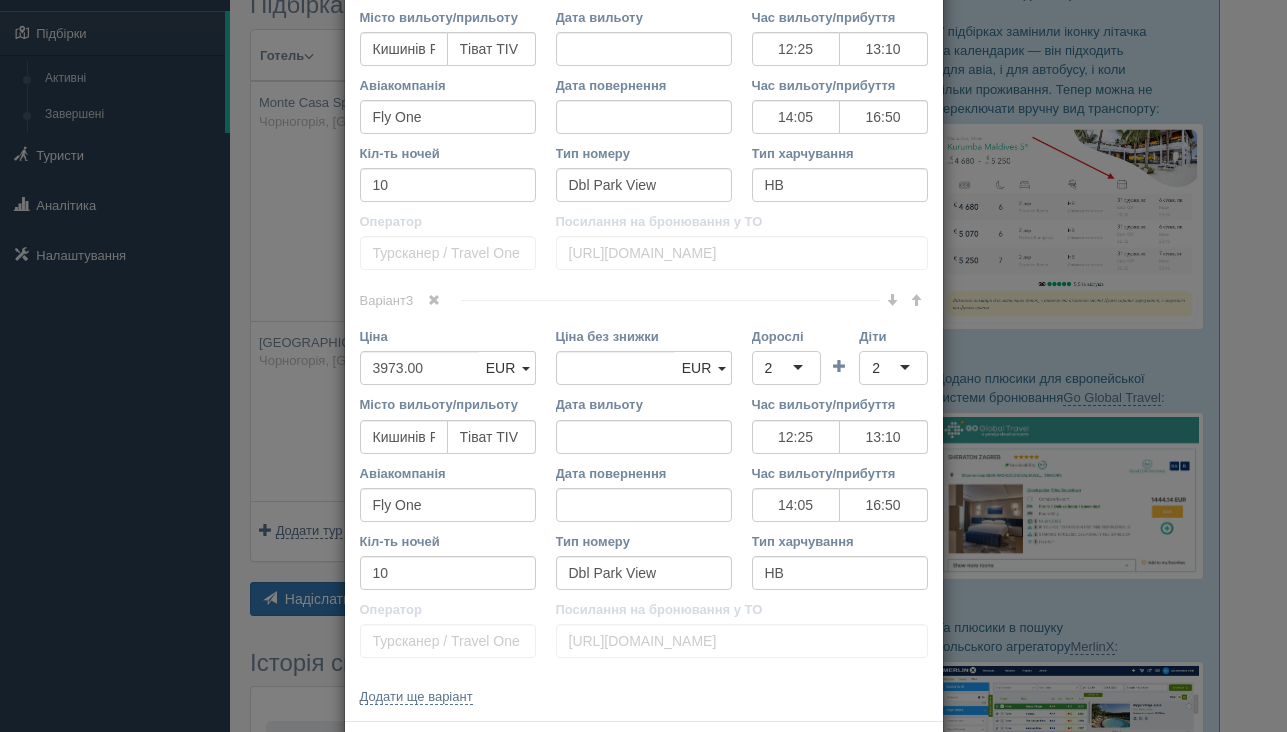 scroll, scrollTop: 1060, scrollLeft: 0, axis: vertical 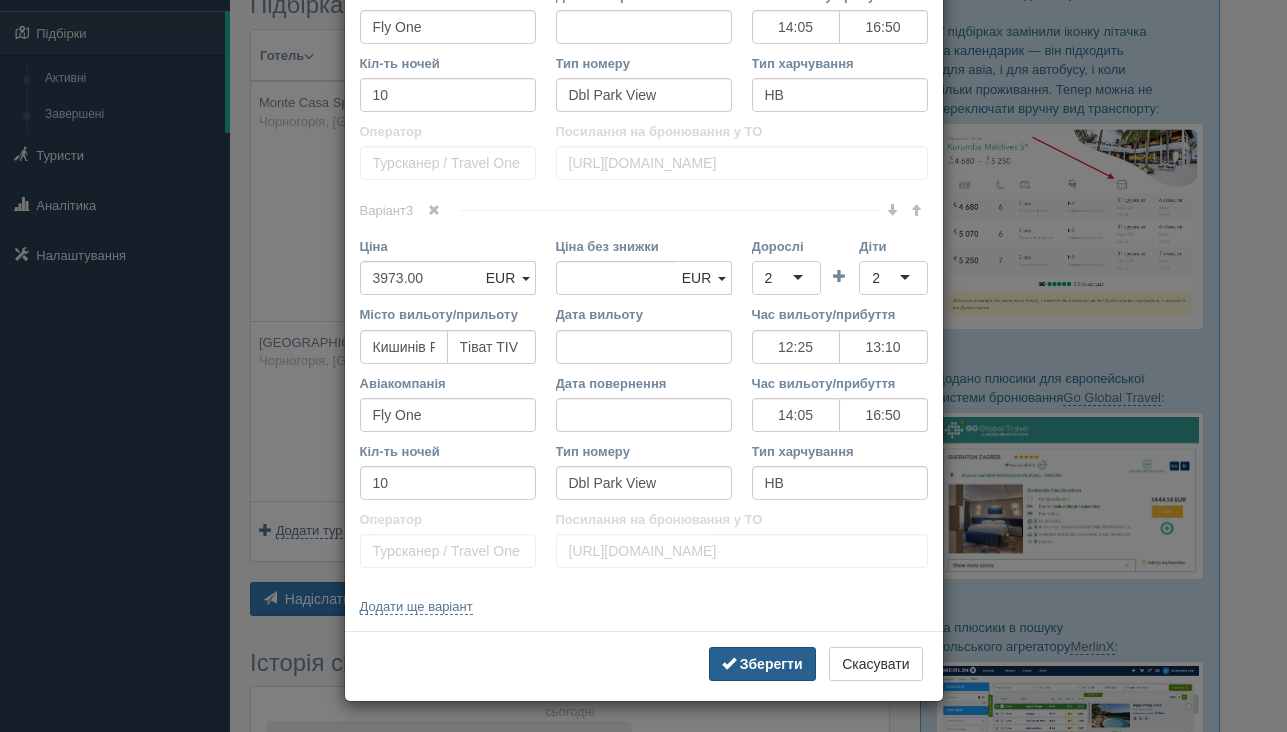 type on "Тут стоимость 2+1 (9лет) и 2+1 (12 лет) - одинаковая" 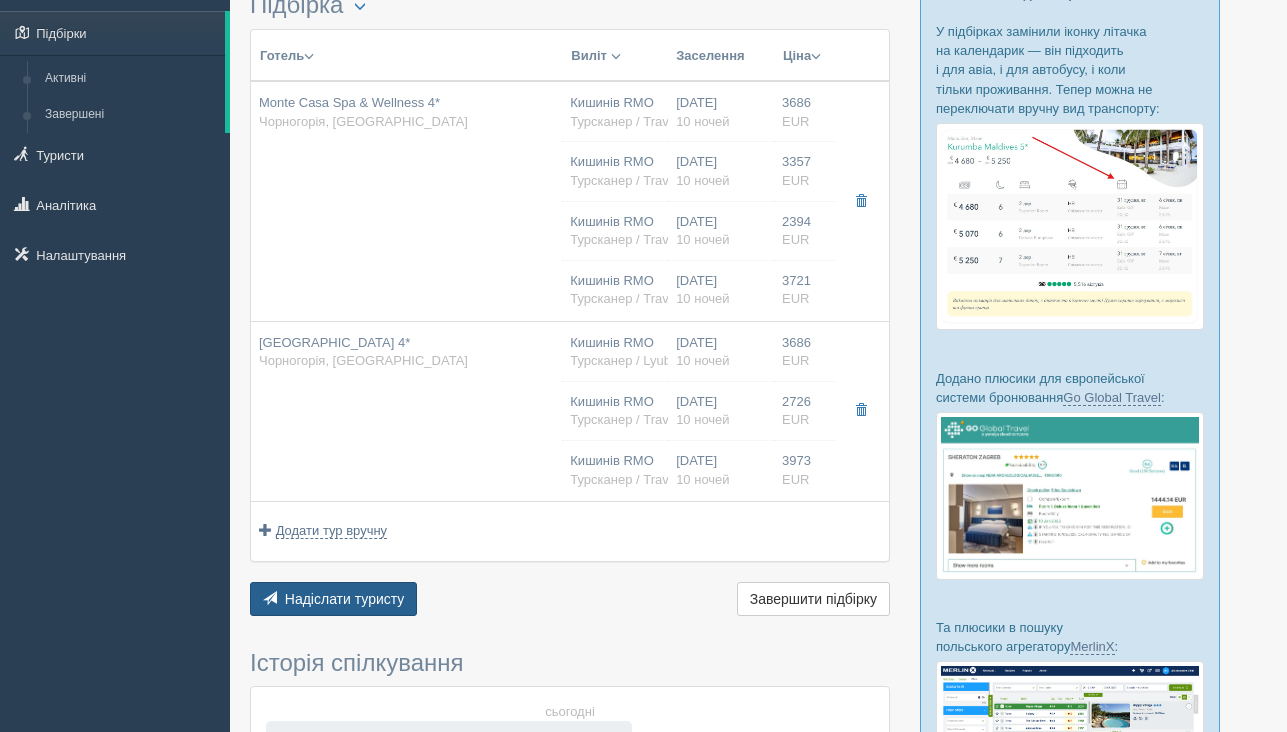 click on "Надіслати туристу" 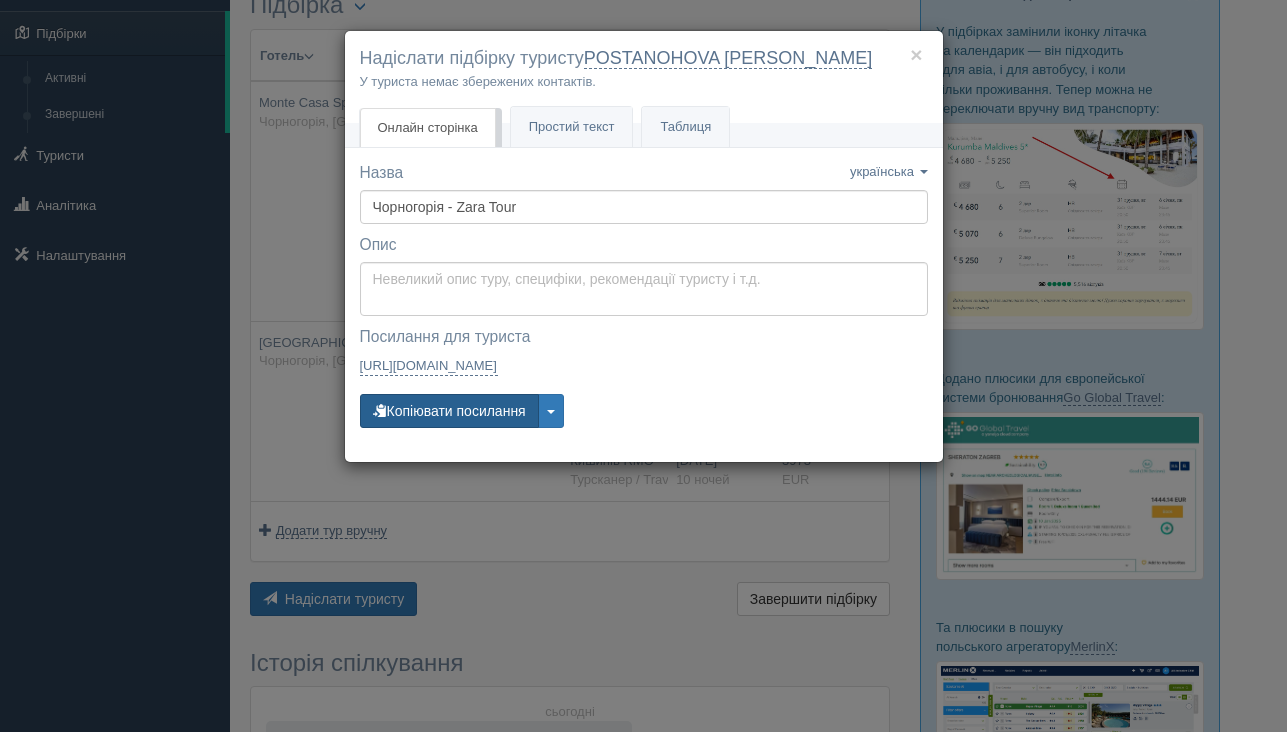 click on "Копіювати посилання" 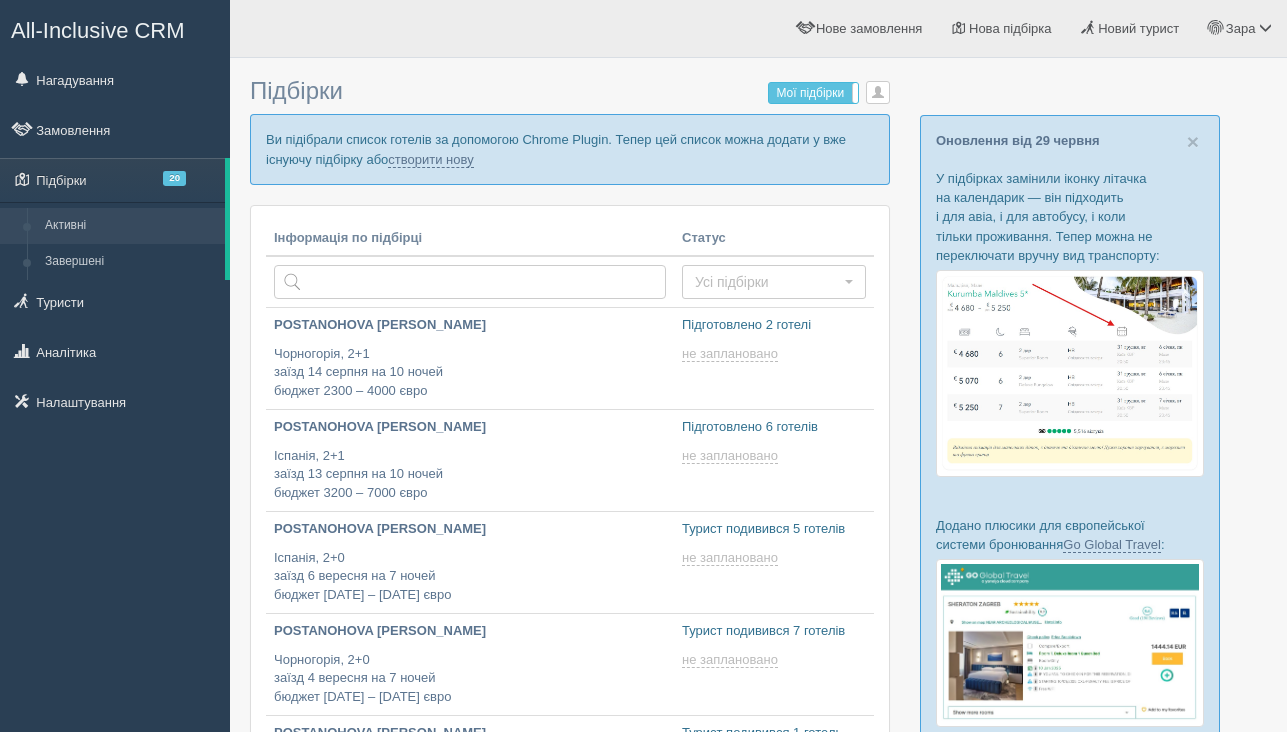 scroll, scrollTop: 0, scrollLeft: 0, axis: both 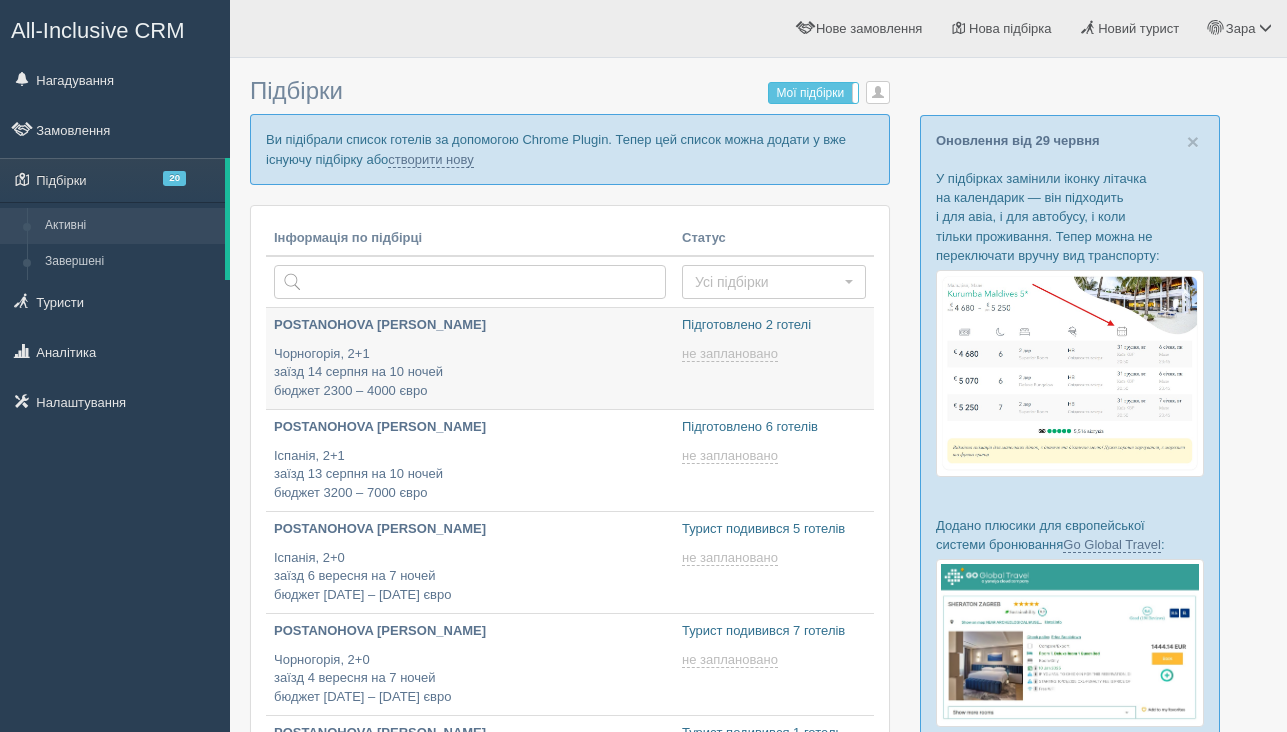 type on "2025-07-05 15:35" 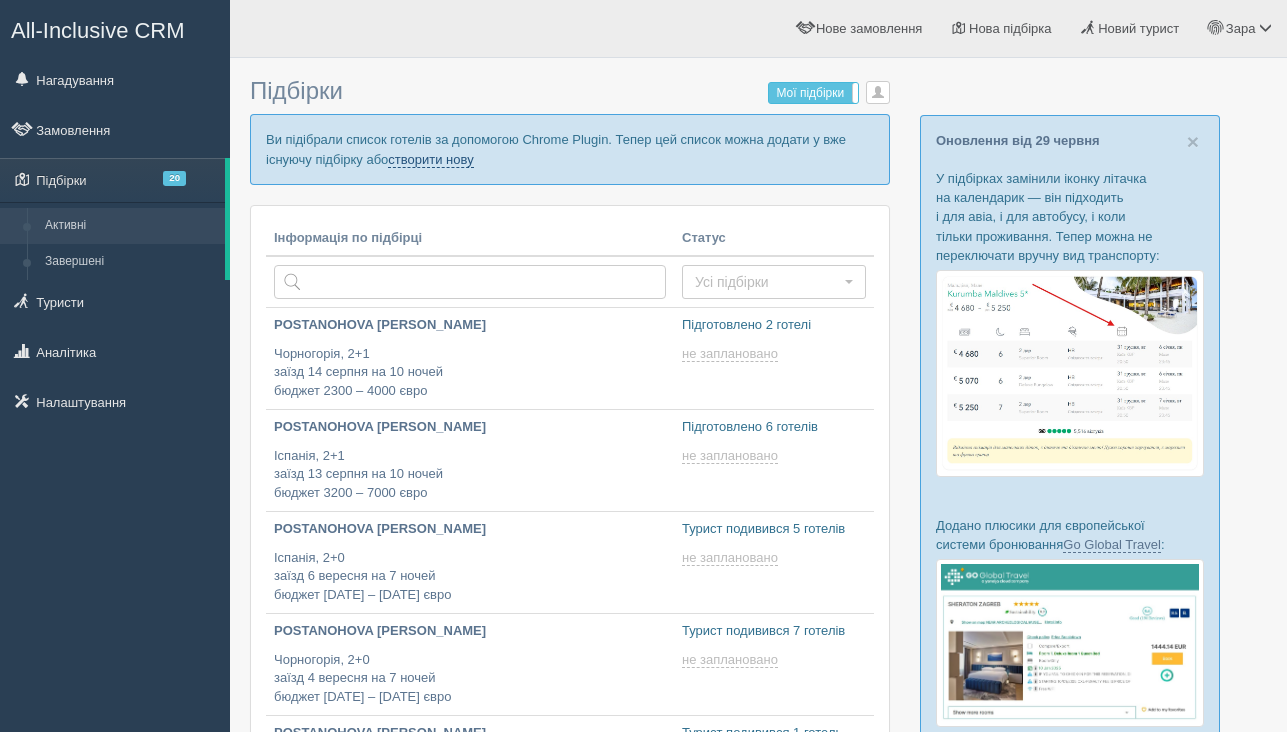 click on "створити нову" at bounding box center (430, 160) 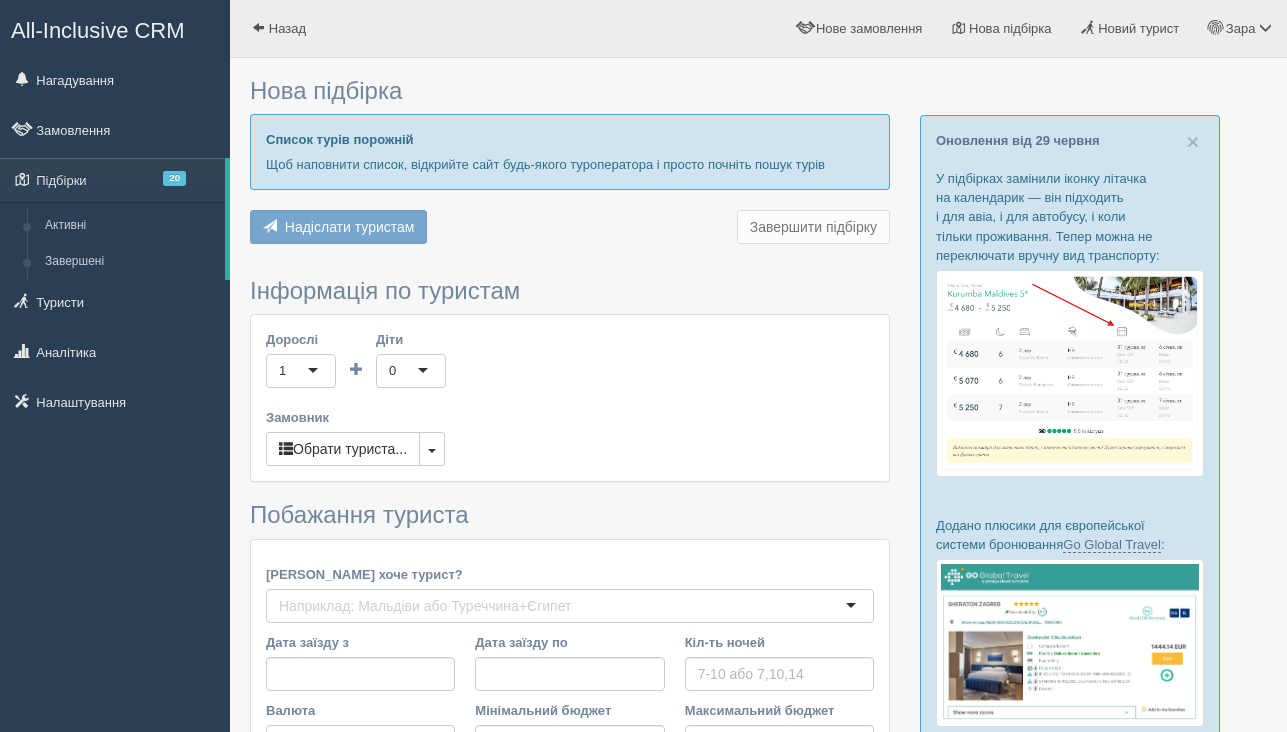 scroll, scrollTop: 0, scrollLeft: 0, axis: both 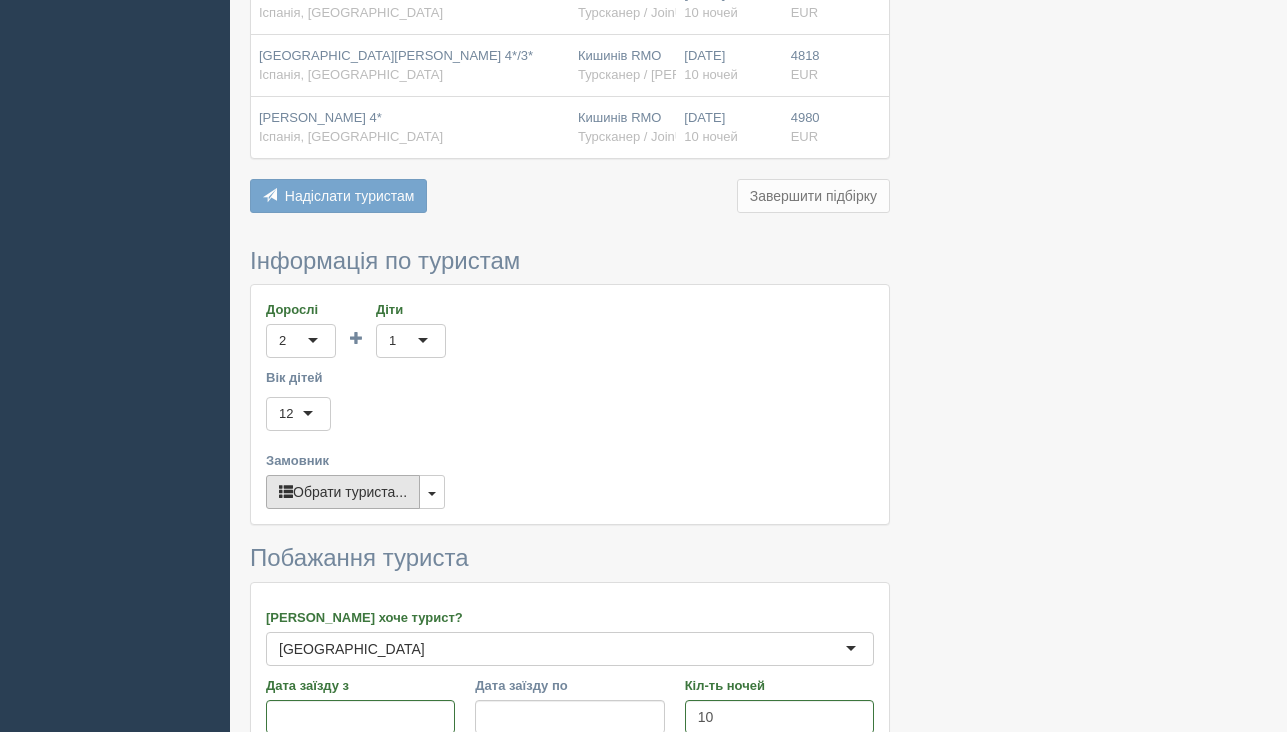 click on "Обрати туриста..." at bounding box center (343, 492) 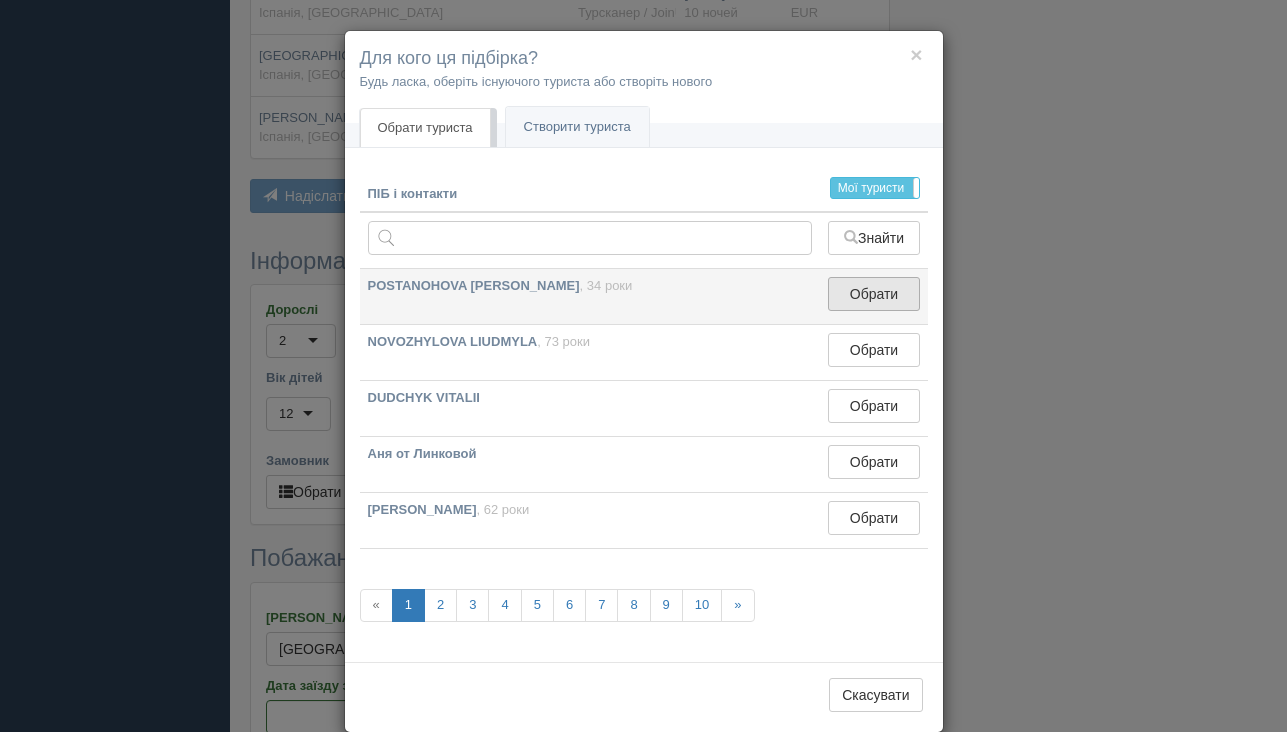 click on "Обрати" at bounding box center (873, 294) 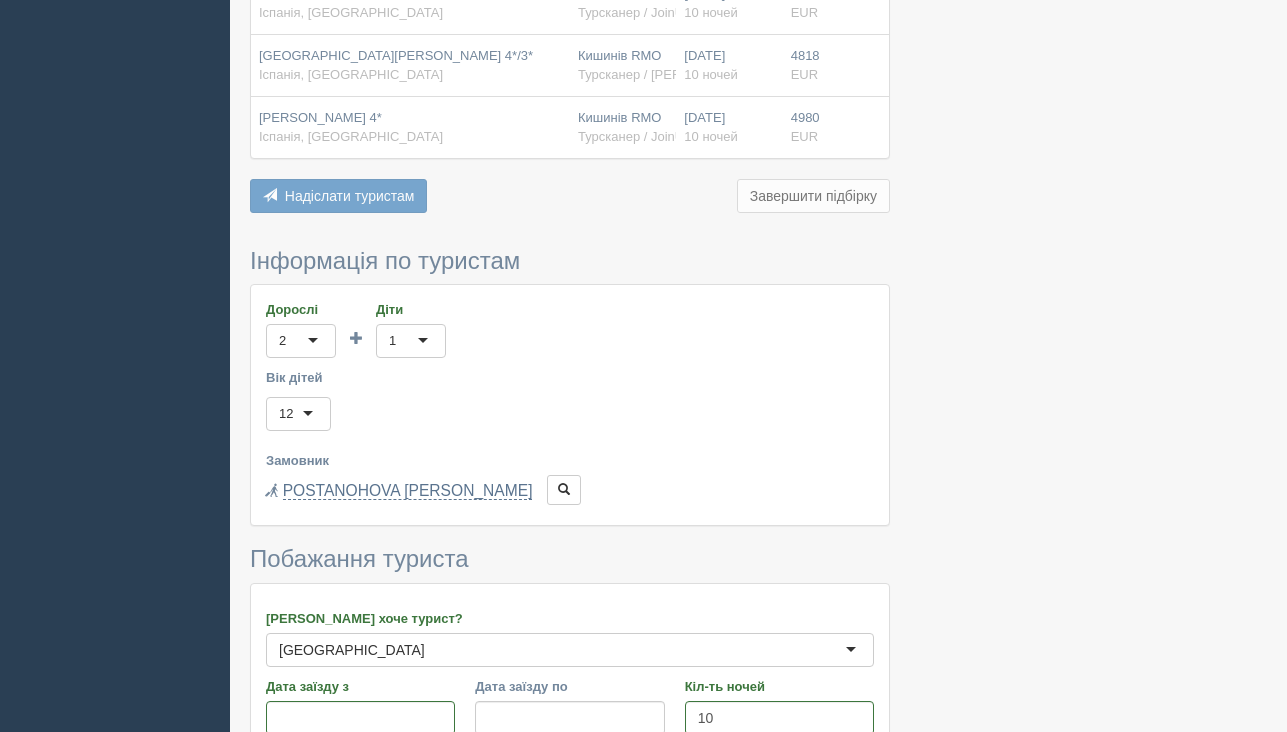 scroll, scrollTop: 1589, scrollLeft: 0, axis: vertical 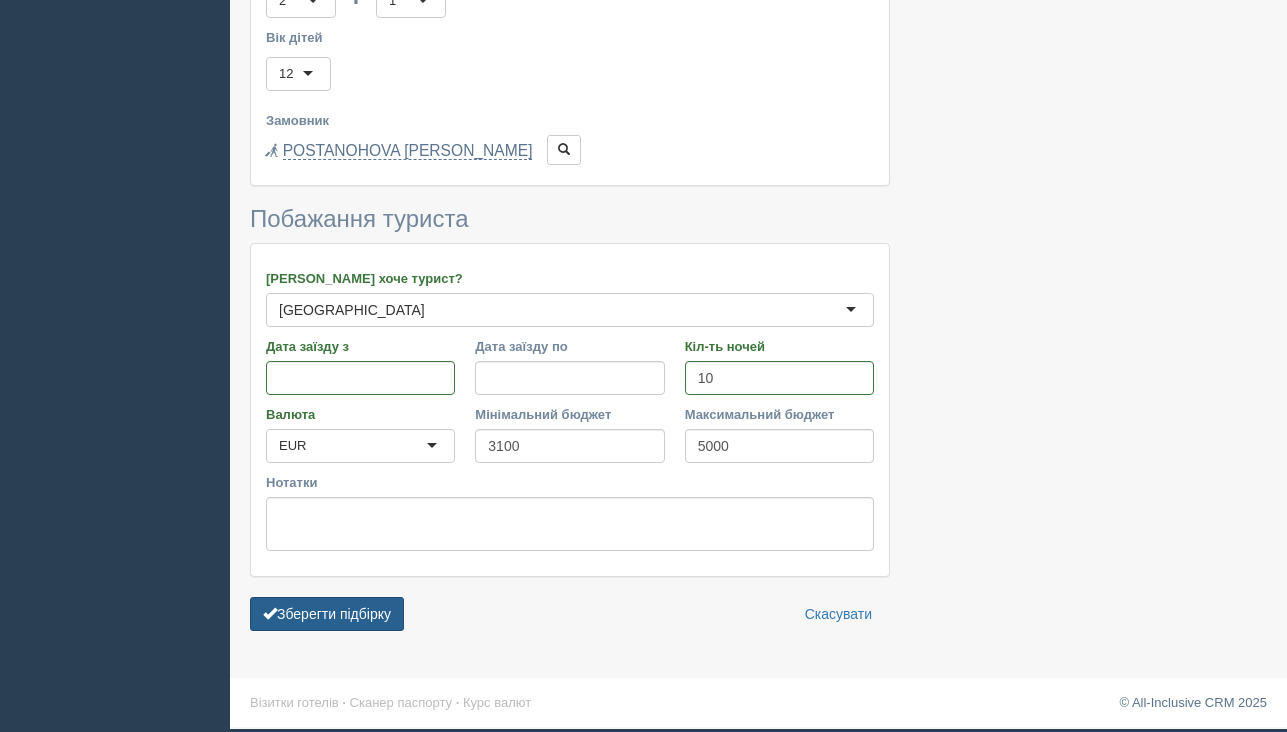 click on "Зберегти підбірку" at bounding box center (327, 614) 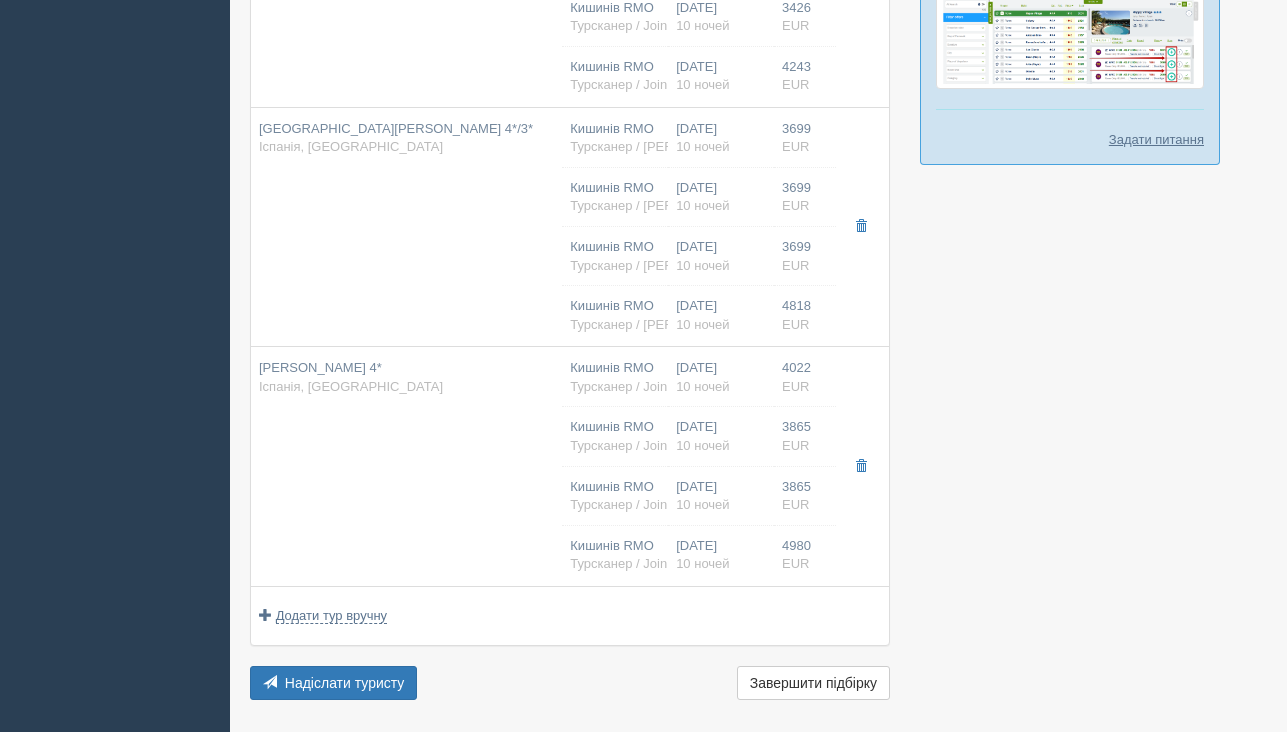 scroll, scrollTop: 1009, scrollLeft: 0, axis: vertical 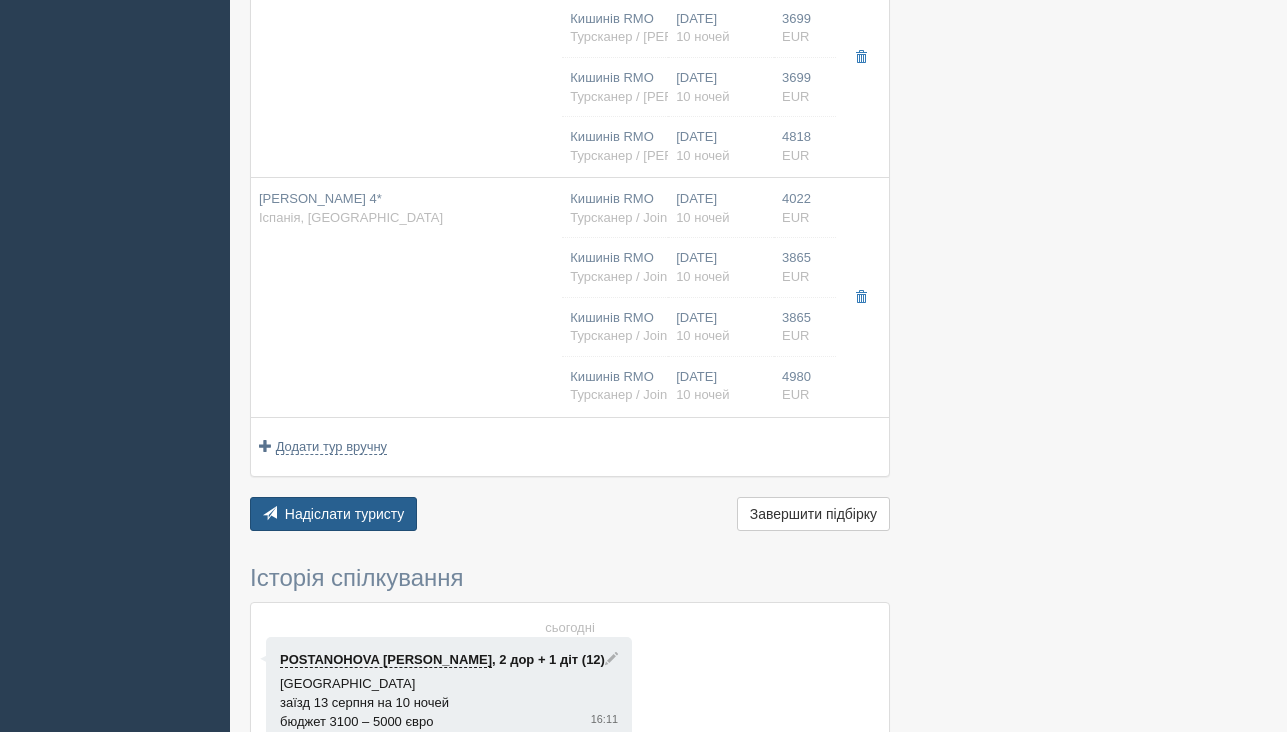 click on "Надіслати туристу" at bounding box center (345, 514) 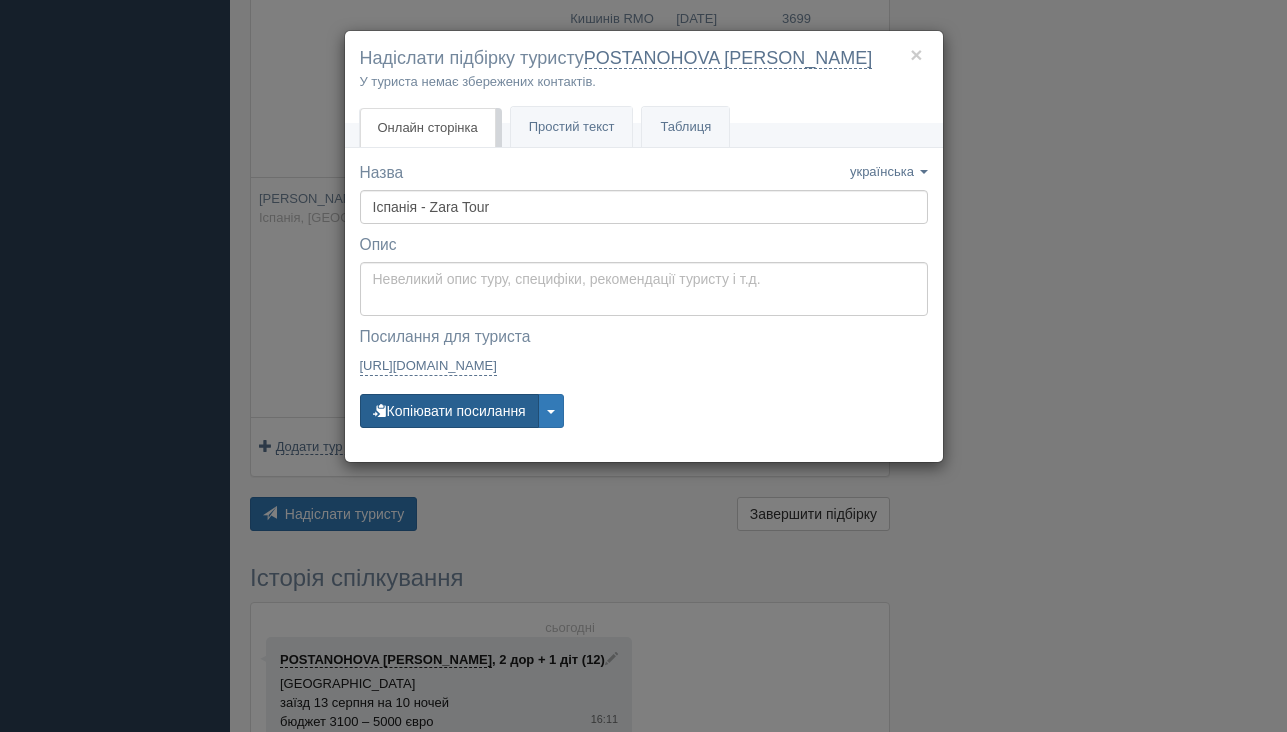 click on "Копіювати посилання" at bounding box center (449, 411) 